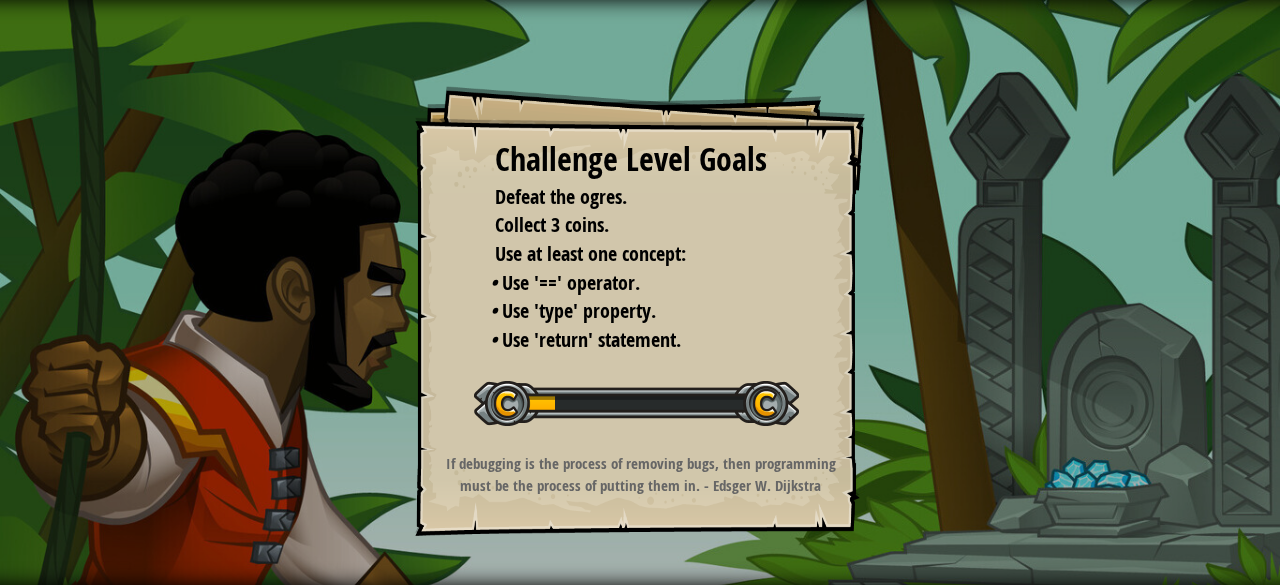 scroll, scrollTop: 0, scrollLeft: 0, axis: both 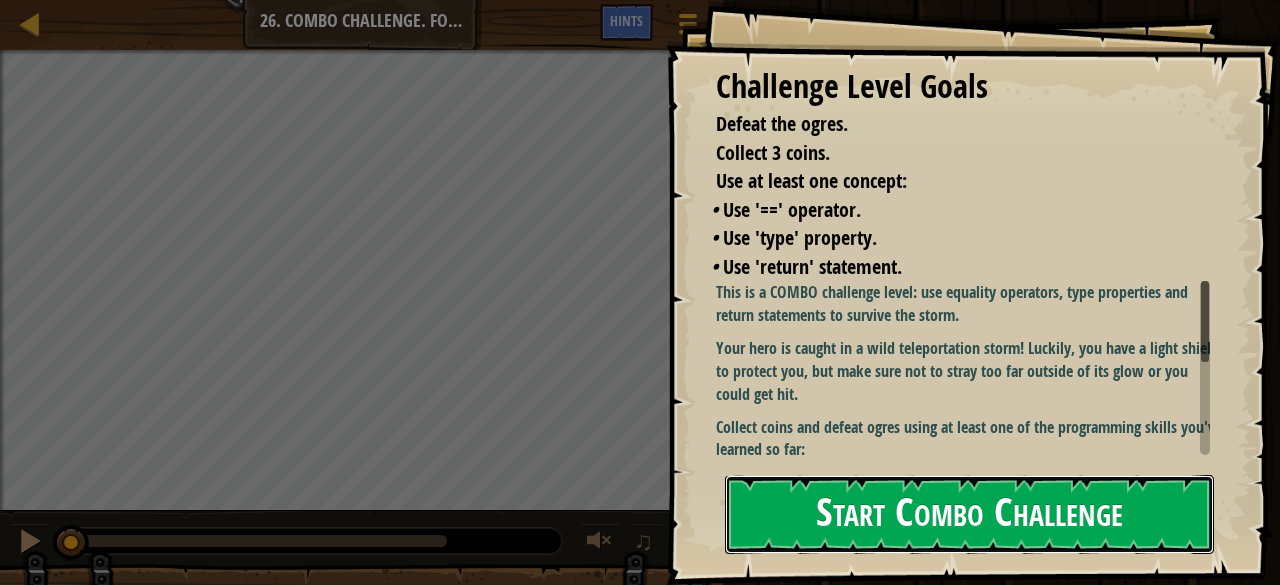 click on "Start Combo Challenge" at bounding box center (969, 514) 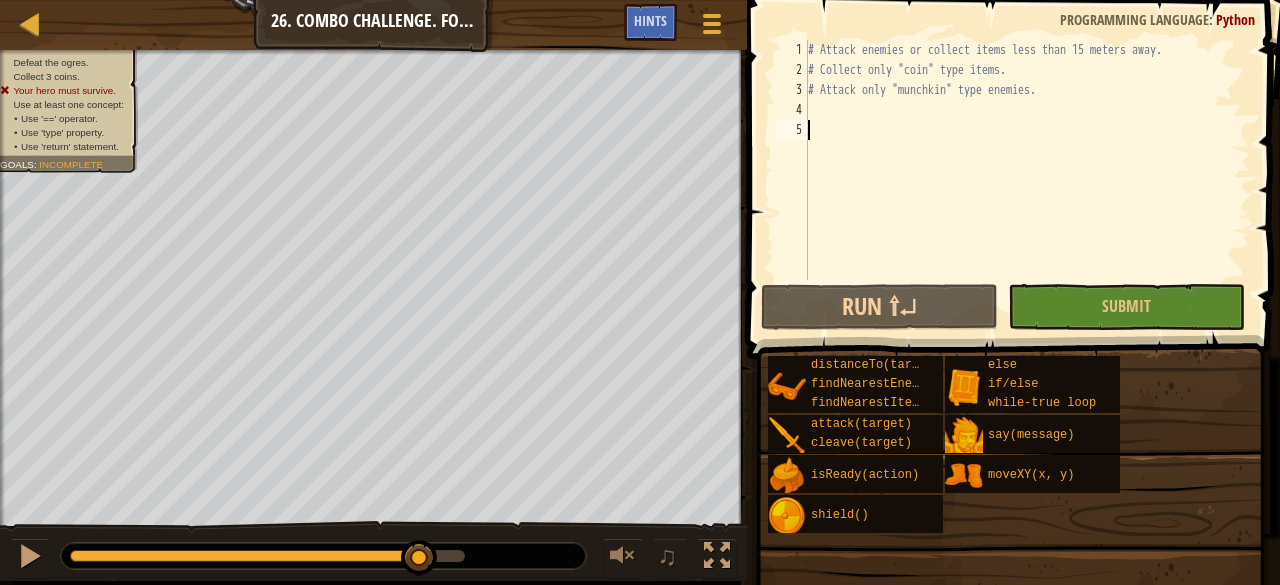 drag, startPoint x: 72, startPoint y: 544, endPoint x: 416, endPoint y: 603, distance: 349.02292 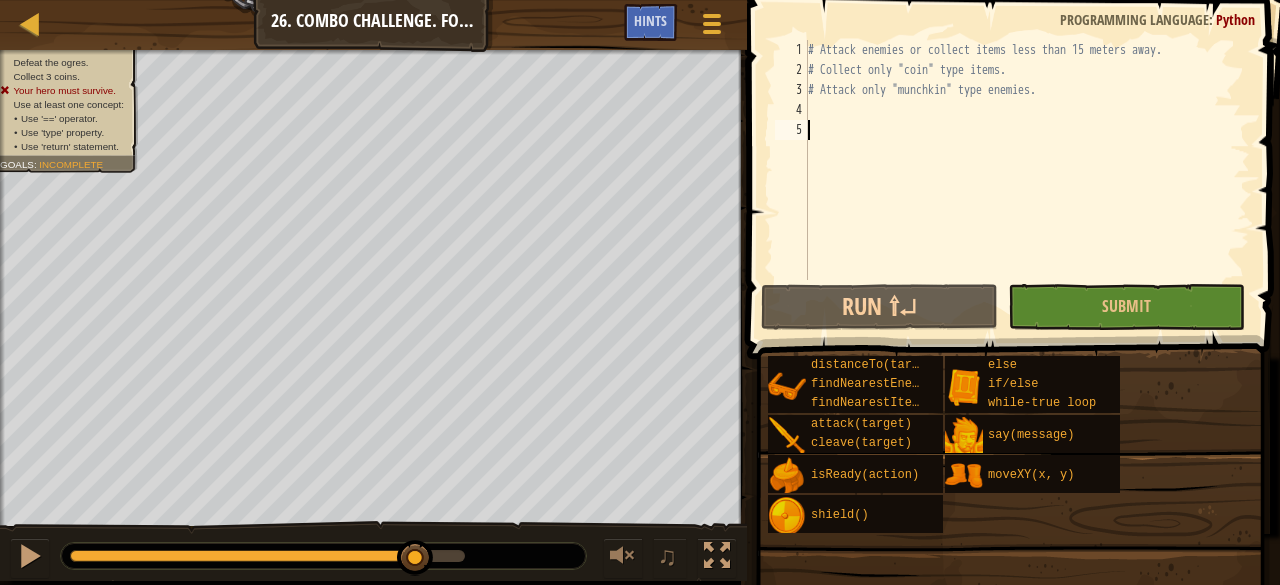 type on "f" 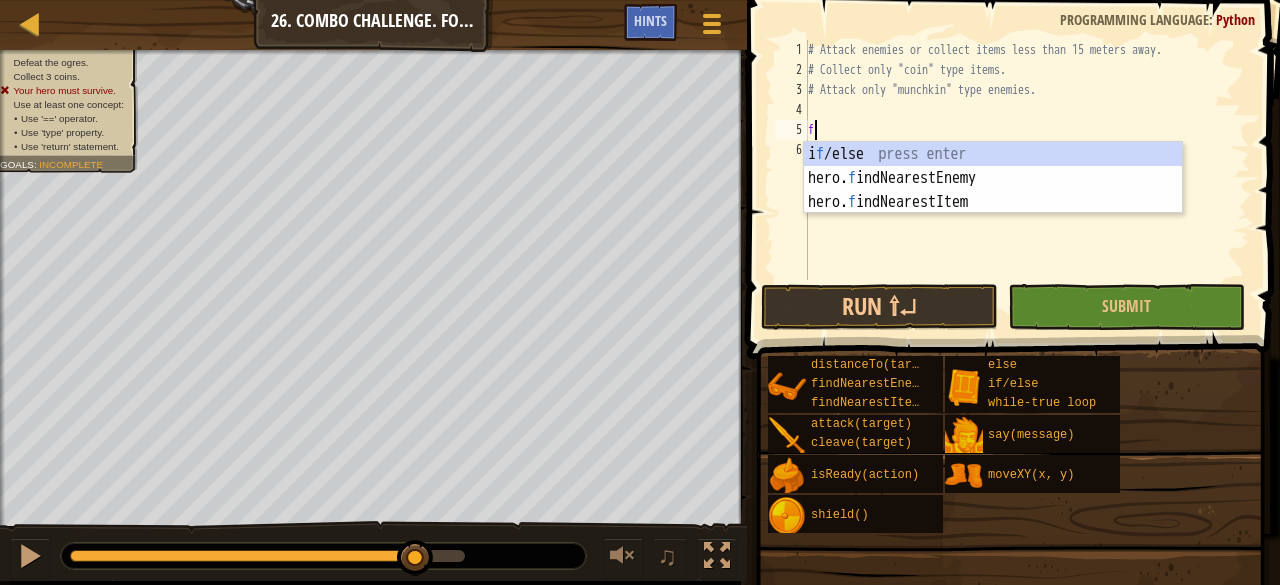 scroll, scrollTop: 9, scrollLeft: 0, axis: vertical 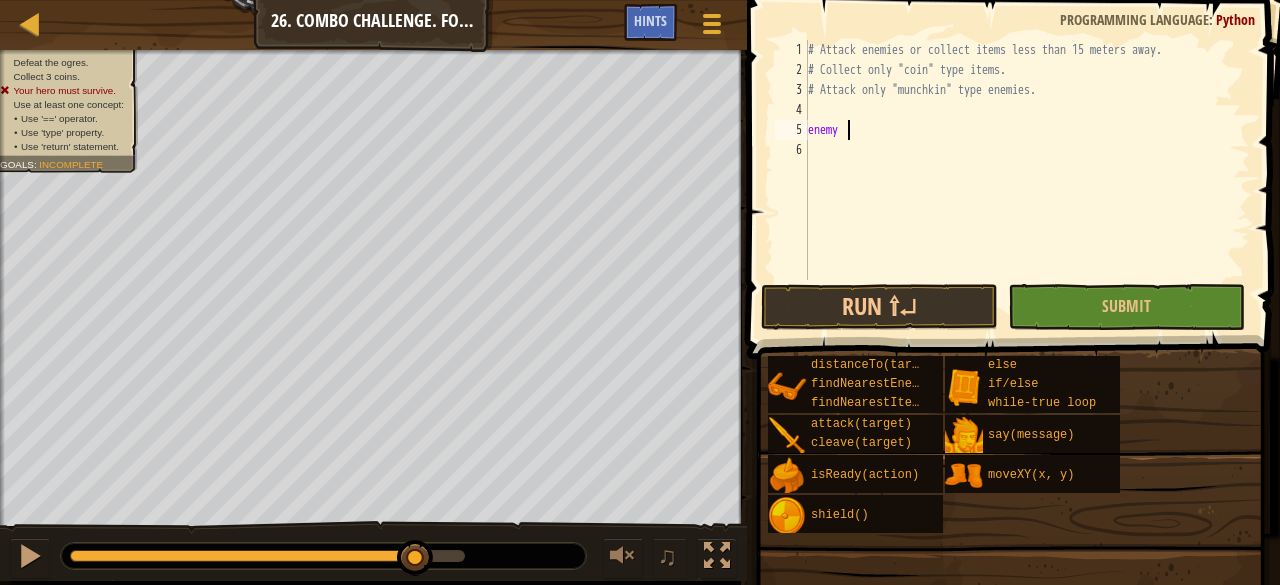 type on "e" 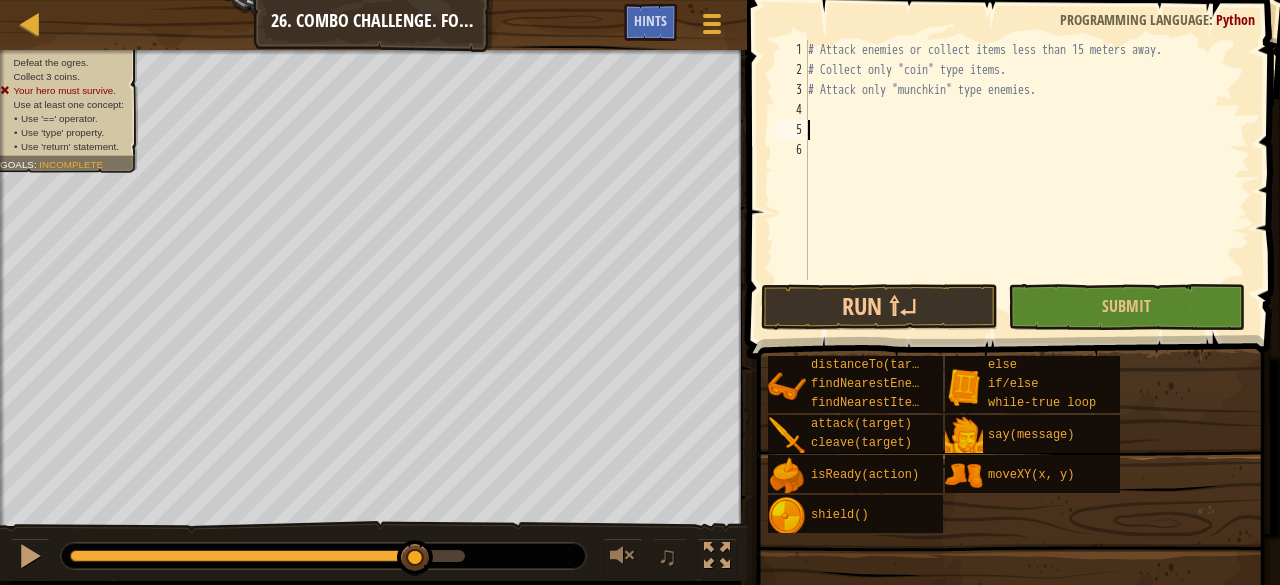 type on "# Attack only "munchkin" type enemies." 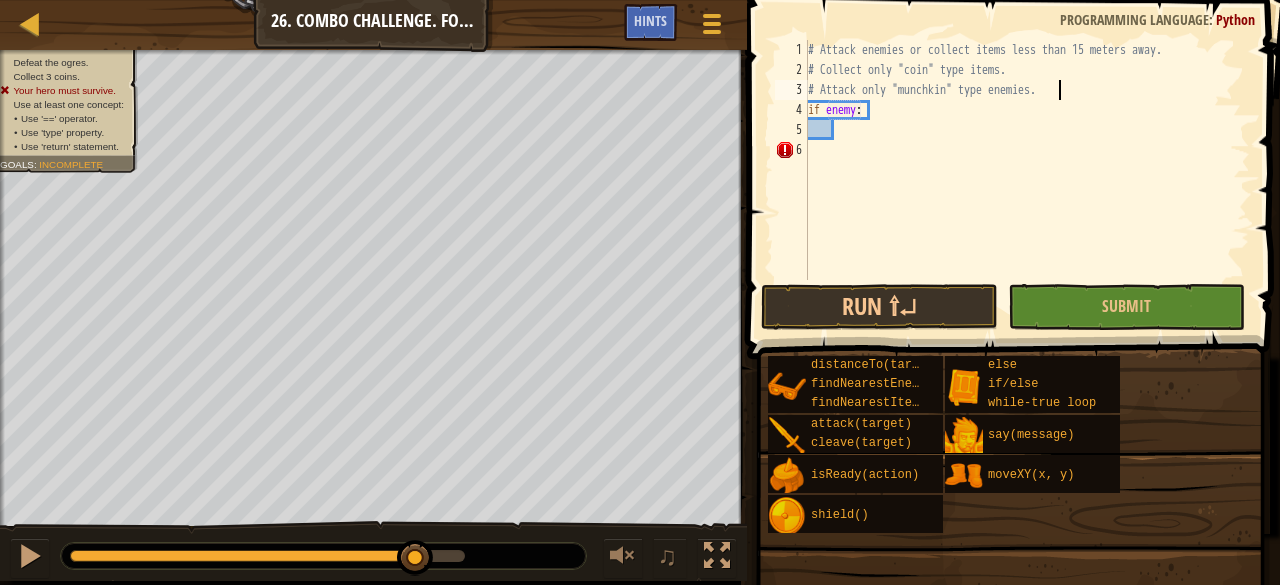 click on "# Attack enemies or collect items less than 15 meters away. # Collect only "coin" type items. # Attack only "munchkin" type enemies. if   enemy :" at bounding box center [1027, 180] 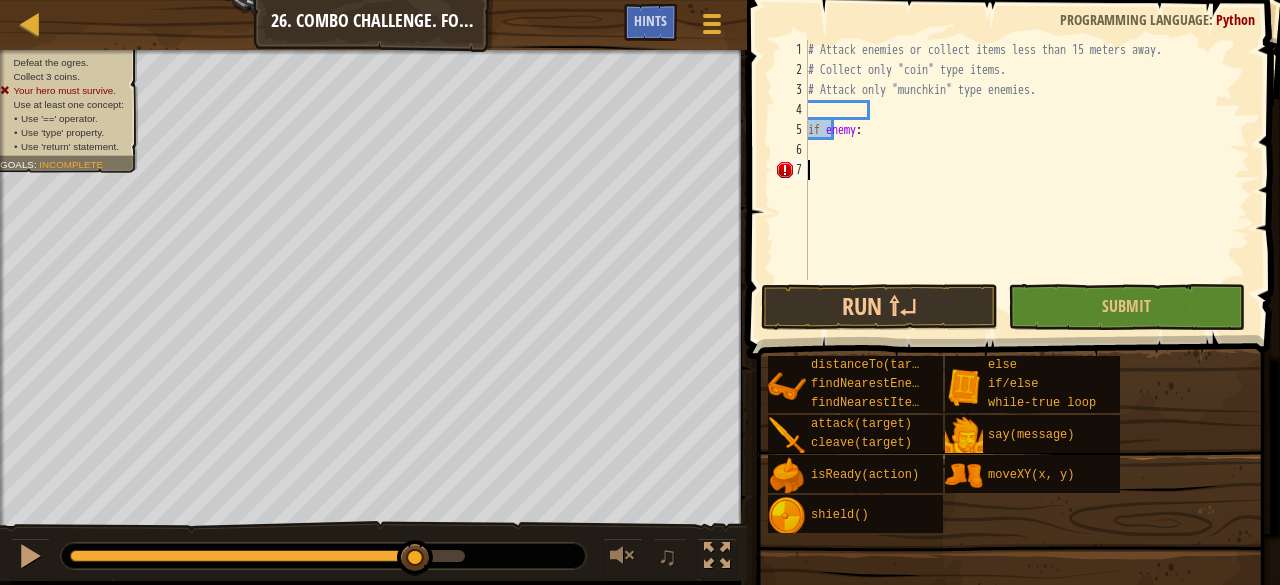 click on "# Attack enemies or collect items less than 15 meters away. # Collect only "coin" type items. # Attack only "munchkin" type enemies. if   enemy :" at bounding box center [1027, 180] 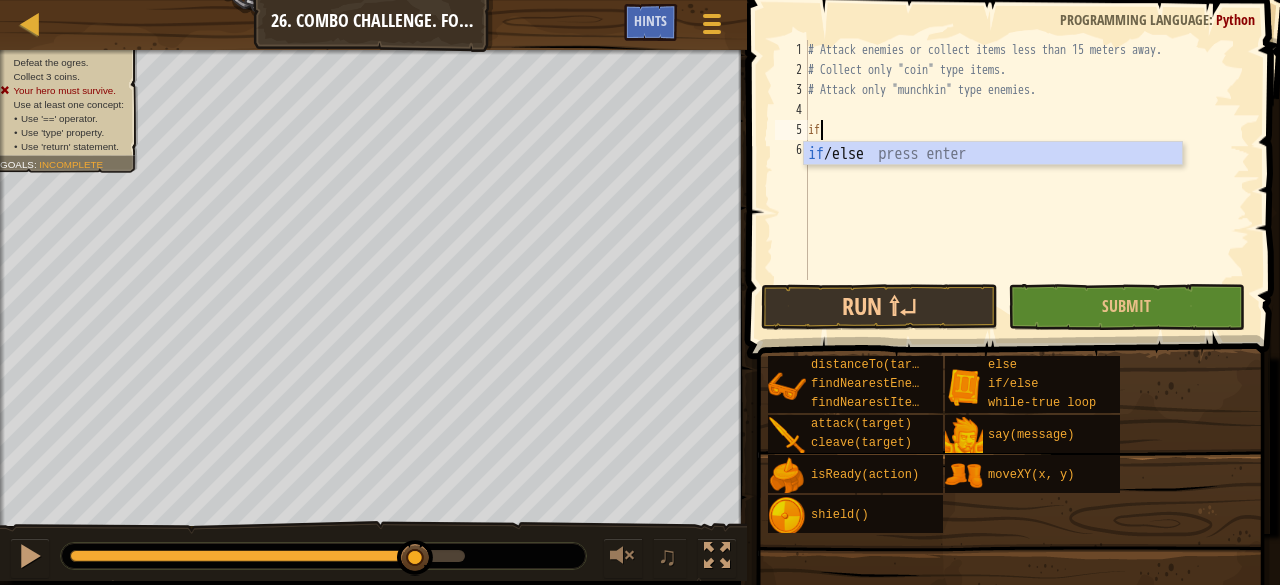 type on "i" 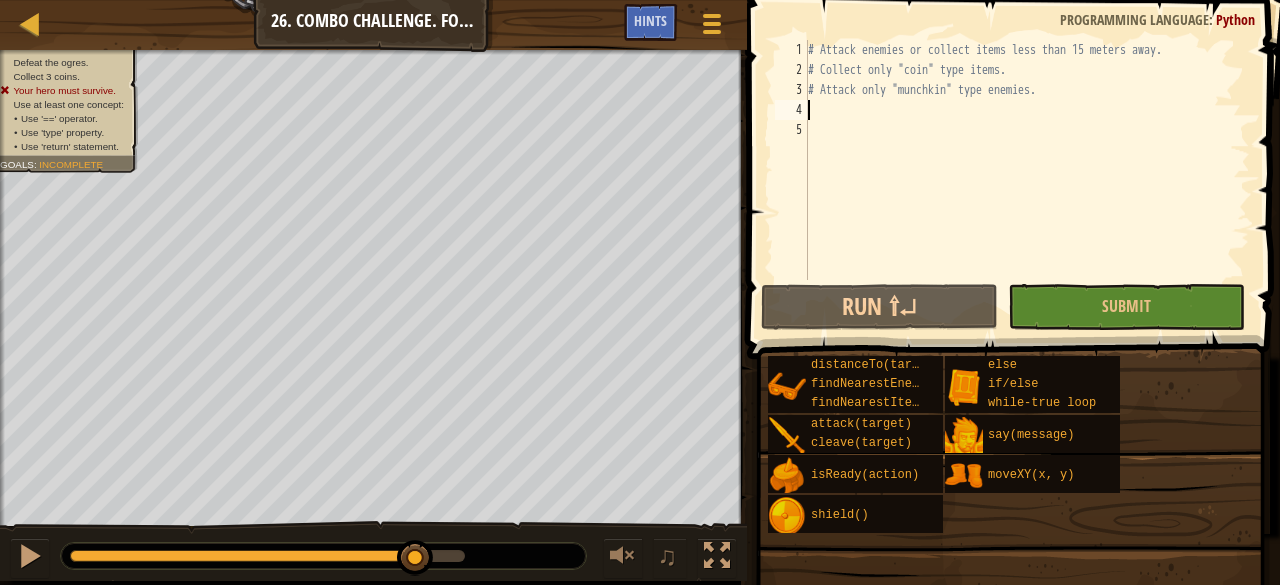 type on "f" 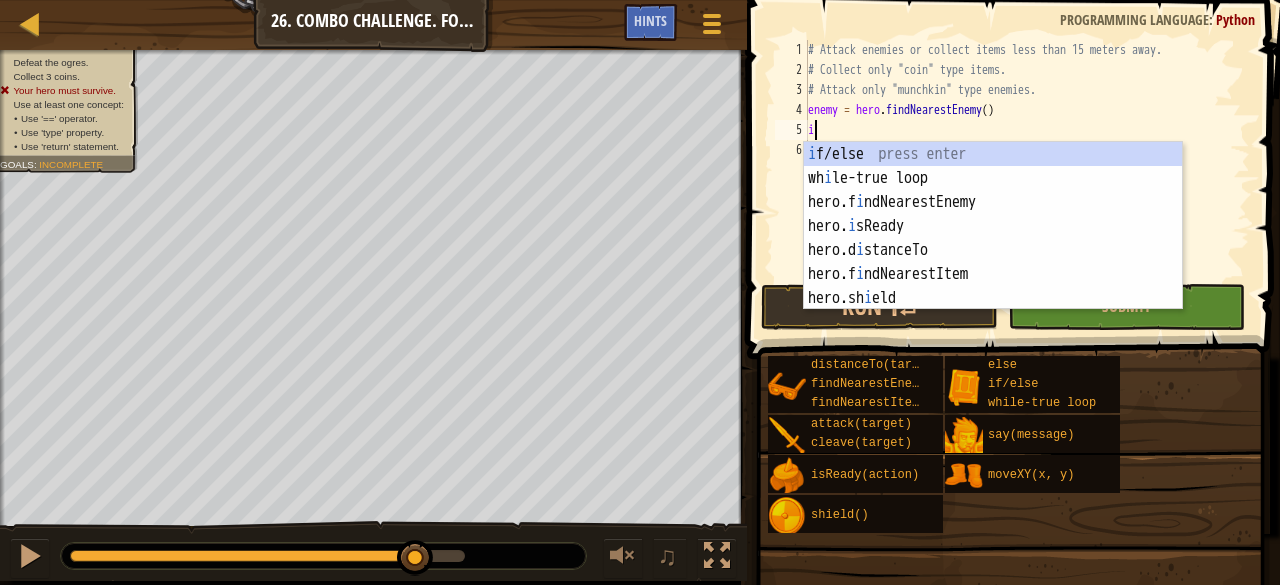 type on "if enemy:" 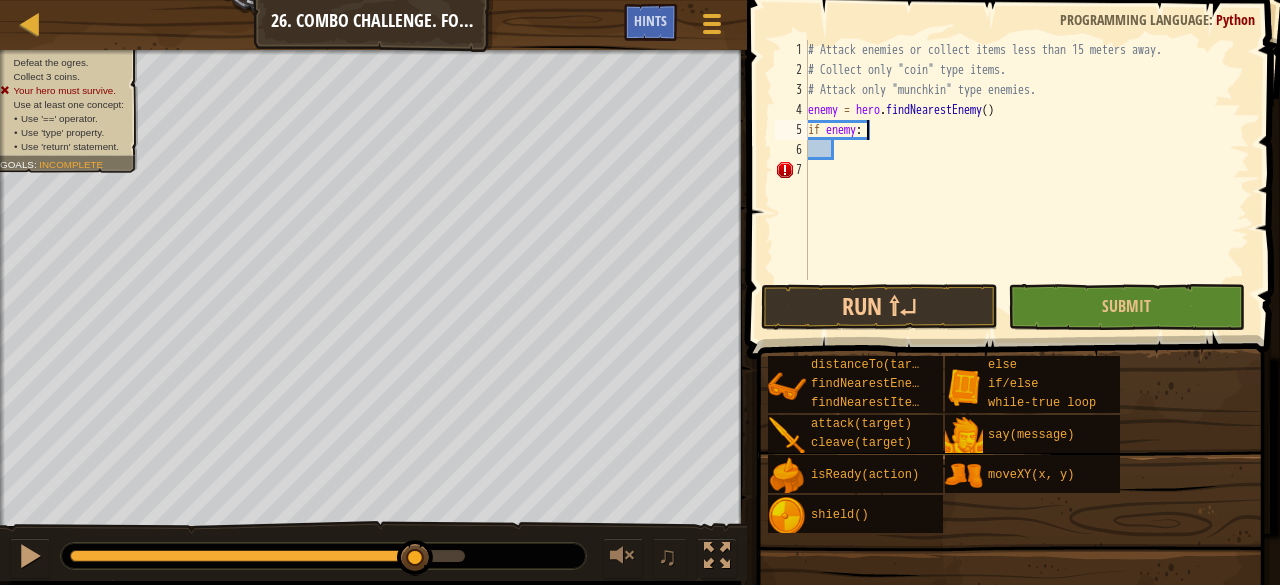 click on "# Attack enemies or collect items less than 15 meters away. # Collect only "coin" type items. # Attack only "munchkin" type enemies. enemy   =   hero . findNearestEnemy ( ) if   enemy :" at bounding box center [1027, 180] 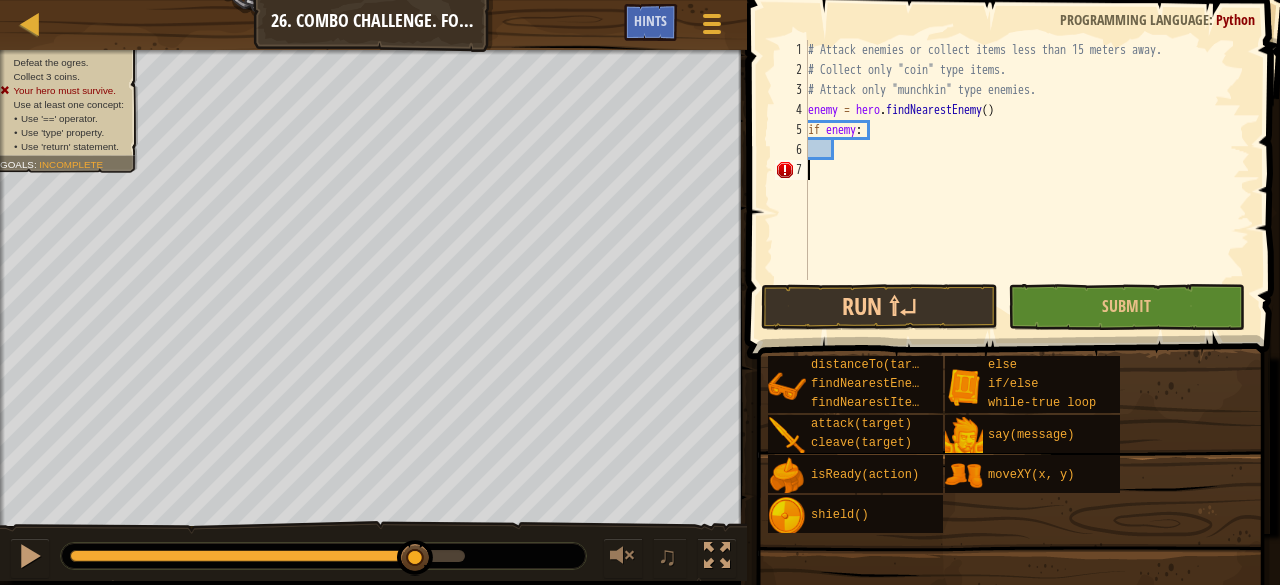 click on "# Attack enemies or collect items less than 15 meters away. # Collect only "coin" type items. # Attack only "munchkin" type enemies. enemy   =   hero . findNearestEnemy ( ) if   enemy :" at bounding box center [1027, 180] 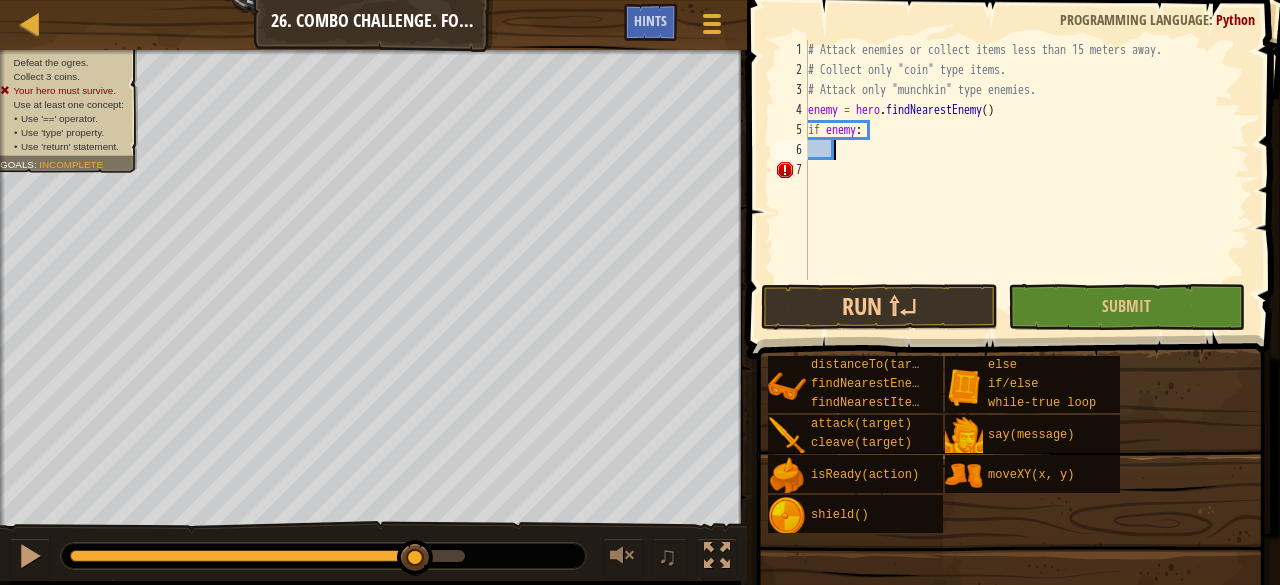 click on "# Attack enemies or collect items less than 15 meters away. # Collect only "coin" type items. # Attack only "munchkin" type enemies. enemy   =   hero . findNearestEnemy ( ) if   enemy :" at bounding box center [1027, 180] 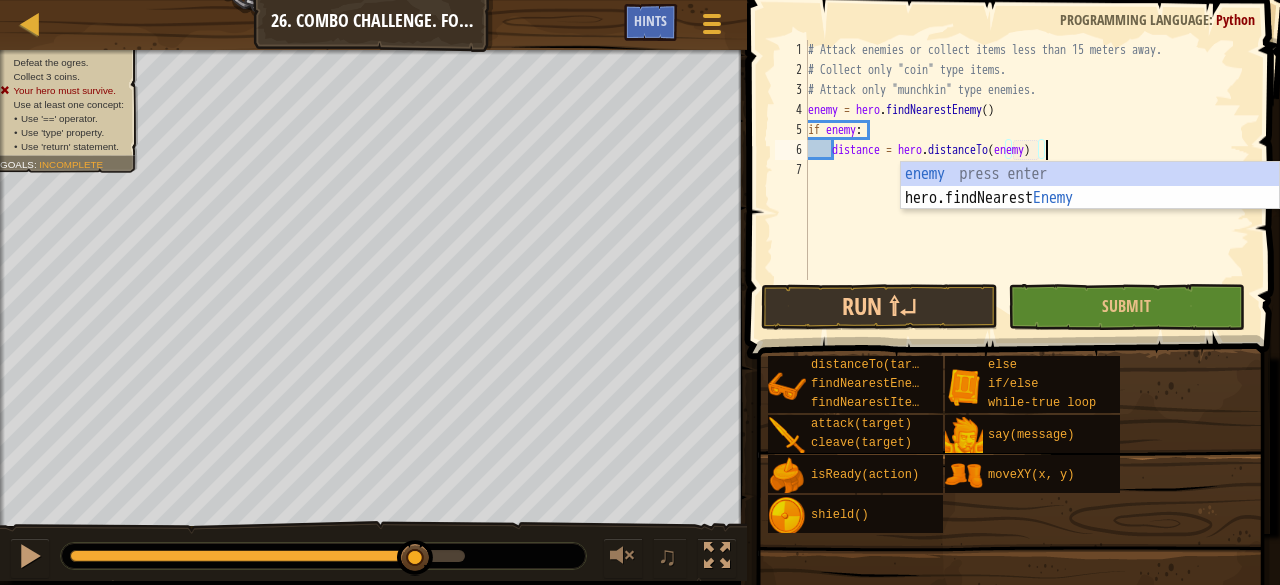 scroll, scrollTop: 9, scrollLeft: 19, axis: both 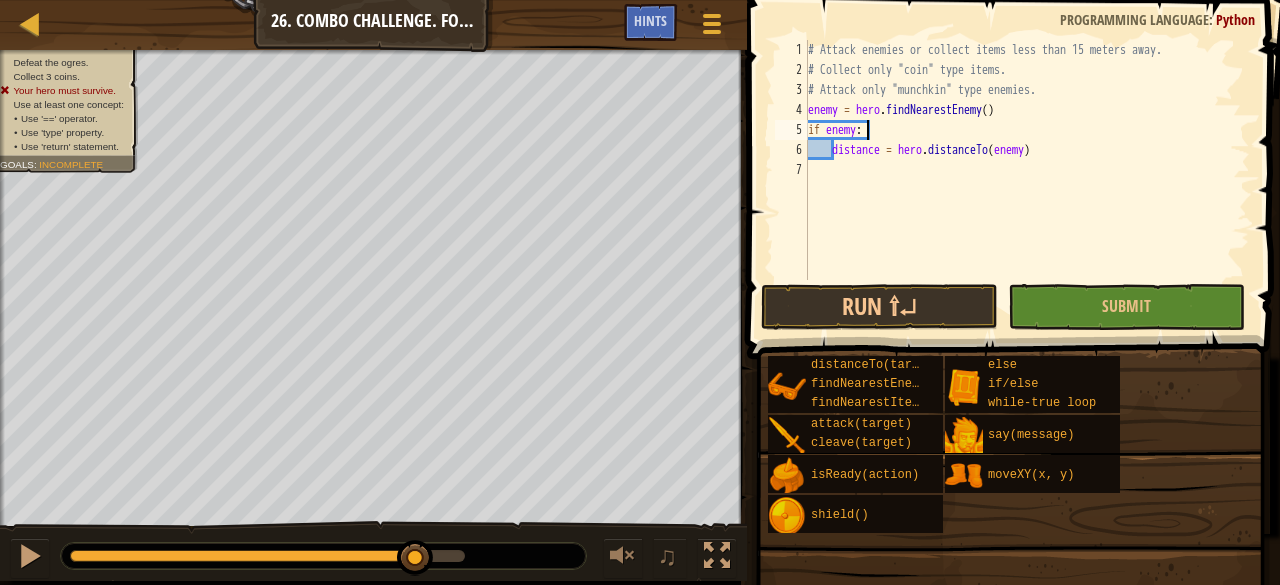 click on "# Attack enemies or collect items less than 15 meters away. # Collect only "coin" type items. # Attack only "munchkin" type enemies. enemy   =   hero . findNearestEnemy ( ) if   enemy :      distance   =   hero . distanceTo ( enemy )" at bounding box center [1027, 180] 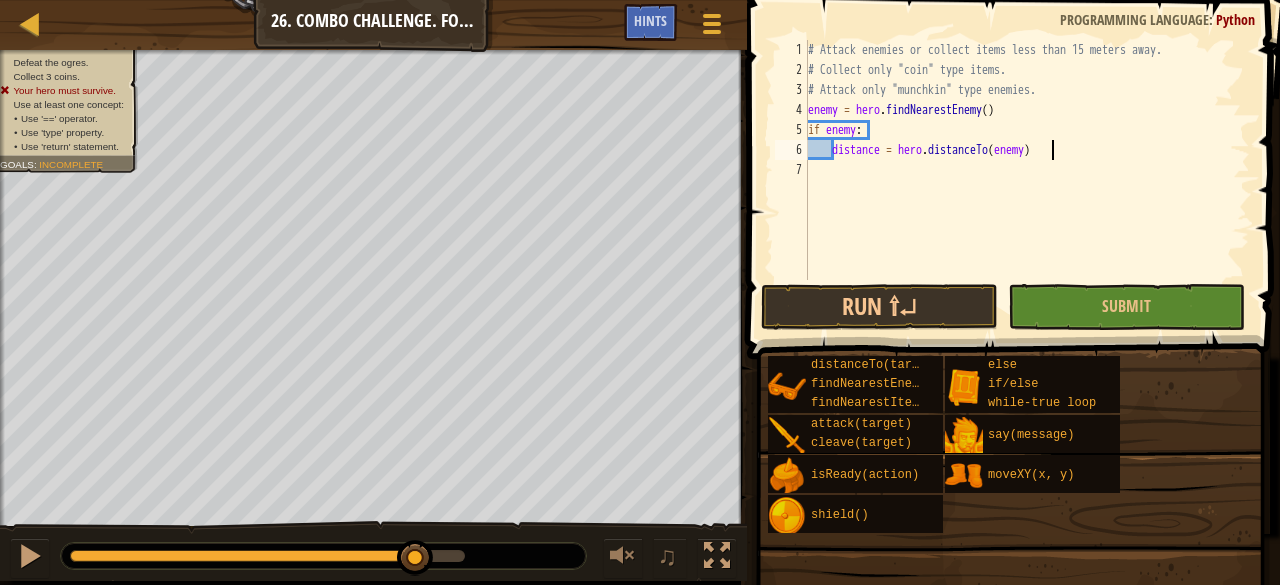 click on "# Attack enemies or collect items less than 15 meters away. # Collect only "coin" type items. # Attack only "munchkin" type enemies. enemy   =   hero . findNearestEnemy ( ) if   enemy :      distance   =   hero . distanceTo ( enemy )" at bounding box center [1027, 180] 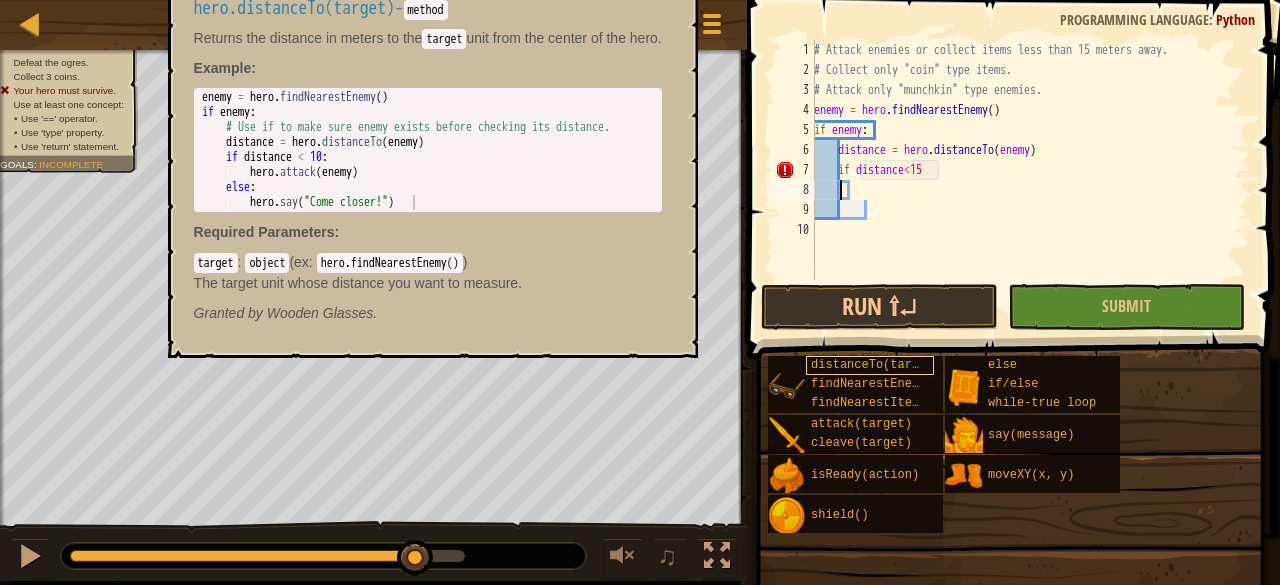 scroll, scrollTop: 9, scrollLeft: 0, axis: vertical 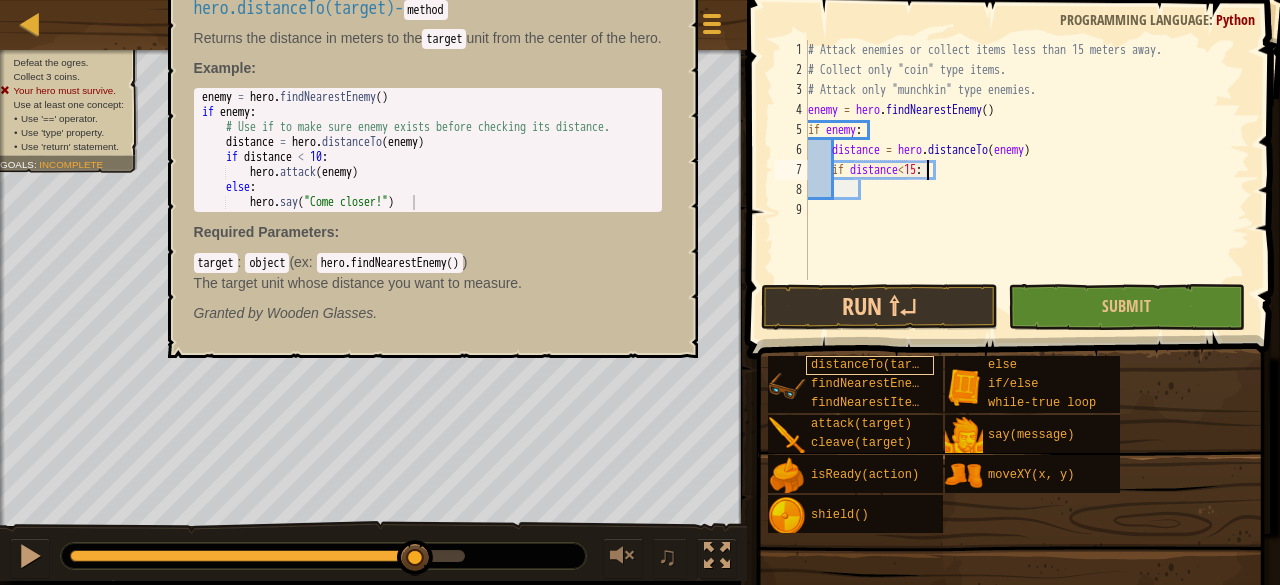 type on "if distance<15:" 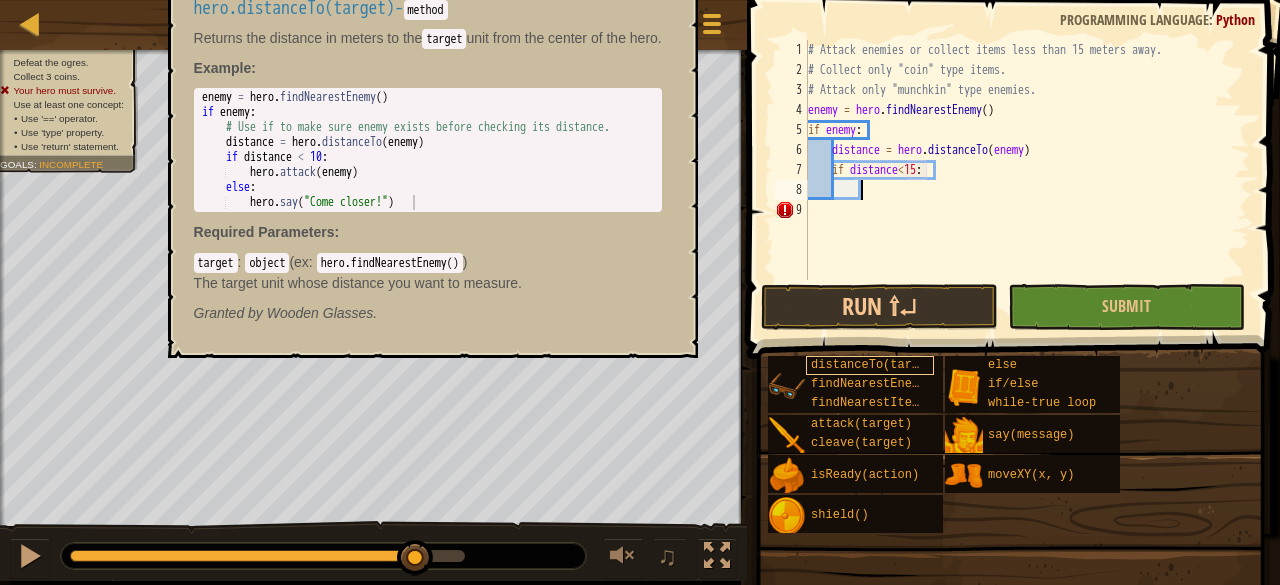 scroll, scrollTop: 9, scrollLeft: 4, axis: both 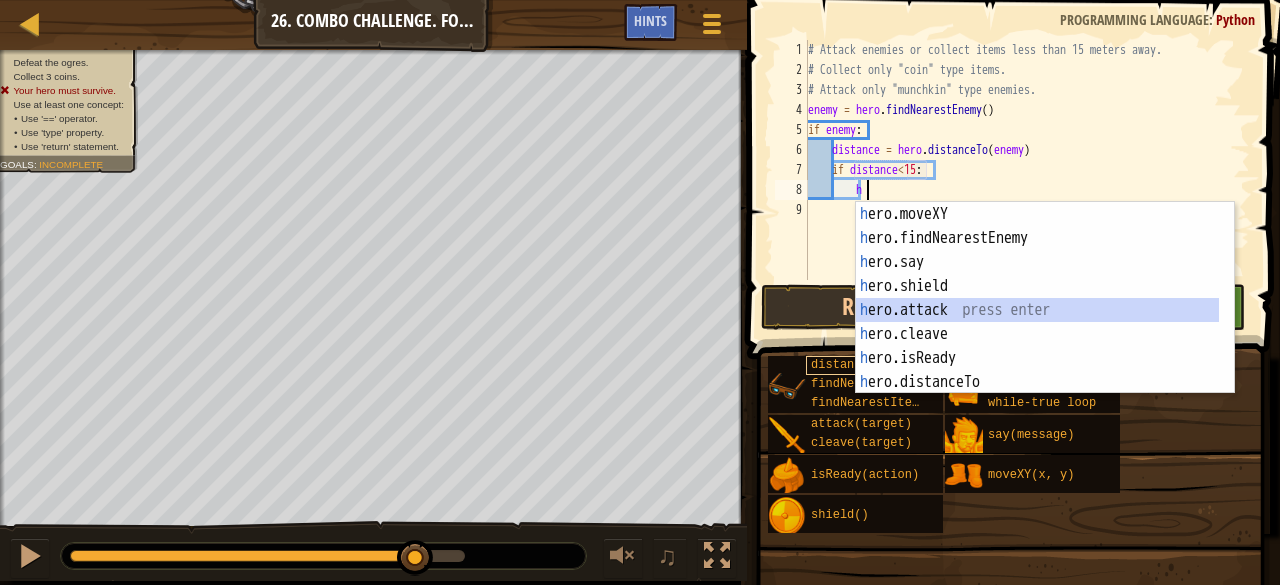 type on "hero.attack(enemy)" 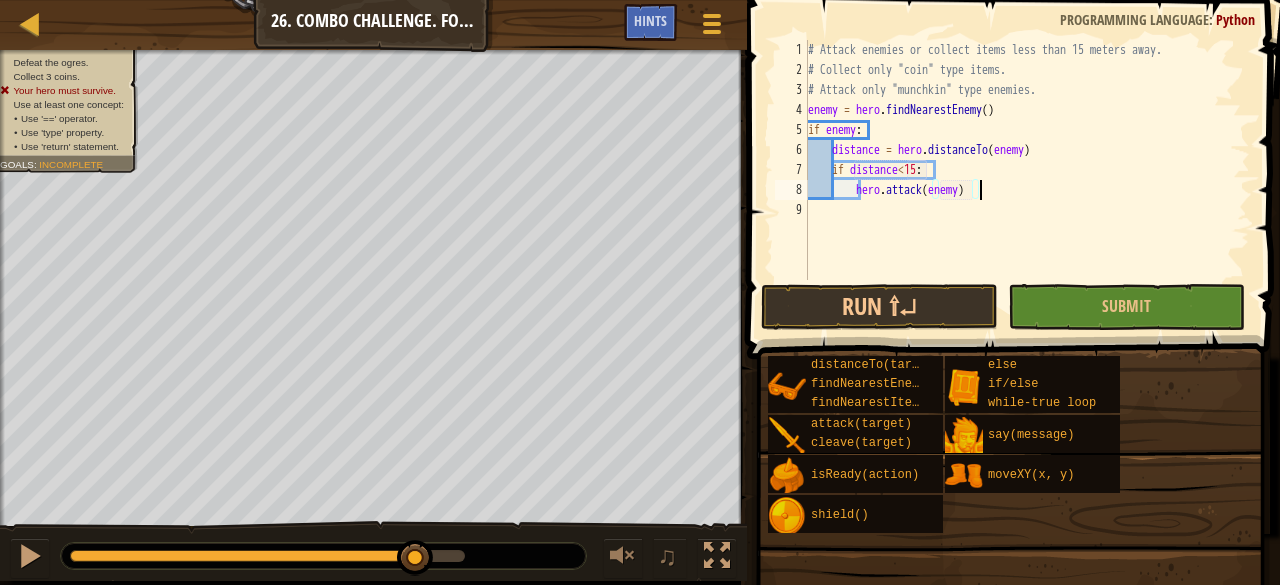 click on "# Attack enemies or collect items less than 15 meters away. # Collect only "coin" type items. # Attack only "munchkin" type enemies. enemy   =   hero . findNearestEnemy ( ) if   enemy :      distance   =   hero . distanceTo ( enemy )      if   distance < 15 :          hero . attack ( enemy )" at bounding box center (1027, 180) 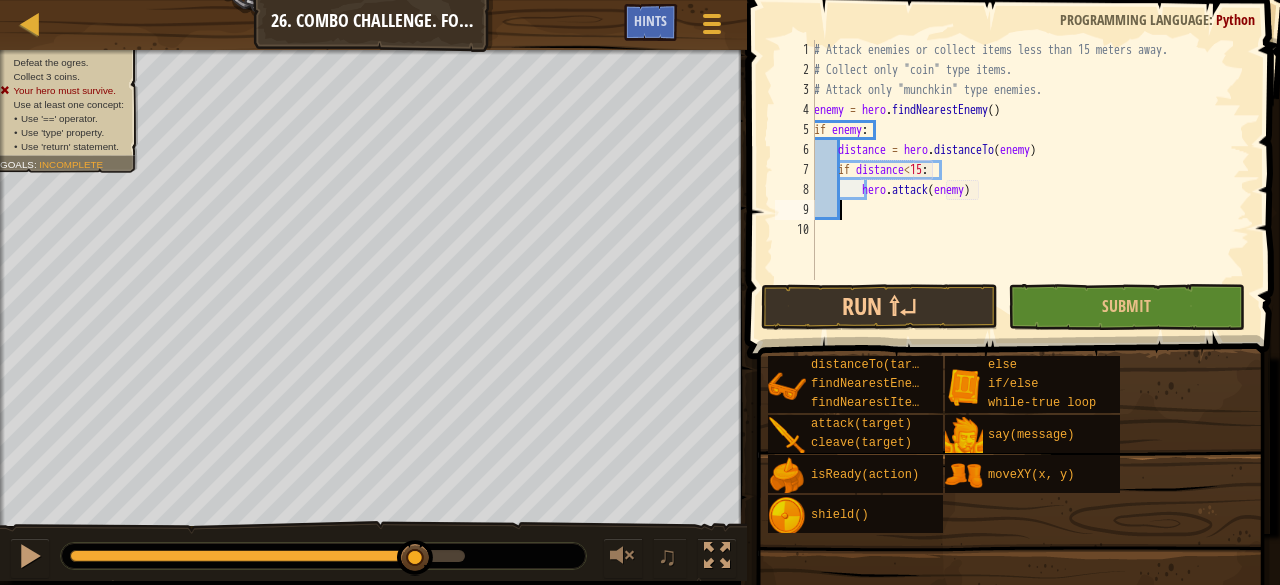 scroll, scrollTop: 9, scrollLeft: 1, axis: both 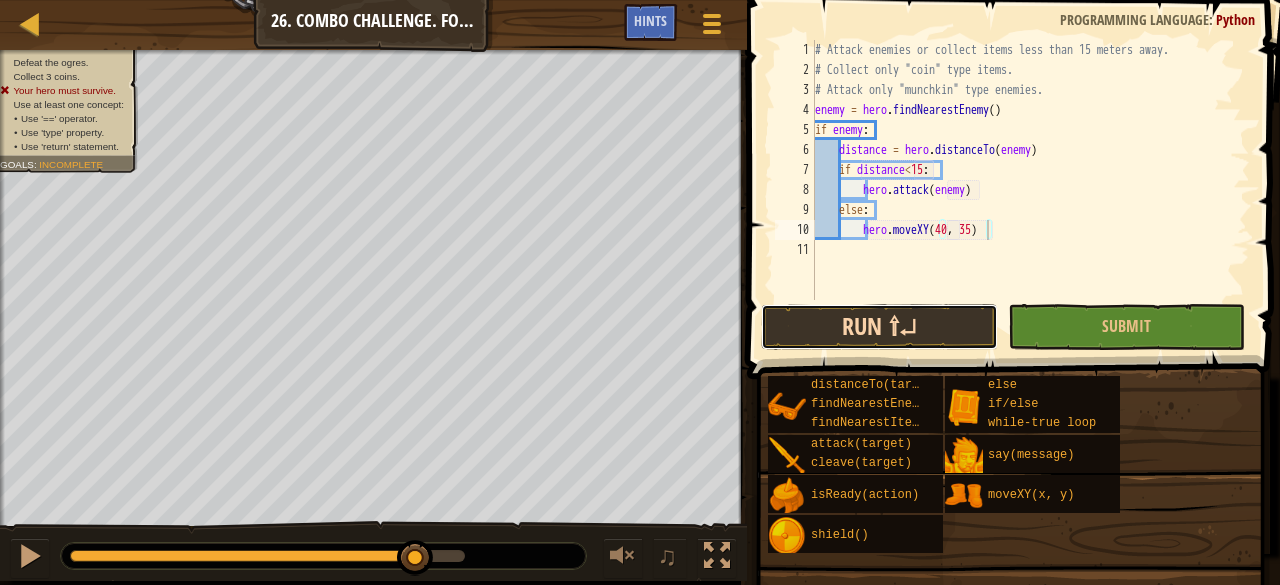click on "Run ⇧↵" at bounding box center [879, 327] 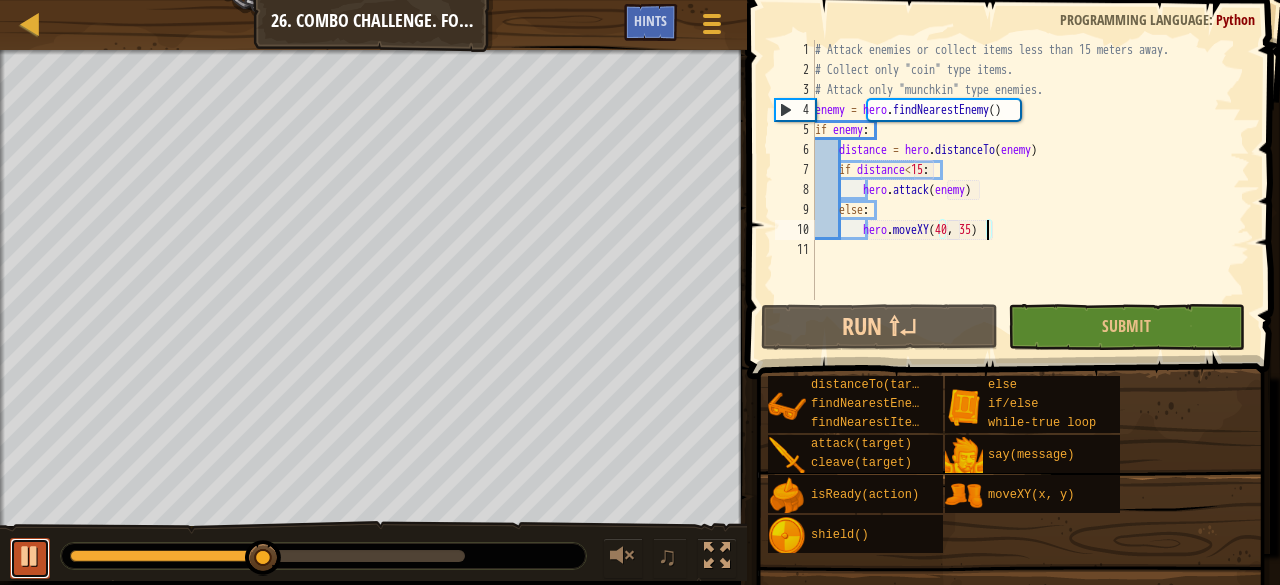 click at bounding box center [30, 556] 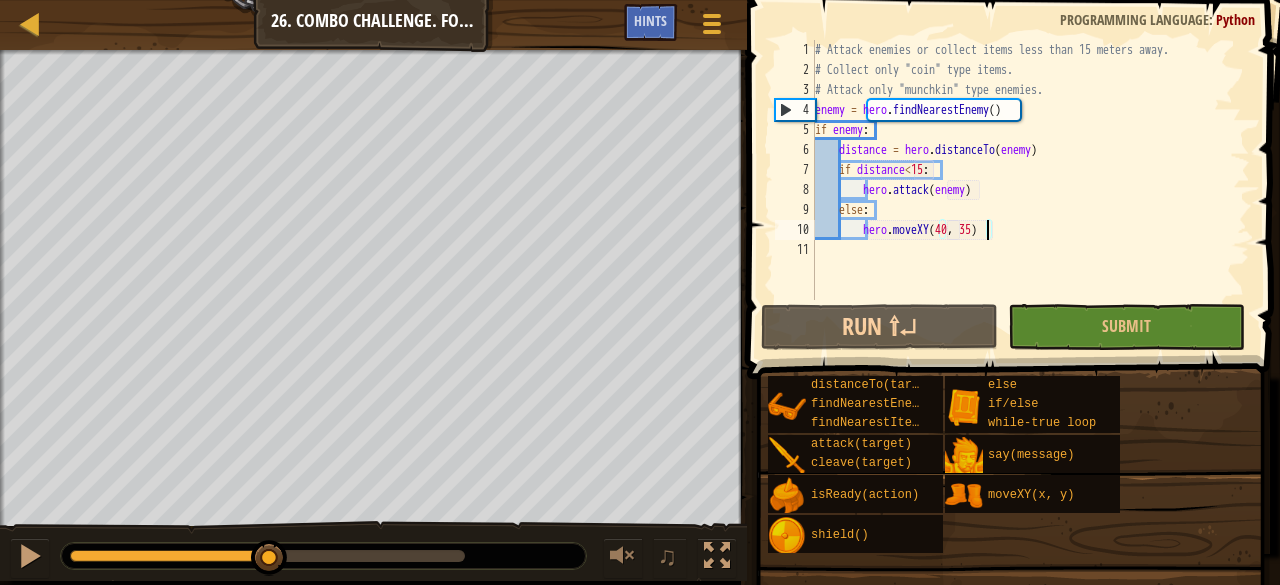 click on "# Attack enemies or collect items less than 15 meters away. # Collect only "coin" type items. # Attack only "munchkin" type enemies. enemy   =   hero . findNearestEnemy ( ) if   enemy :      distance   =   hero . distanceTo ( enemy )      if   distance < 15 :          hero . attack ( enemy )      else :          hero . moveXY ( 40 ,   35 )" at bounding box center (1030, 190) 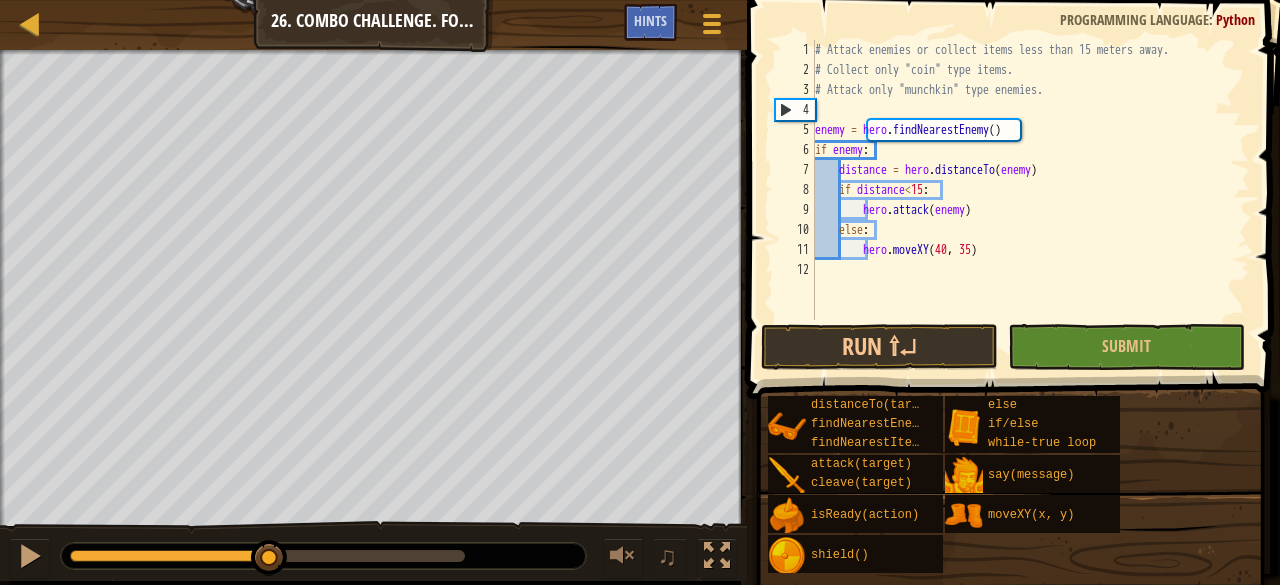 scroll, scrollTop: 9, scrollLeft: 0, axis: vertical 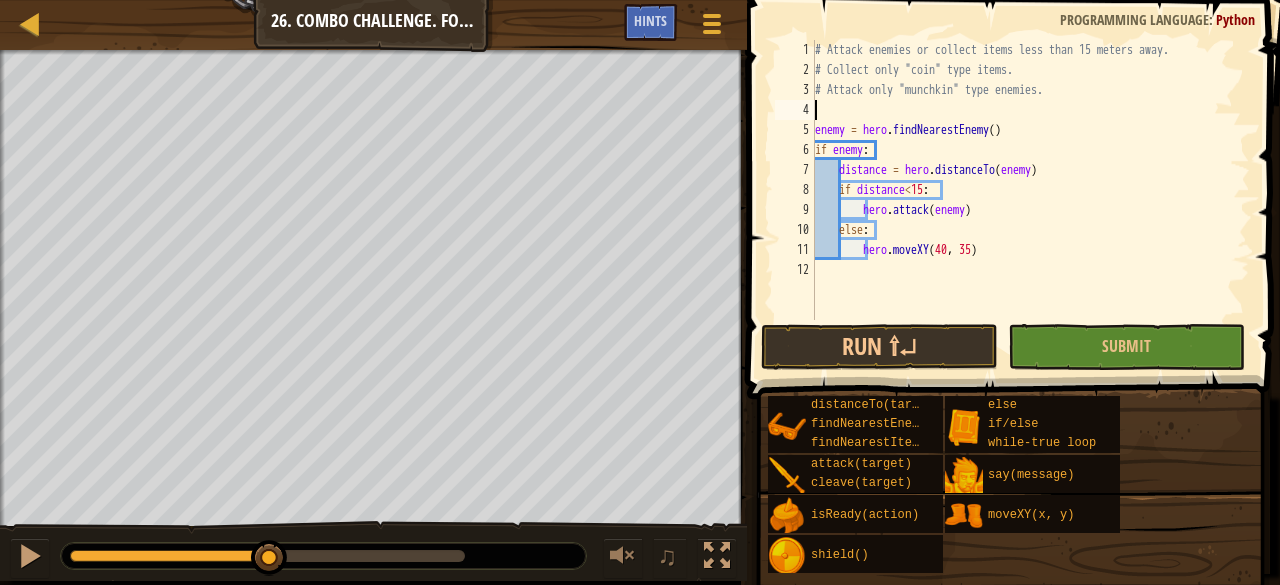 type on "w" 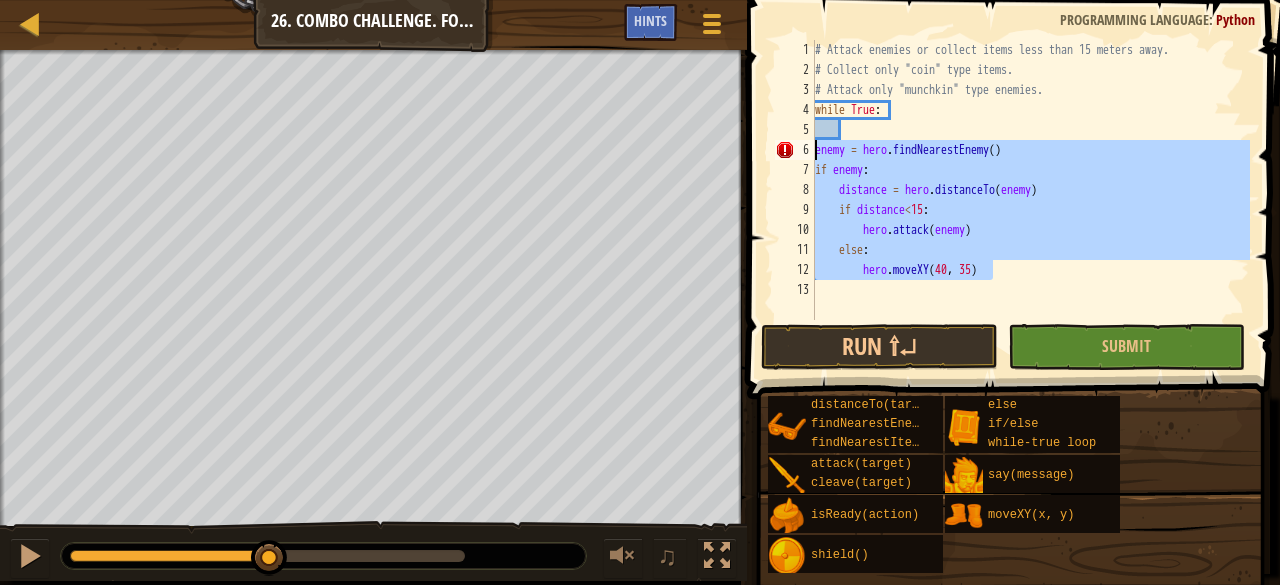 drag, startPoint x: 1016, startPoint y: 275, endPoint x: 800, endPoint y: 148, distance: 250.56935 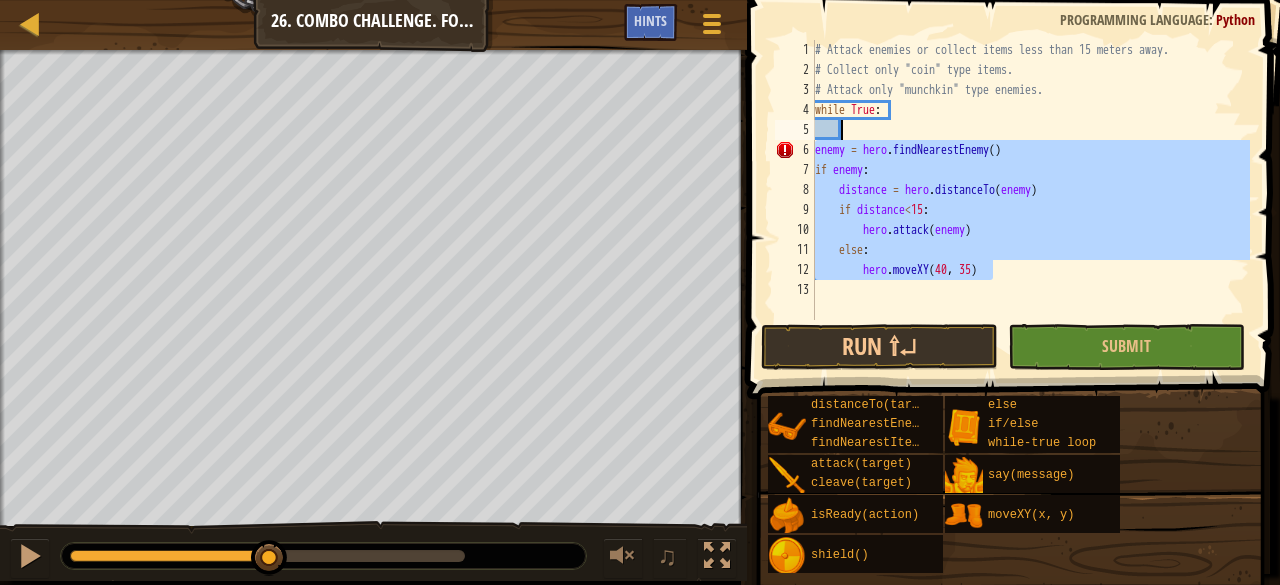 type on "else:
hero.moveXY(40, 35)" 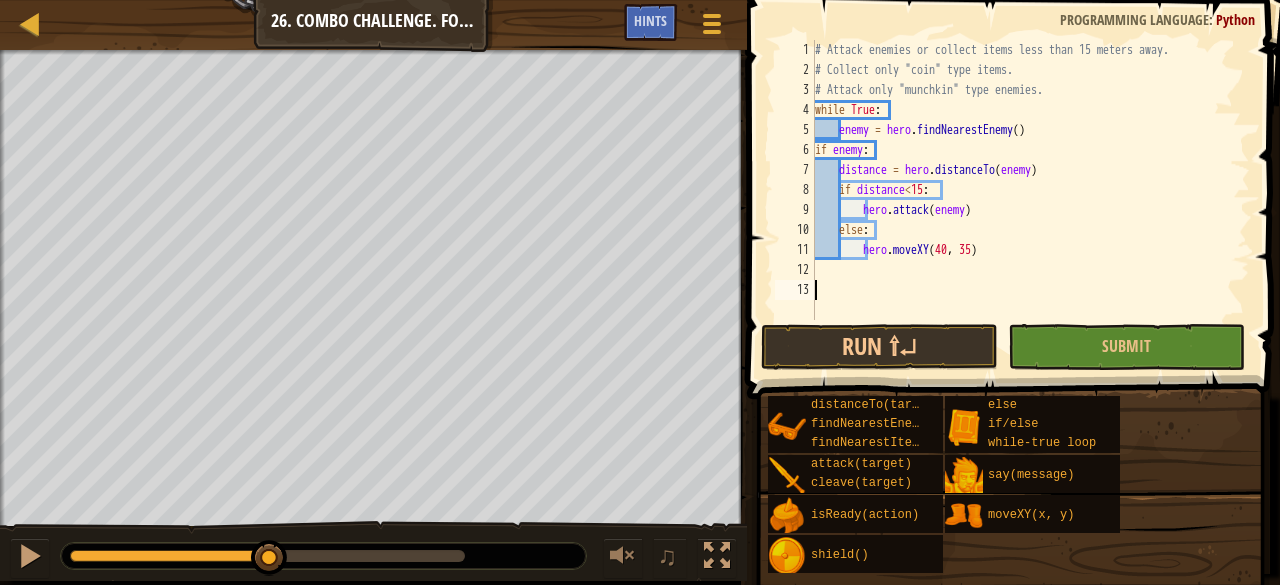 click on "# Attack enemies or collect items less than 15 meters away. # Collect only "coin" type items. # Attack only "munchkin" type enemies. while   True :      enemy   =   hero . findNearestEnemy ( ) if   enemy :      distance   =   hero . distanceTo ( enemy )      if   distance < 15 :          hero . attack ( enemy )      else :          hero . moveXY ( 40 ,   35 )" at bounding box center (1030, 200) 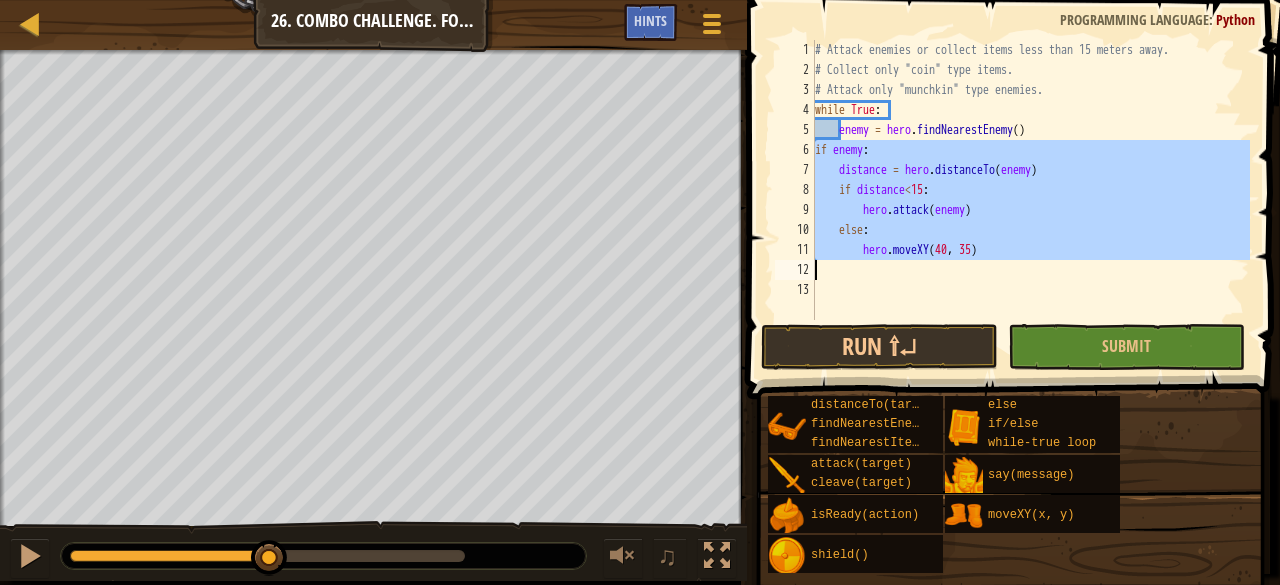 drag, startPoint x: 817, startPoint y: 150, endPoint x: 1018, endPoint y: 261, distance: 229.61272 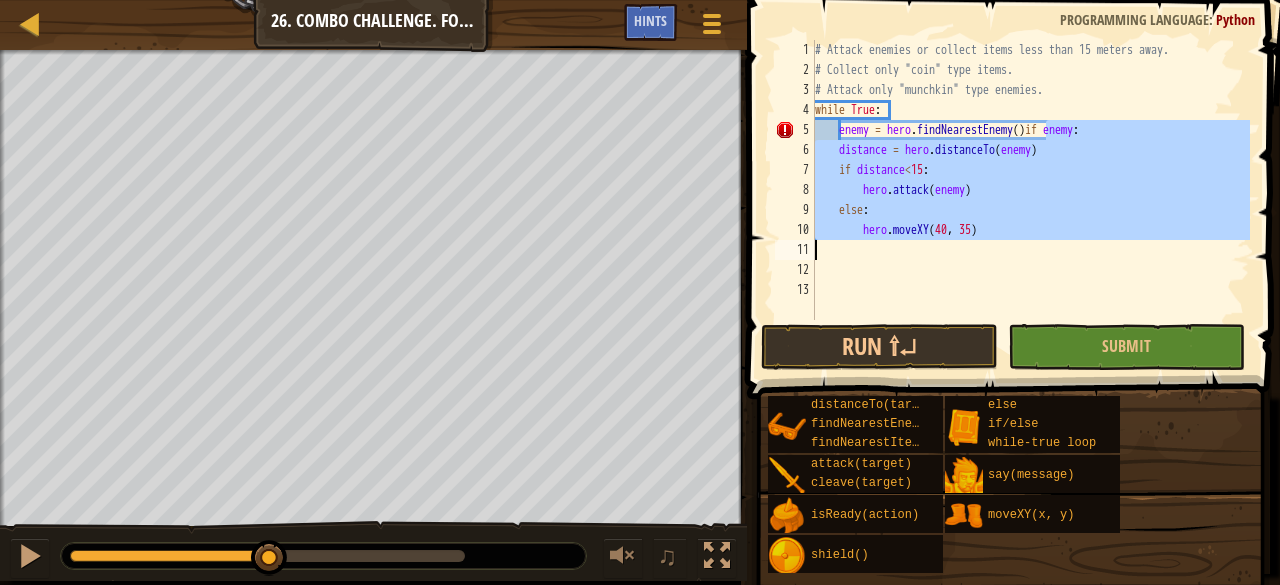 click on "# Attack enemies or collect items less than 15 meters away. # Collect only "coin" type items. # Attack only "munchkin" type enemies. while   True :      enemy   =   hero . findNearestEnemy ( ) if   enemy :      distance   =   hero . distanceTo ( enemy )      if   distance < 15 :          hero . attack ( enemy )      else :          hero . moveXY ( 40 ,   35 )" at bounding box center [1030, 180] 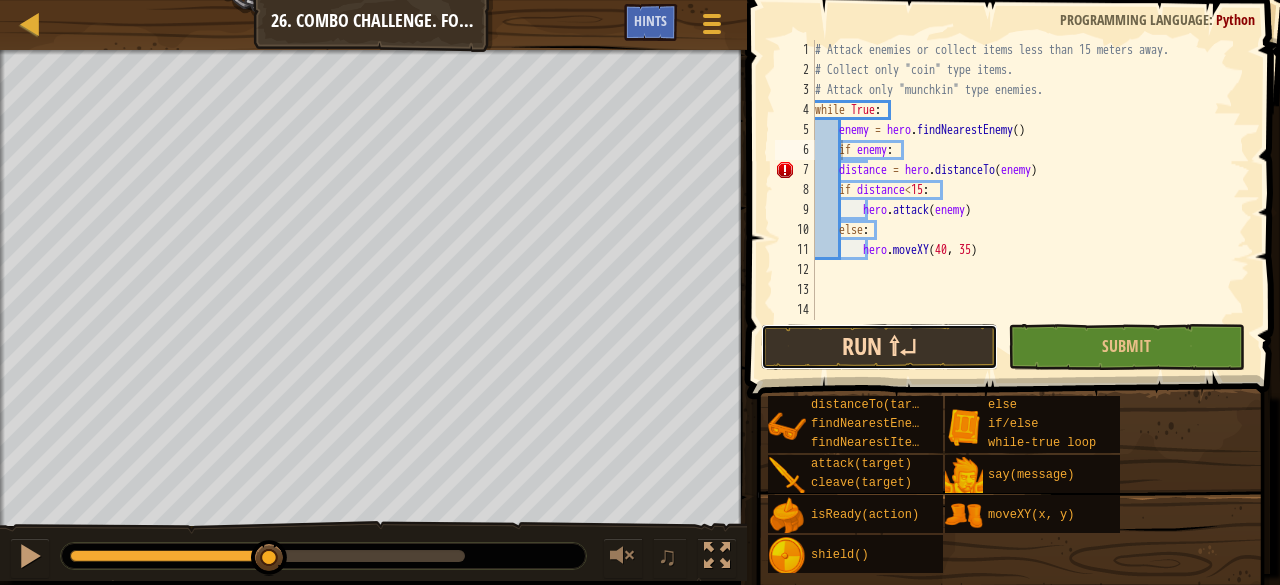 click on "Run ⇧↵" at bounding box center (879, 347) 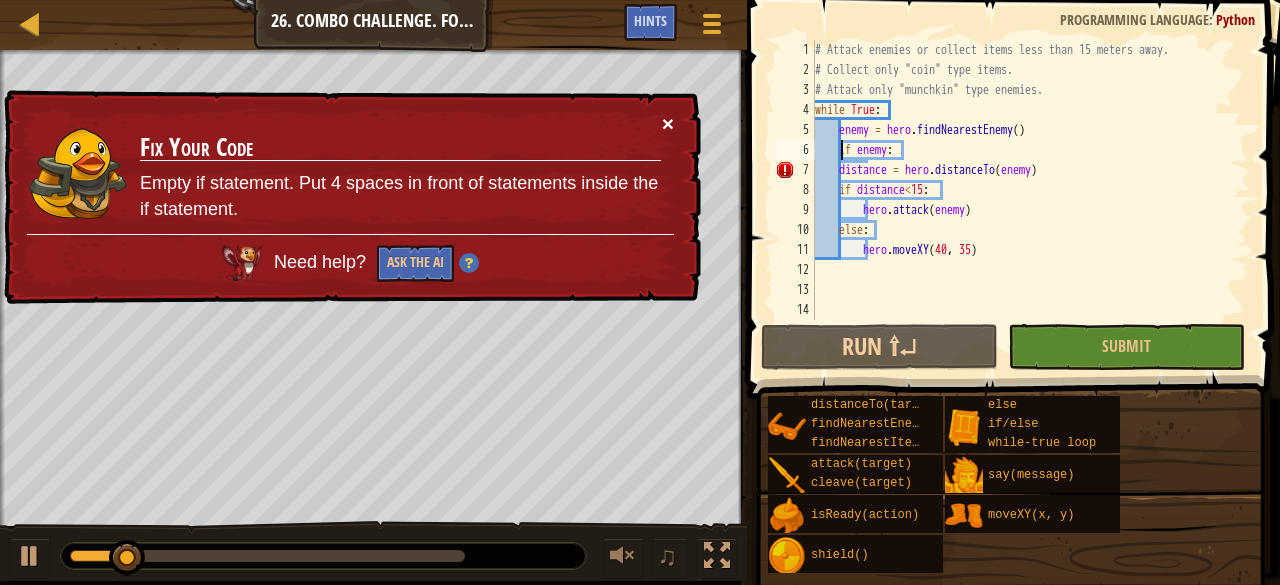 click on "×" at bounding box center (668, 123) 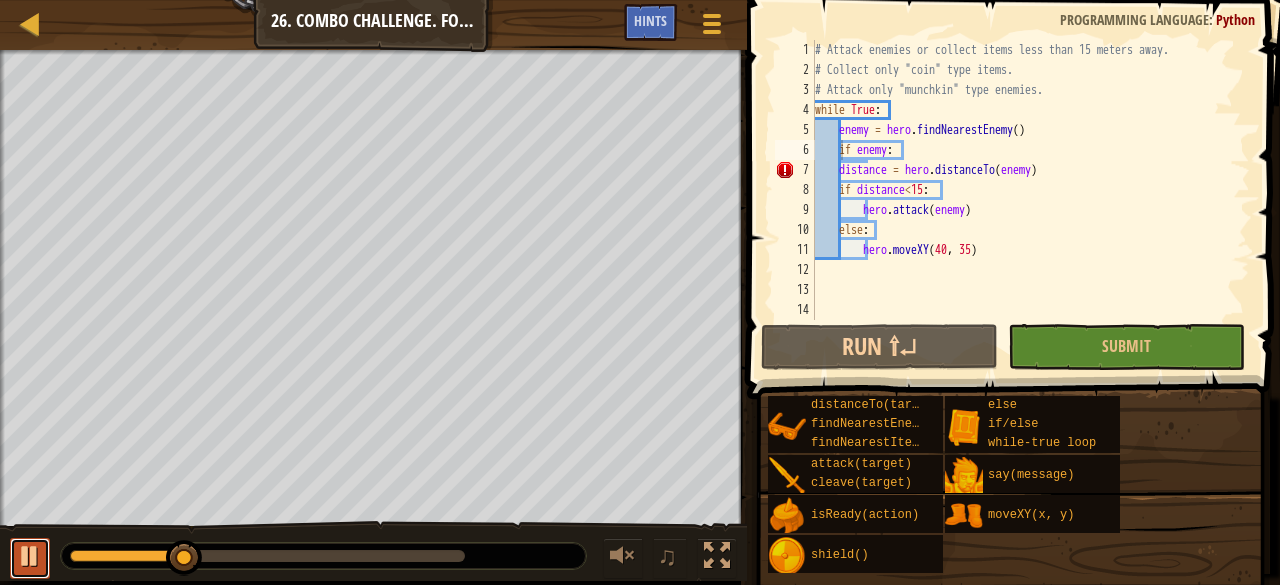 click at bounding box center [30, 556] 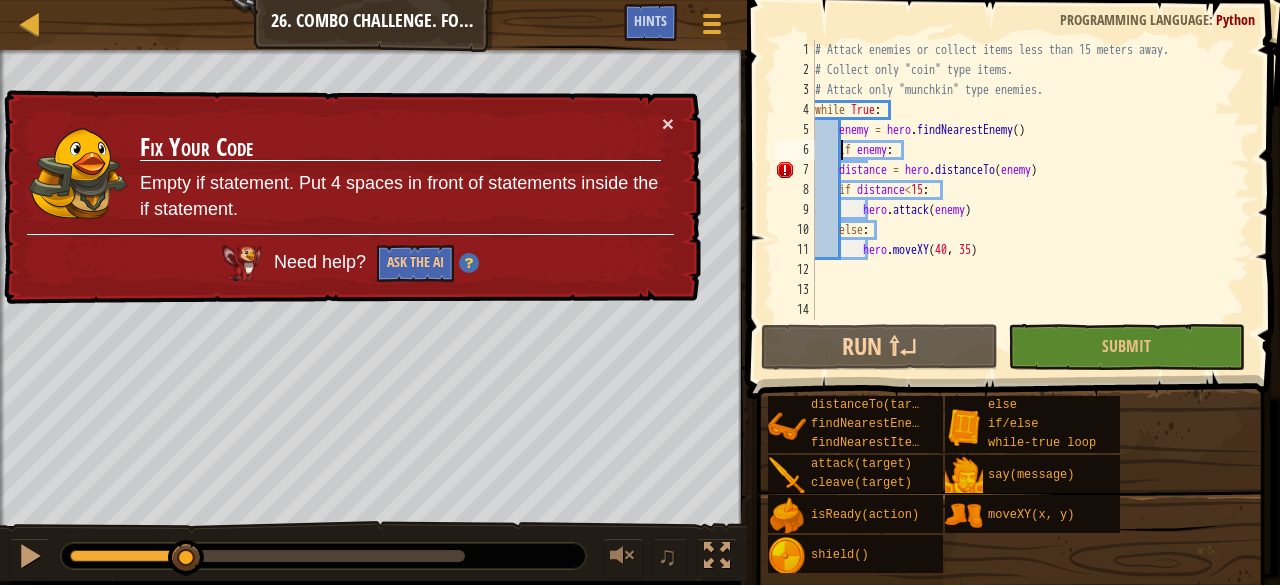 click on "# Attack enemies or collect items less than 15 meters away. # Collect only "coin" type items. # Attack only "munchkin" type enemies. while   True :      enemy   =   hero . findNearestEnemy ( )      if   enemy :      distance   =   hero . distanceTo ( enemy )      if   distance < 15 :          hero . attack ( enemy )      else :          hero . moveXY ( 40 ,   35 )" at bounding box center (1030, 200) 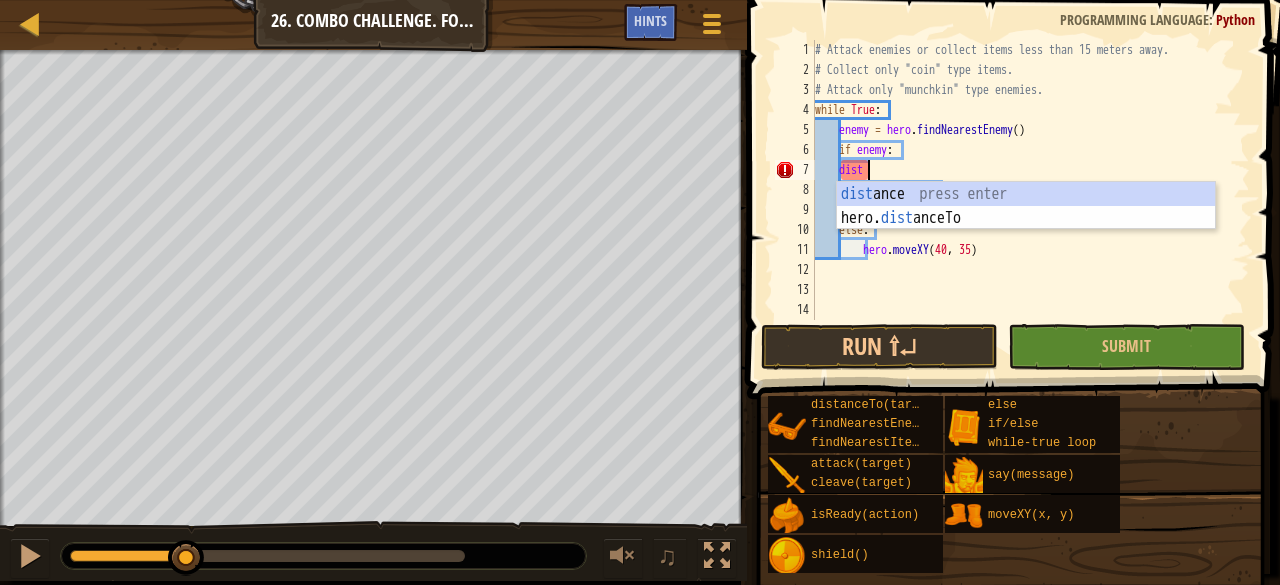 type on "d" 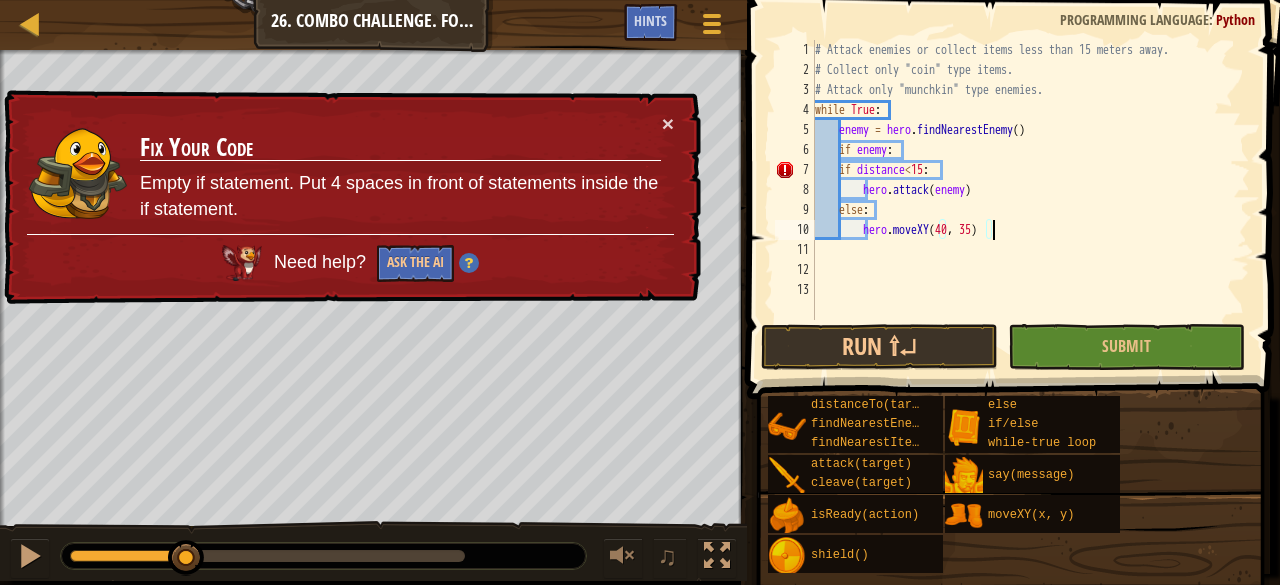 click on "# Attack enemies or collect items less than 15 meters away. # Collect only "coin" type items. # Attack only "munchkin" type enemies. while   True :      enemy   =   hero . findNearestEnemy ( )      if   enemy :      if   distance < 15 :          hero . attack ( enemy )      else :          hero . moveXY ( 40 ,   35 )" at bounding box center [1030, 200] 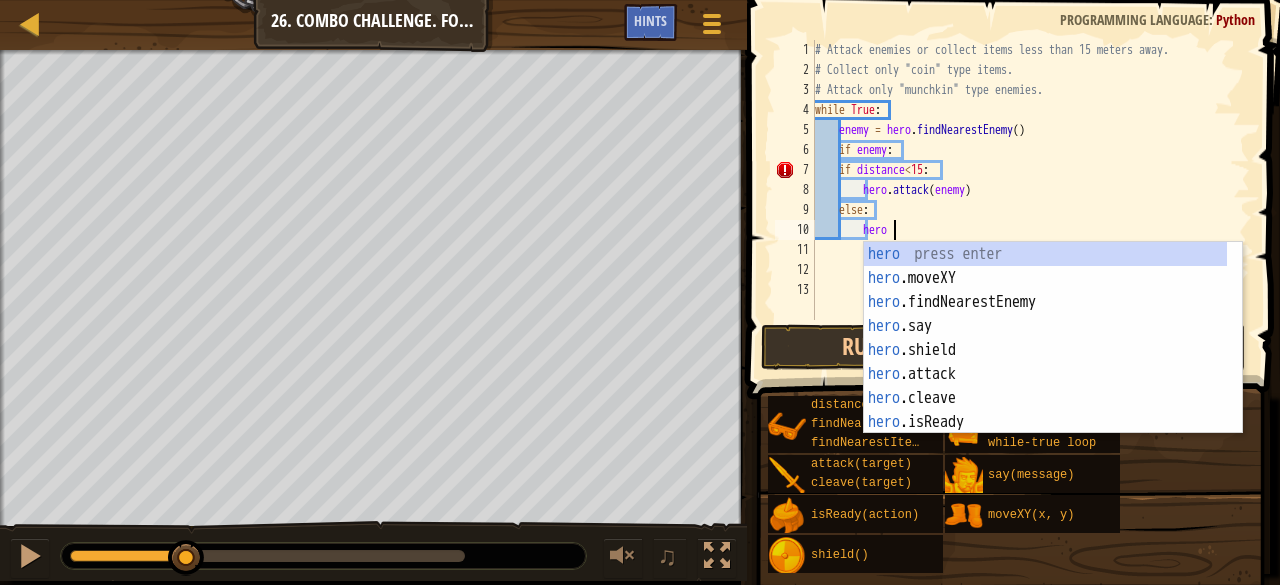 type on "h" 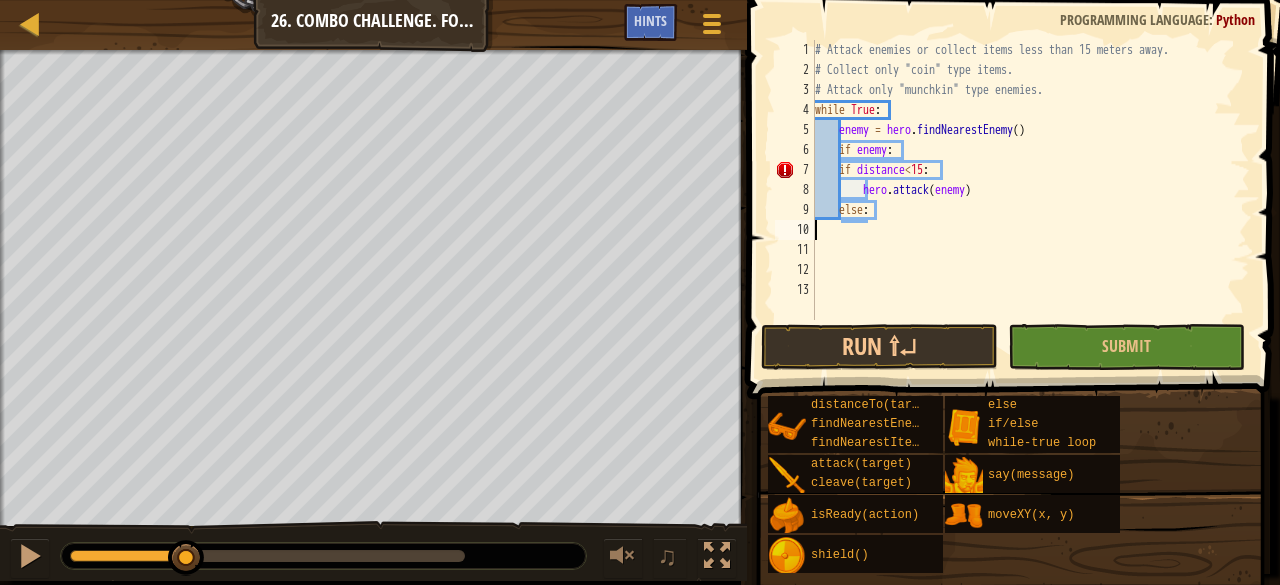type on "e" 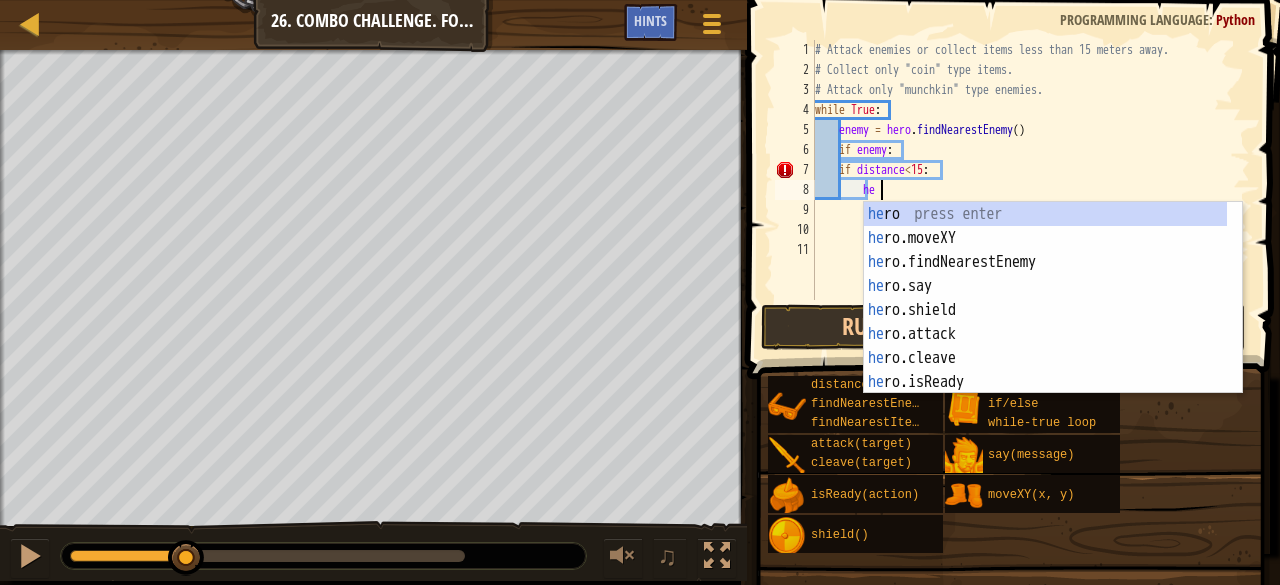 type on "h" 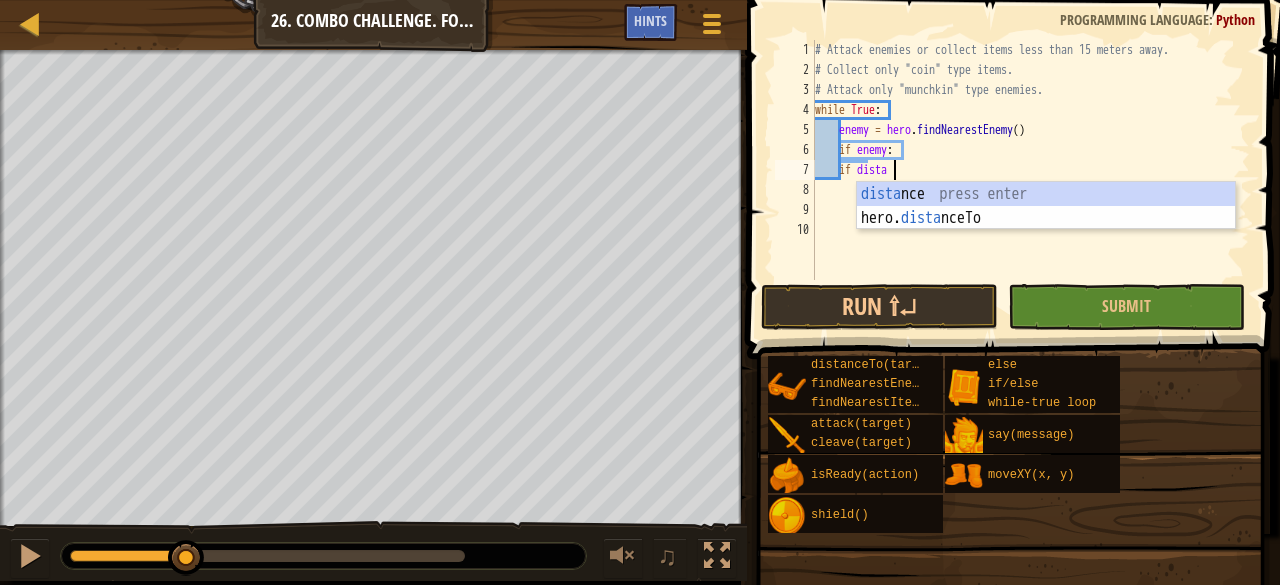 type on "i" 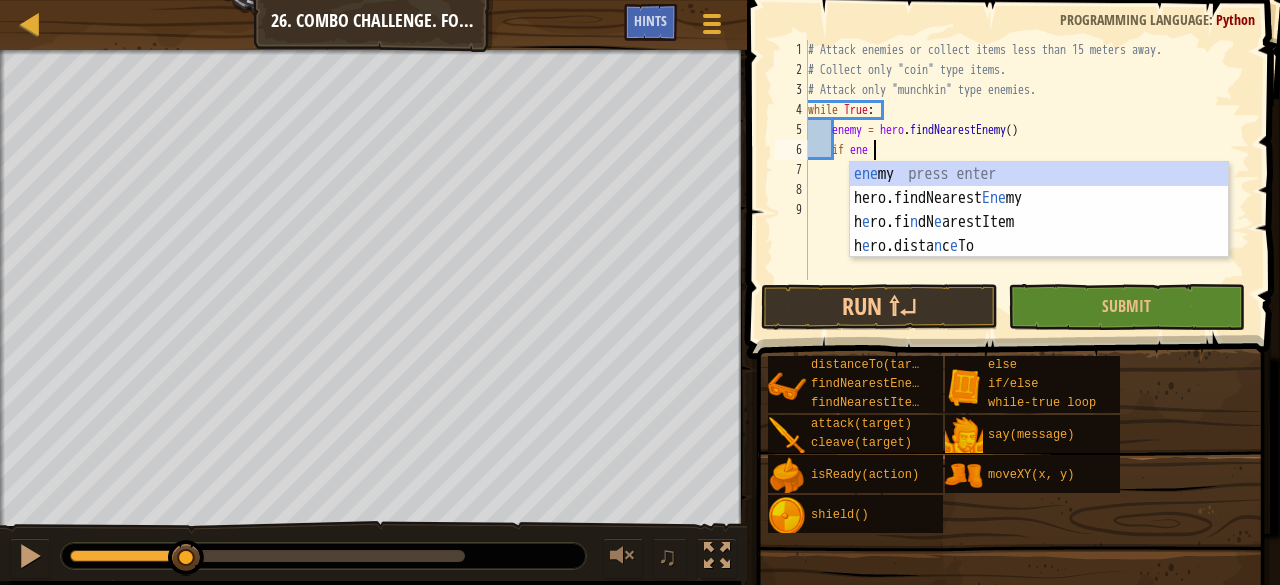 type on "i" 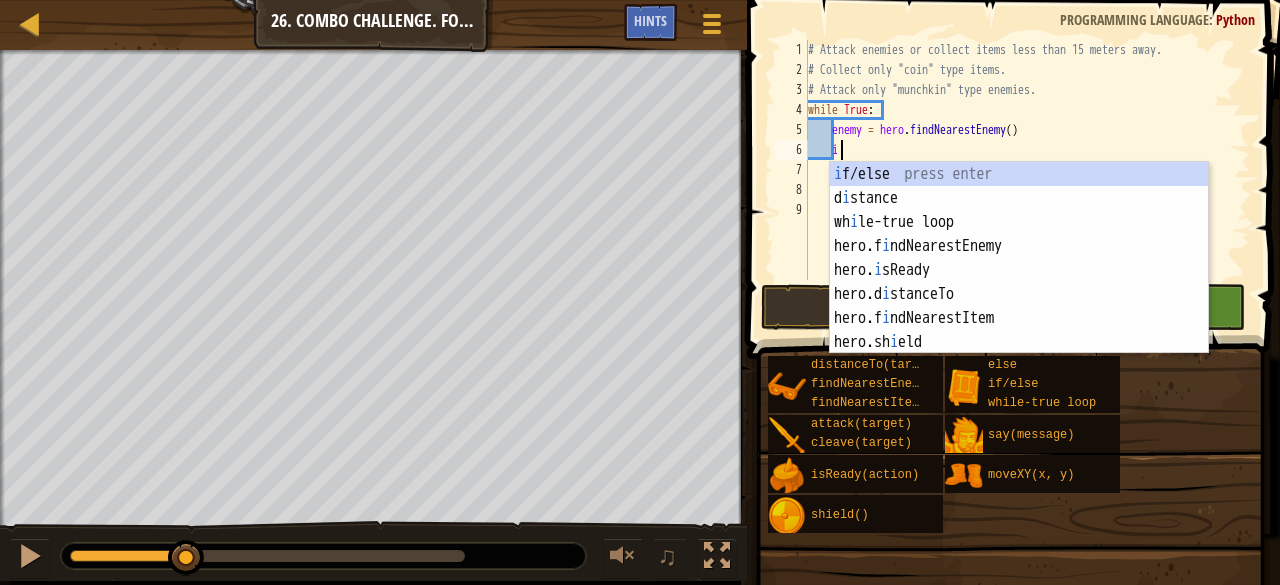scroll, scrollTop: 9, scrollLeft: 2, axis: both 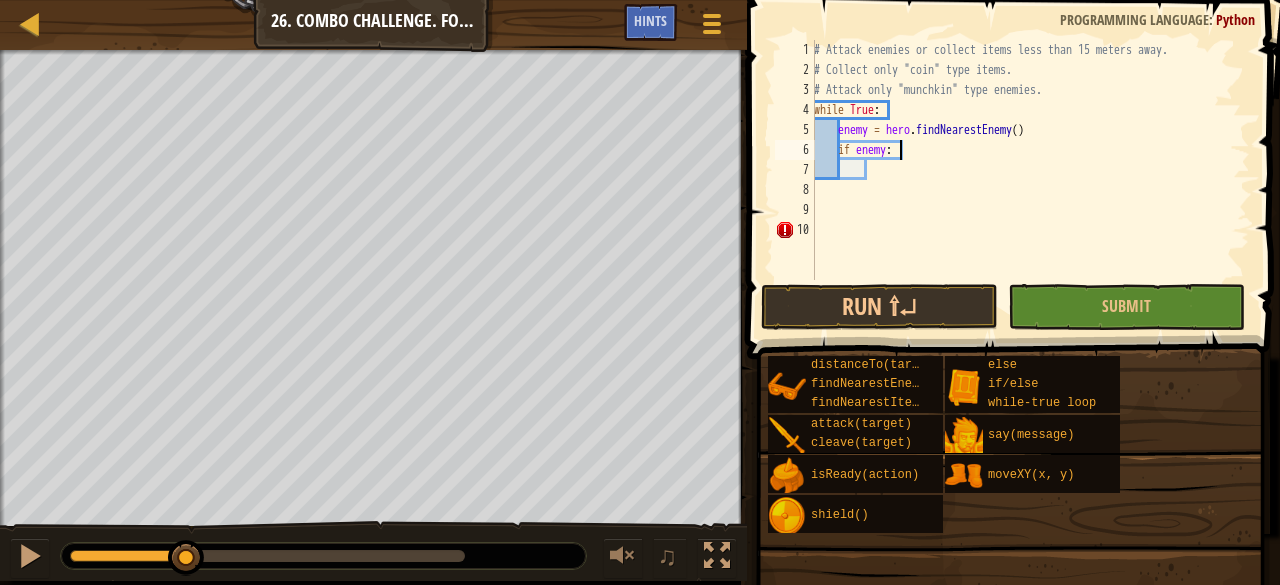 click on "# Attack enemies or collect items less than 15 meters away. # Collect only "coin" type items. # Attack only "munchkin" type enemies. while   True :      enemy   =   hero . findNearestEnemy ( )      if   enemy :" at bounding box center [1030, 180] 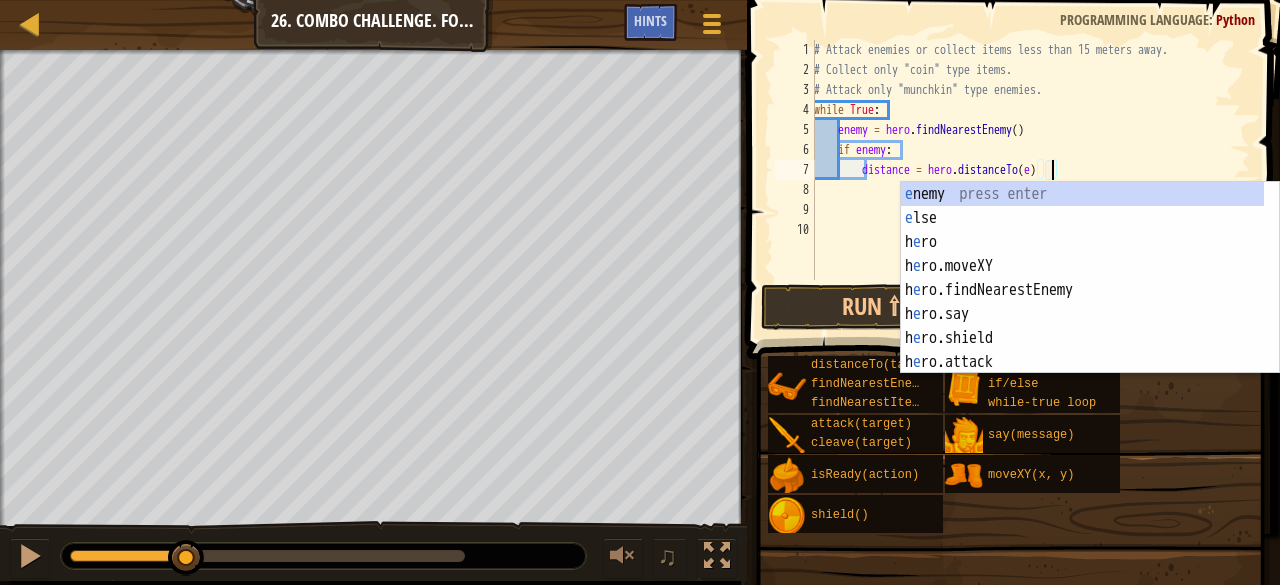 scroll, scrollTop: 9, scrollLeft: 20, axis: both 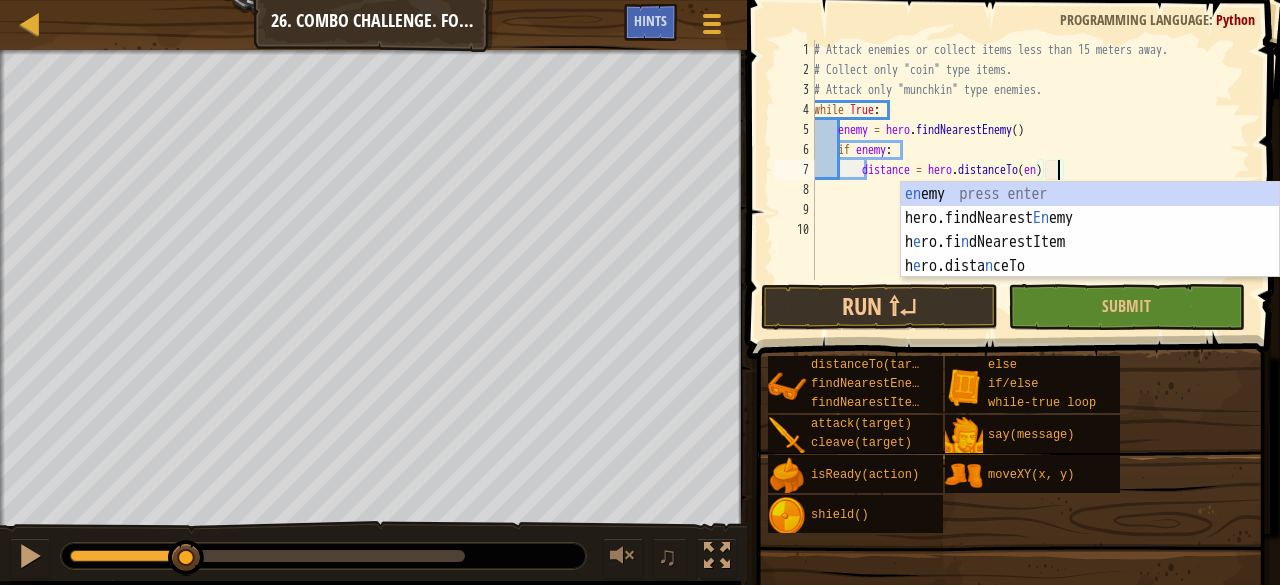 type on "distance = hero.distanceTo(enemy)" 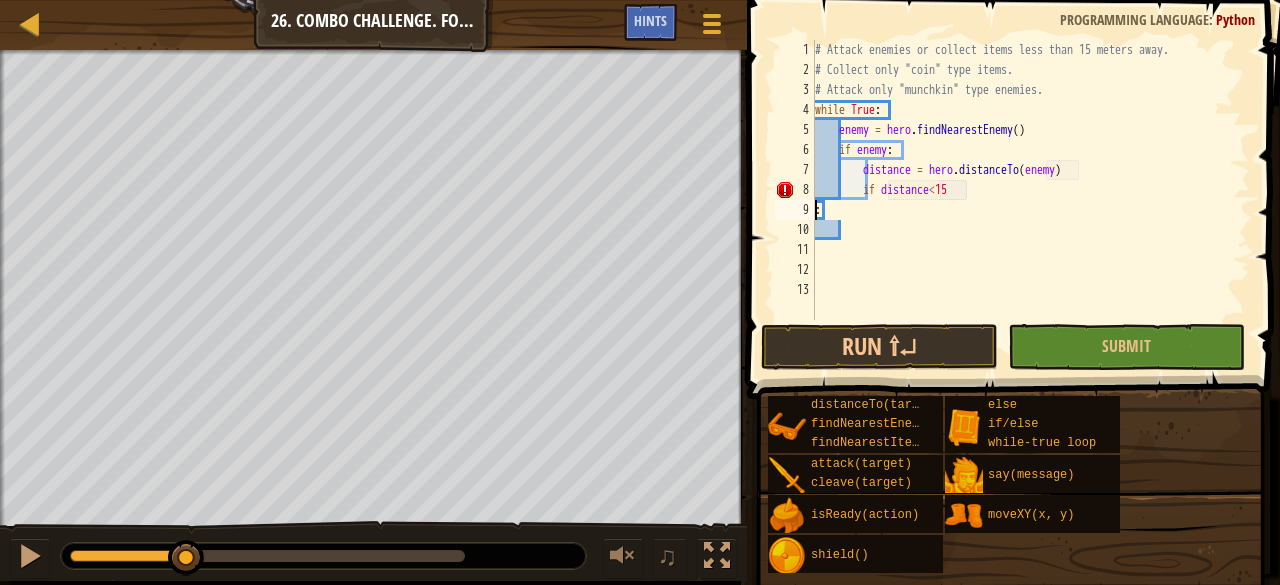 scroll, scrollTop: 9, scrollLeft: 0, axis: vertical 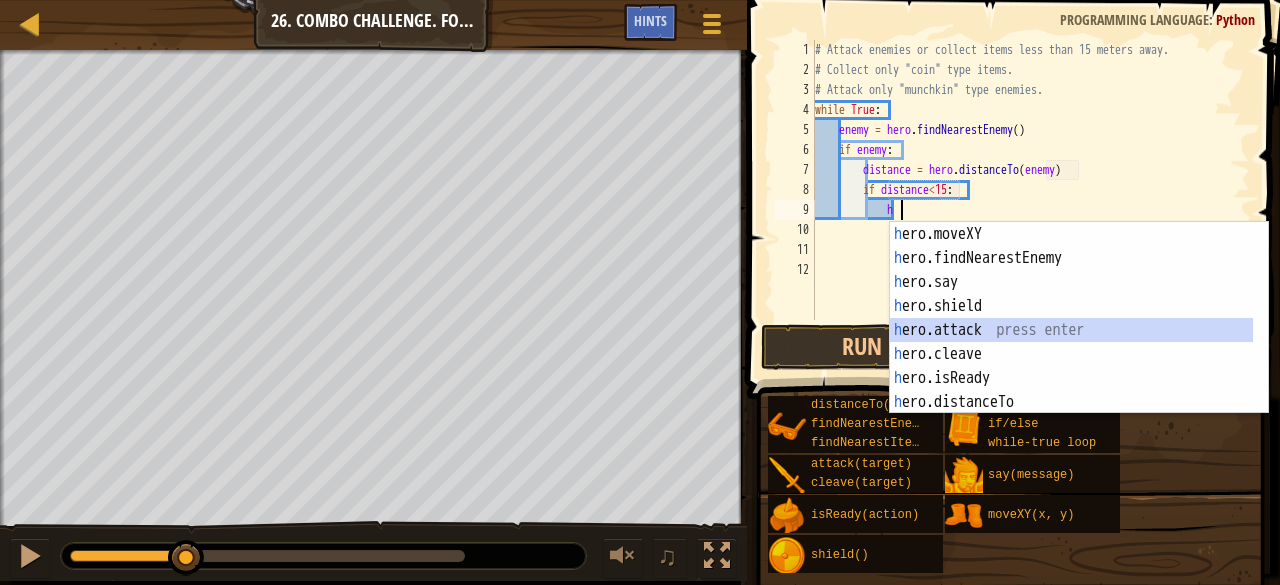 type on "hero.attack(enemy)" 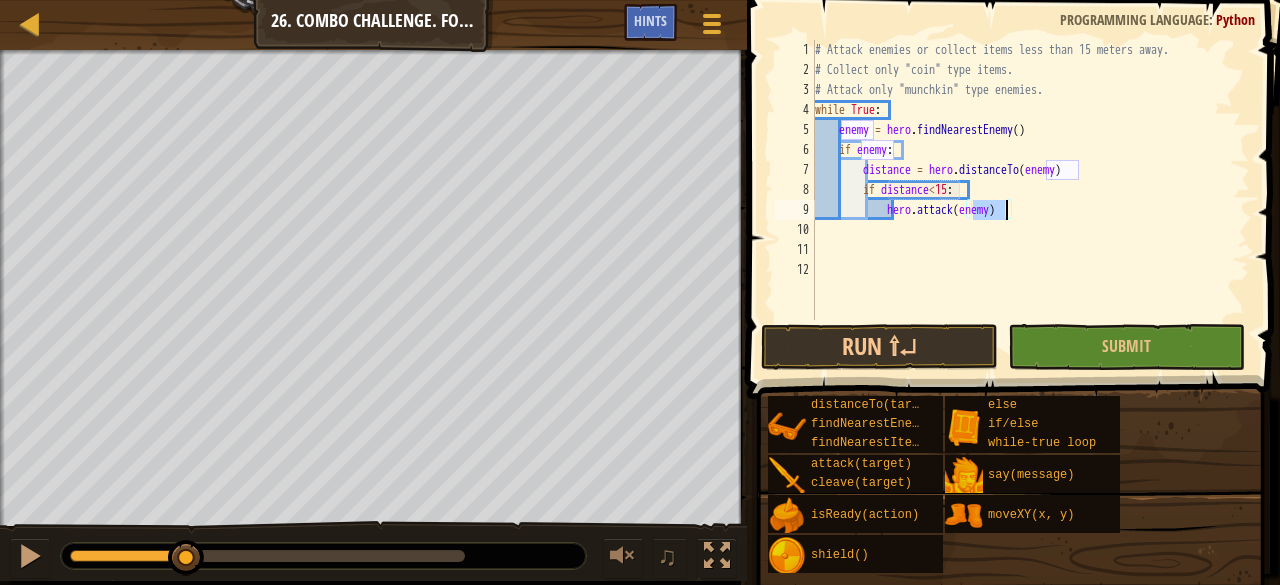scroll, scrollTop: 9, scrollLeft: 0, axis: vertical 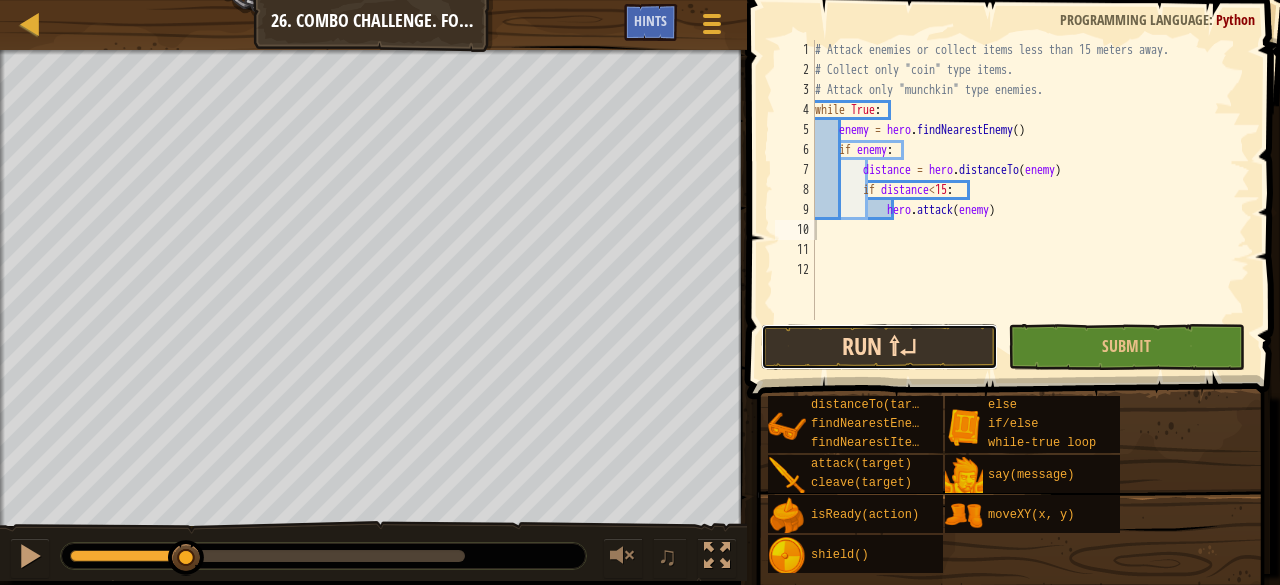 click on "Run ⇧↵" at bounding box center (879, 347) 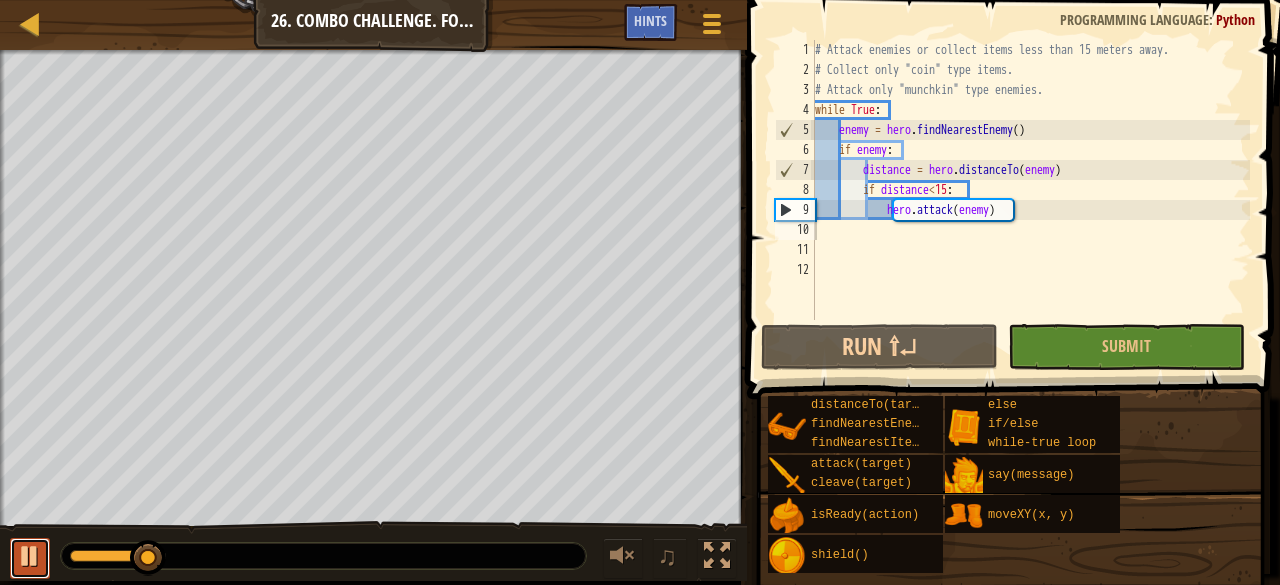 click at bounding box center [30, 556] 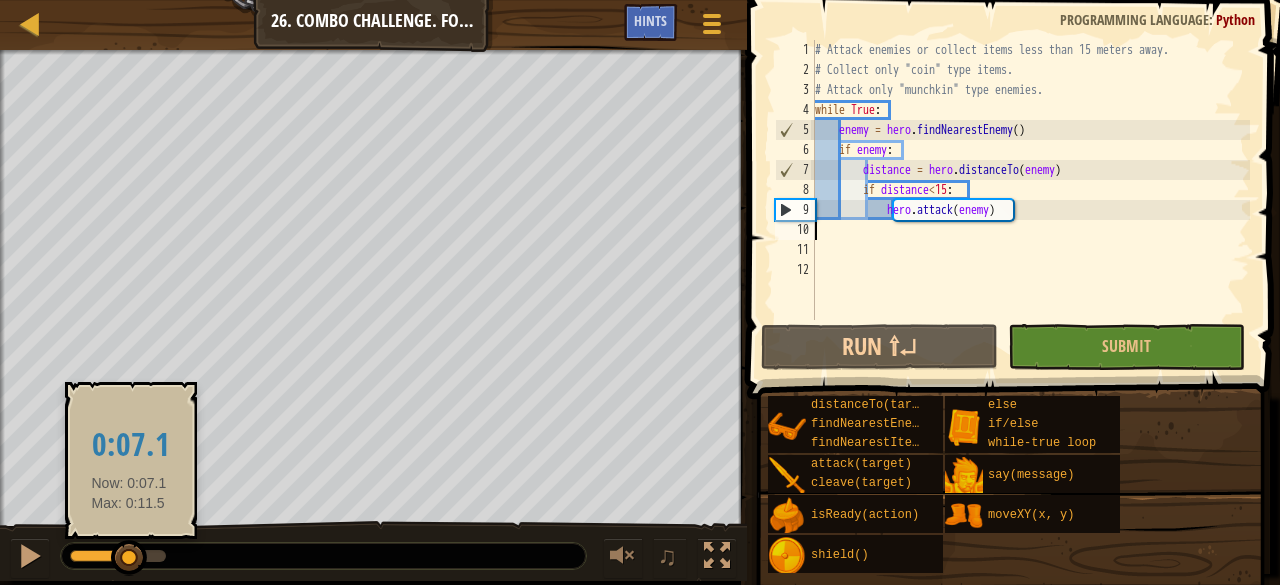 drag, startPoint x: 144, startPoint y: 554, endPoint x: 129, endPoint y: 561, distance: 16.552946 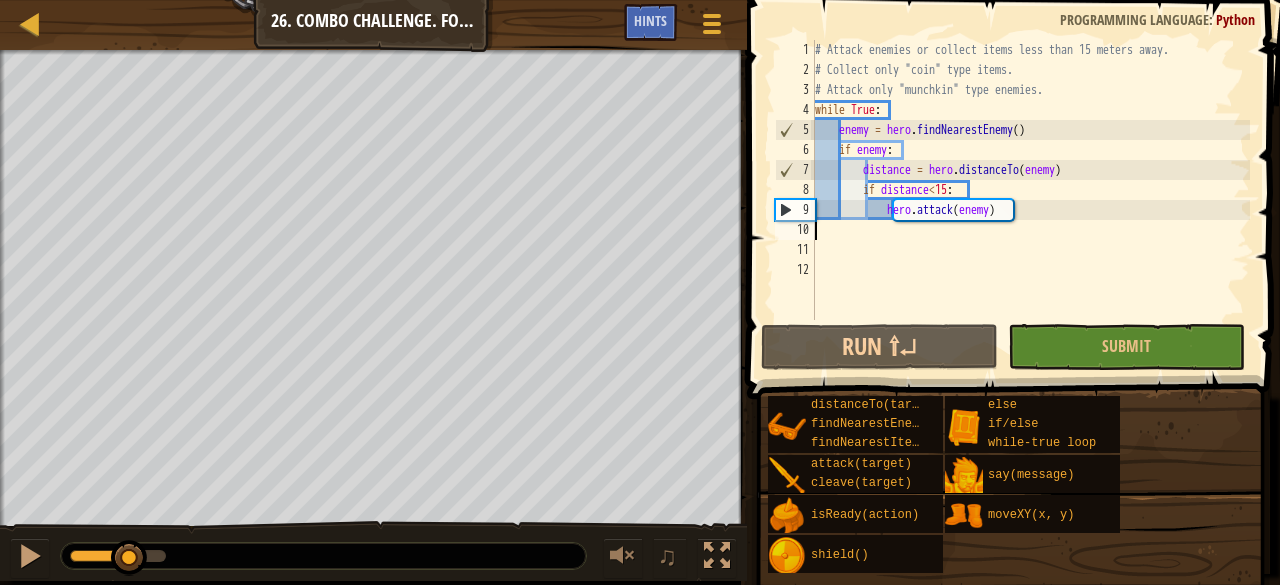 click on "# Attack enemies or collect items less than 15 meters away. # Collect only "coin" type items. # Attack only "munchkin" type enemies. while   True :      enemy   =   hero . findNearestEnemy ( )      if   enemy :          distance   =   hero . distanceTo ( enemy )          if   distance < 15 :              hero . attack ( enemy )" at bounding box center [1030, 200] 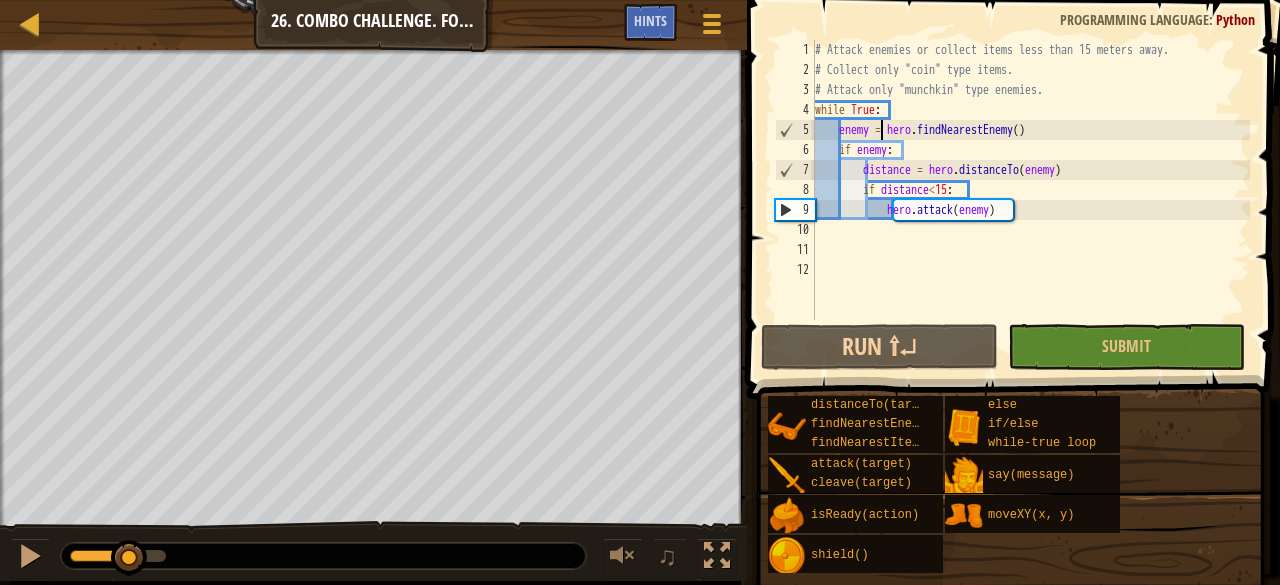 click on "# Attack enemies or collect items less than 15 meters away. # Collect only "coin" type items. # Attack only "munchkin" type enemies. while   True :      enemy   =   hero . findNearestEnemy ( )      if   enemy :          distance   =   hero . distanceTo ( enemy )          if   distance < 15 :              hero . attack ( enemy )" at bounding box center (1030, 200) 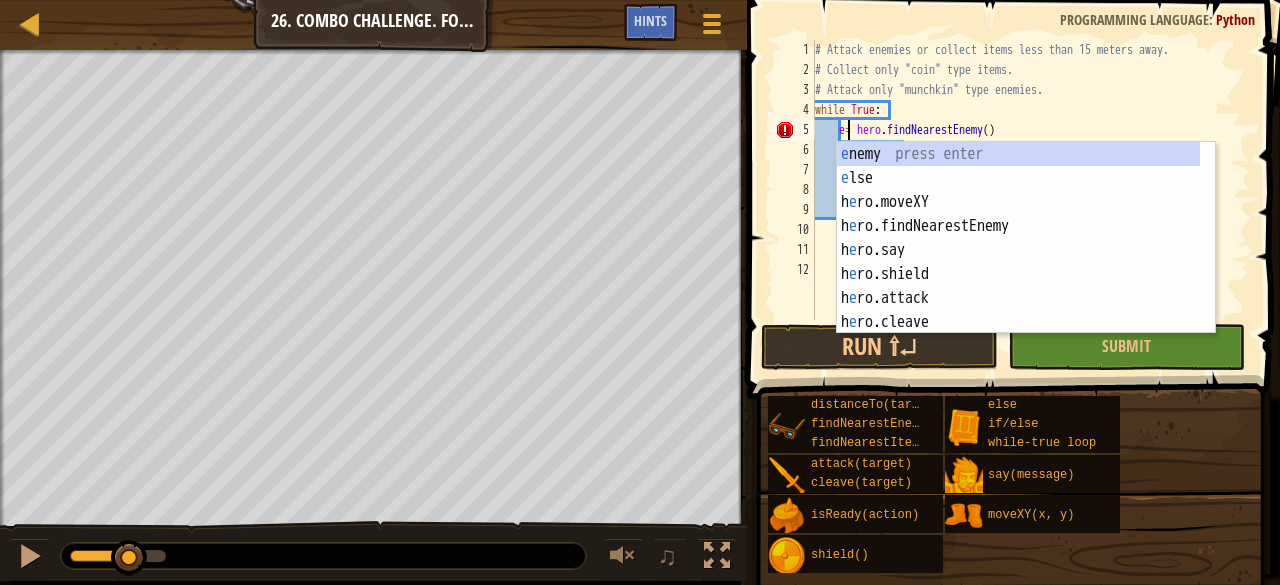 scroll, scrollTop: 9, scrollLeft: 3, axis: both 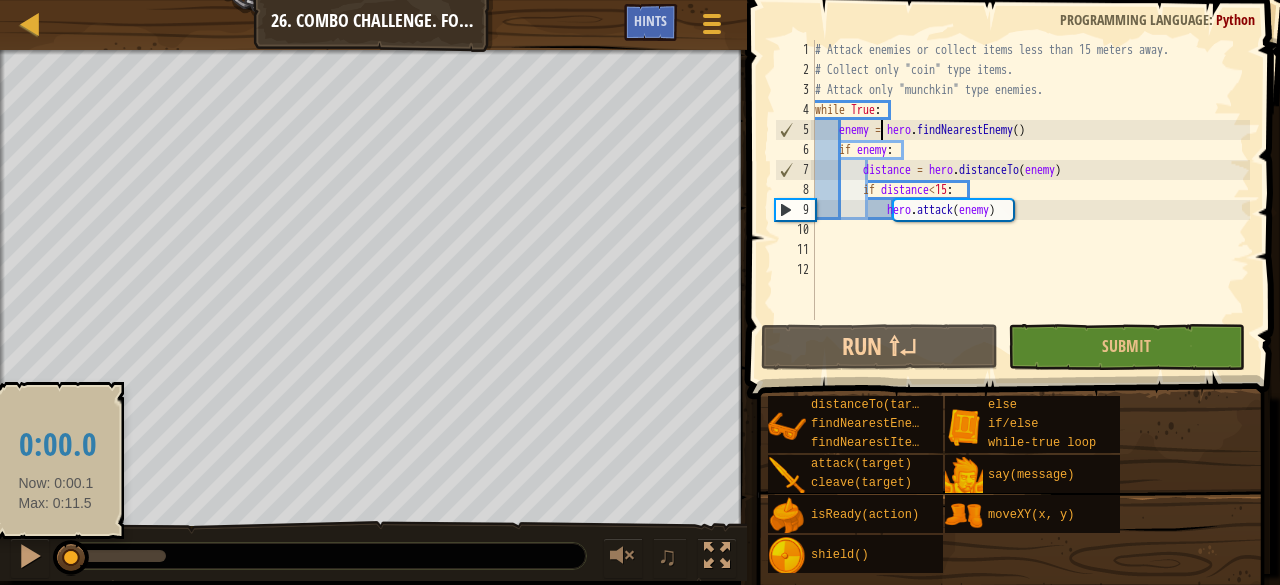 drag, startPoint x: 142, startPoint y: 562, endPoint x: 56, endPoint y: 559, distance: 86.05231 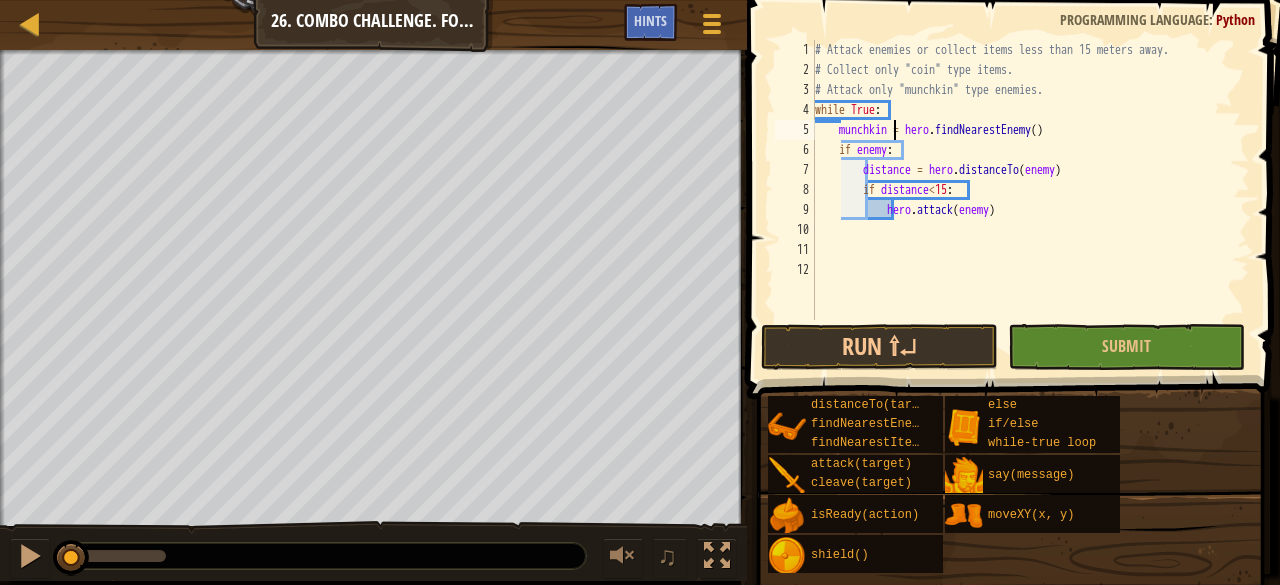 scroll, scrollTop: 9, scrollLeft: 6, axis: both 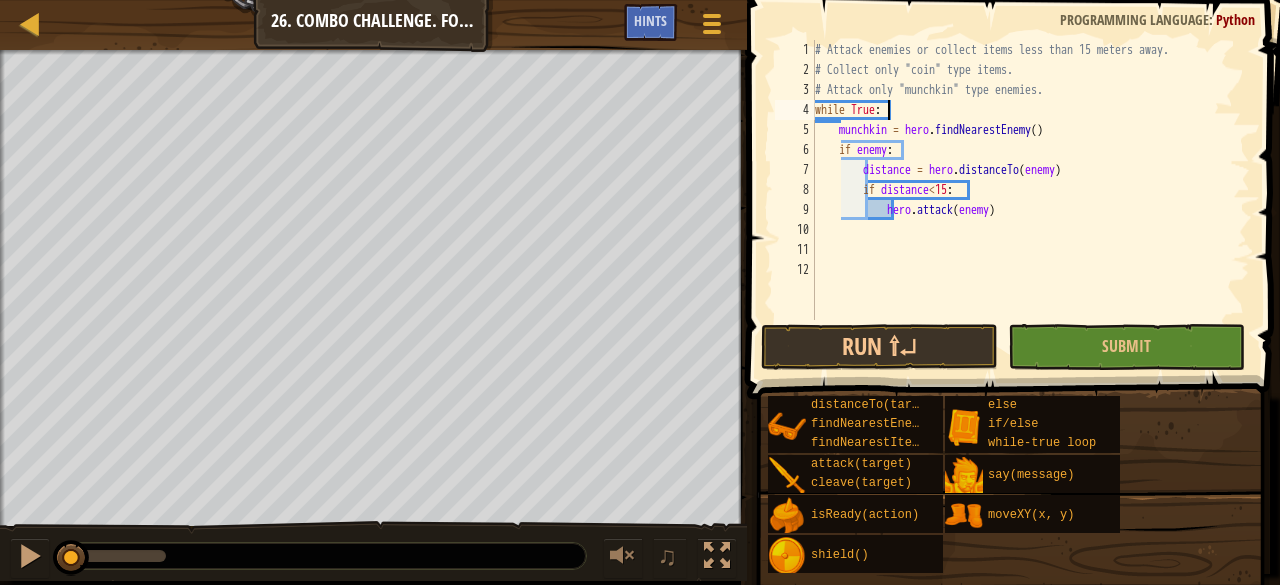 click on "# Attack enemies or collect items less than 15 meters away. # Collect only "coin" type items. # Attack only "munchkin" type enemies. while   True :      munchkin   =   hero . findNearestEnemy ( )      if   enemy :          distance   =   hero . distanceTo ( enemy )          if   distance < 15 :              hero . attack ( enemy )" at bounding box center (1030, 200) 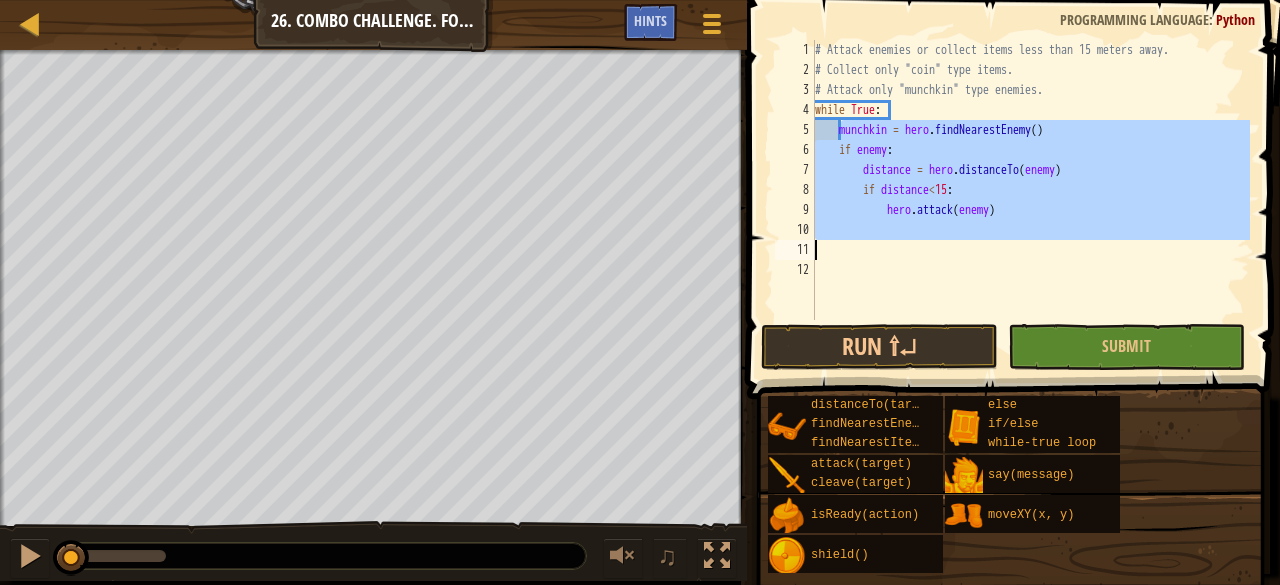 drag, startPoint x: 842, startPoint y: 127, endPoint x: 824, endPoint y: 247, distance: 121.34249 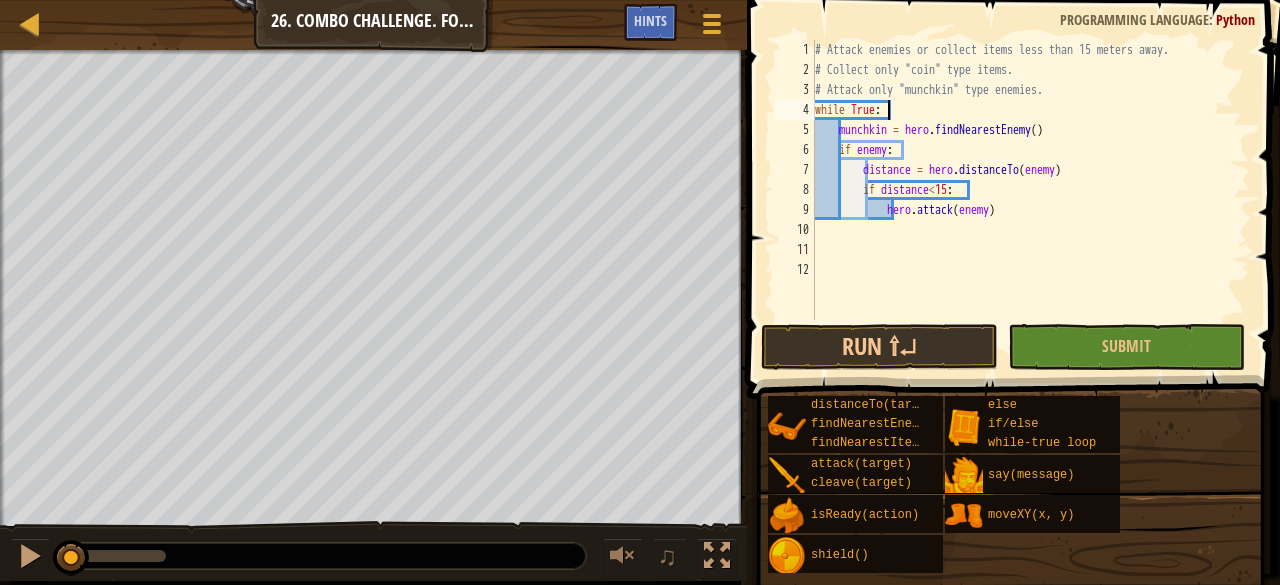 click on "# Attack enemies or collect items less than 15 meters away. # Collect only "coin" type items. # Attack only "munchkin" type enemies. while   True :      munchkin   =   hero . findNearestEnemy ( )      if   enemy :          distance   =   hero . distanceTo ( enemy )          if   distance < 15 :              hero . attack ( enemy )" at bounding box center (1030, 200) 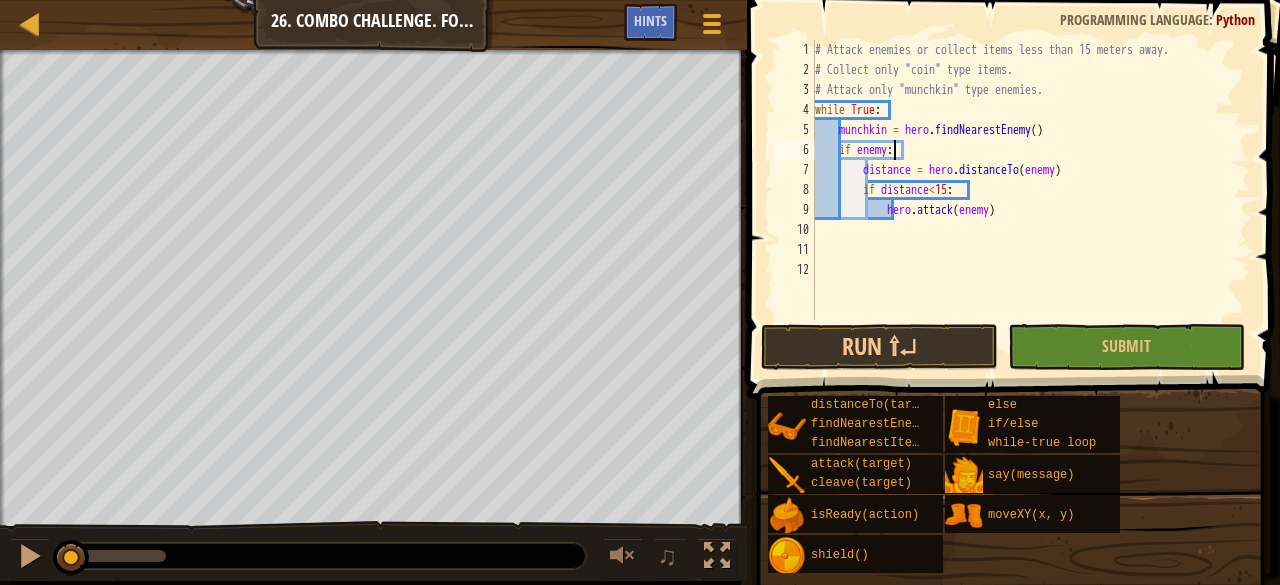 click on "# Attack enemies or collect items less than 15 meters away. # Collect only "coin" type items. # Attack only "munchkin" type enemies. while   True :      munchkin   =   hero . findNearestEnemy ( )      if   enemy :          distance   =   hero . distanceTo ( enemy )          if   distance < 15 :              hero . attack ( enemy )" at bounding box center [1030, 200] 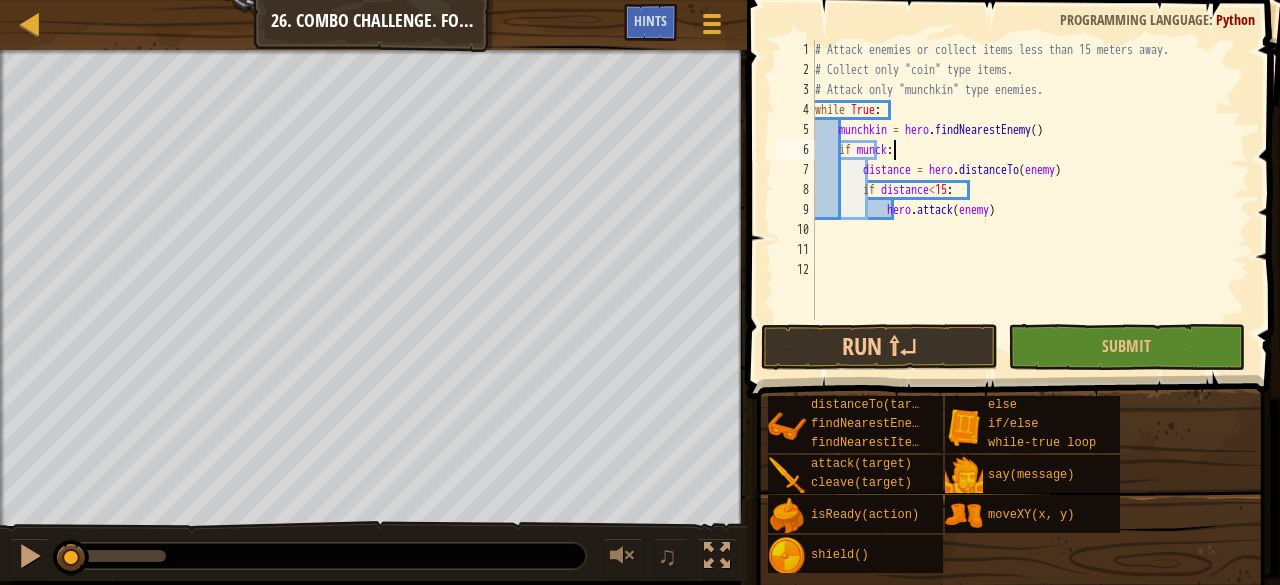 scroll, scrollTop: 9, scrollLeft: 6, axis: both 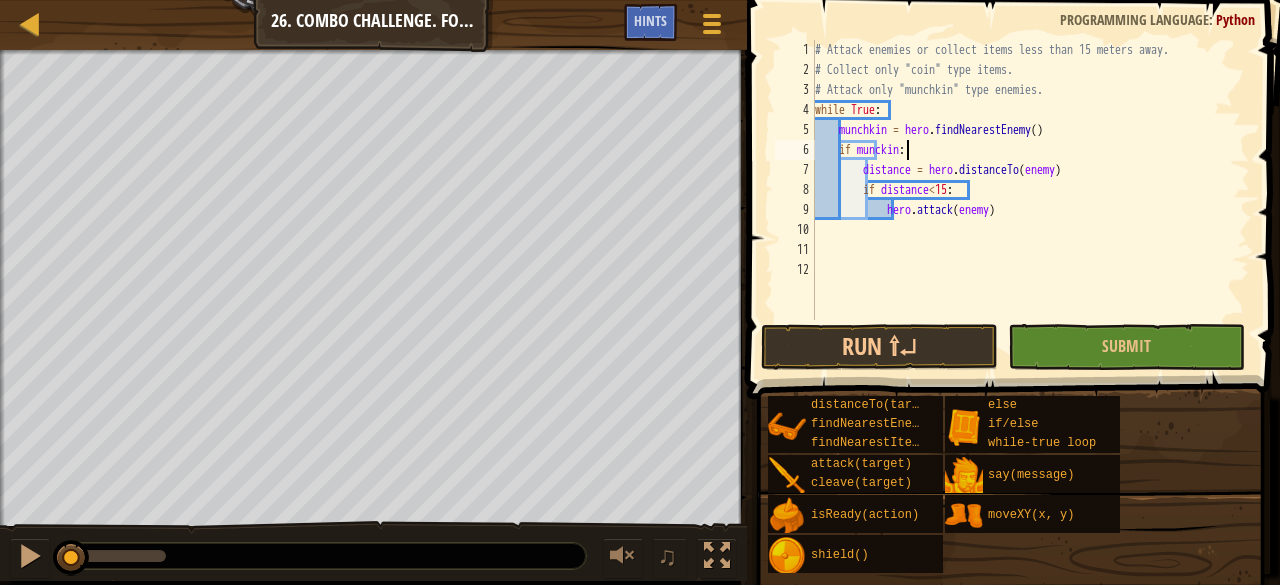 click on "# Attack enemies or collect items less than 15 meters away. # Collect only "coin" type items. # Attack only "munchkin" type enemies. while   True :      munchkin   =   hero . findNearestEnemy ( )      if   munckin :          distance   =   hero . distanceTo ( enemy )          if   distance < 15 :              hero . attack ( enemy )" at bounding box center [1030, 200] 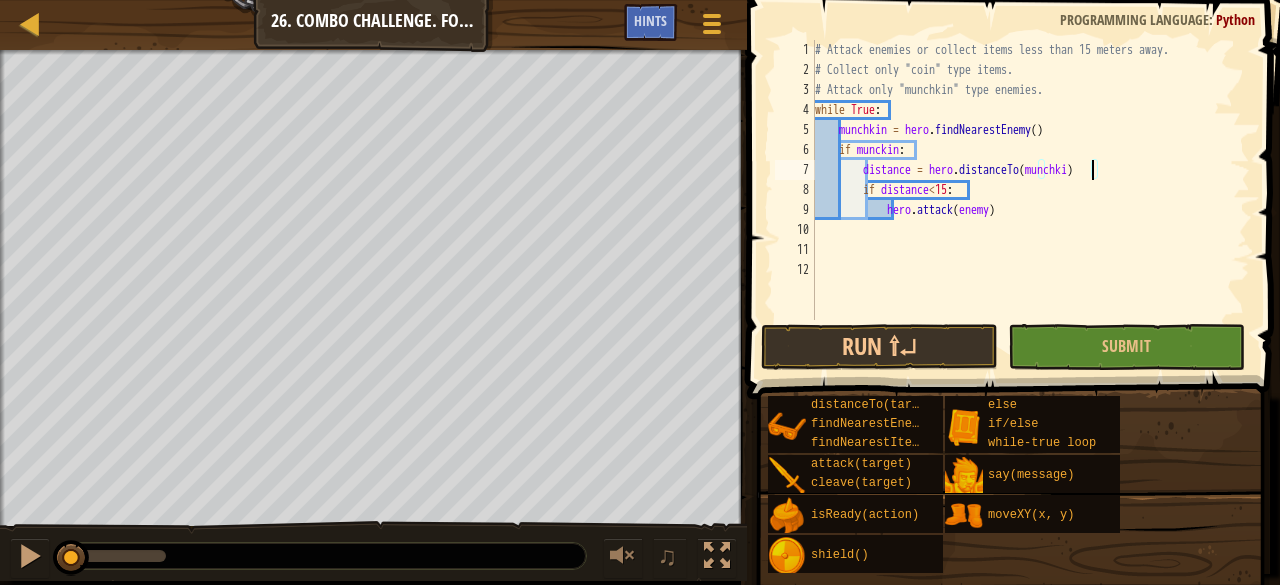 scroll, scrollTop: 9, scrollLeft: 23, axis: both 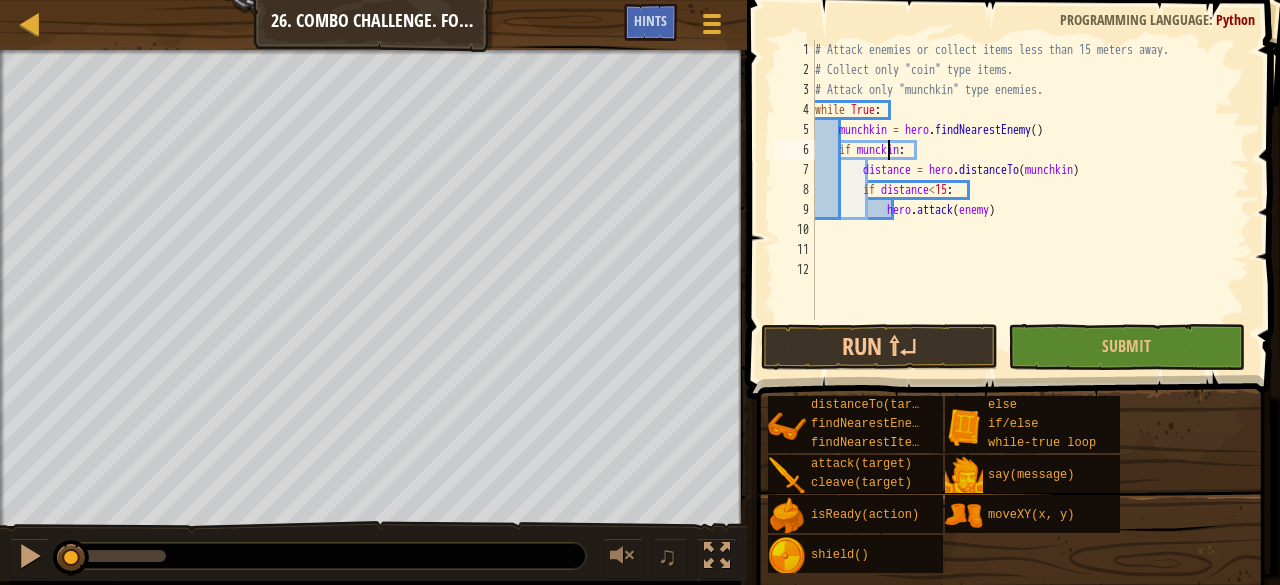 click on "# Attack enemies or collect items less than 15 meters away. # Collect only "coin" type items. # Attack only "munchkin" type enemies. while   True :      munchkin   =   hero . findNearestEnemy ( )      if   munckin :          distance   =   hero . distanceTo ( munchkin )          if   distance < 15 :              hero . attack ( enemy )" at bounding box center [1030, 200] 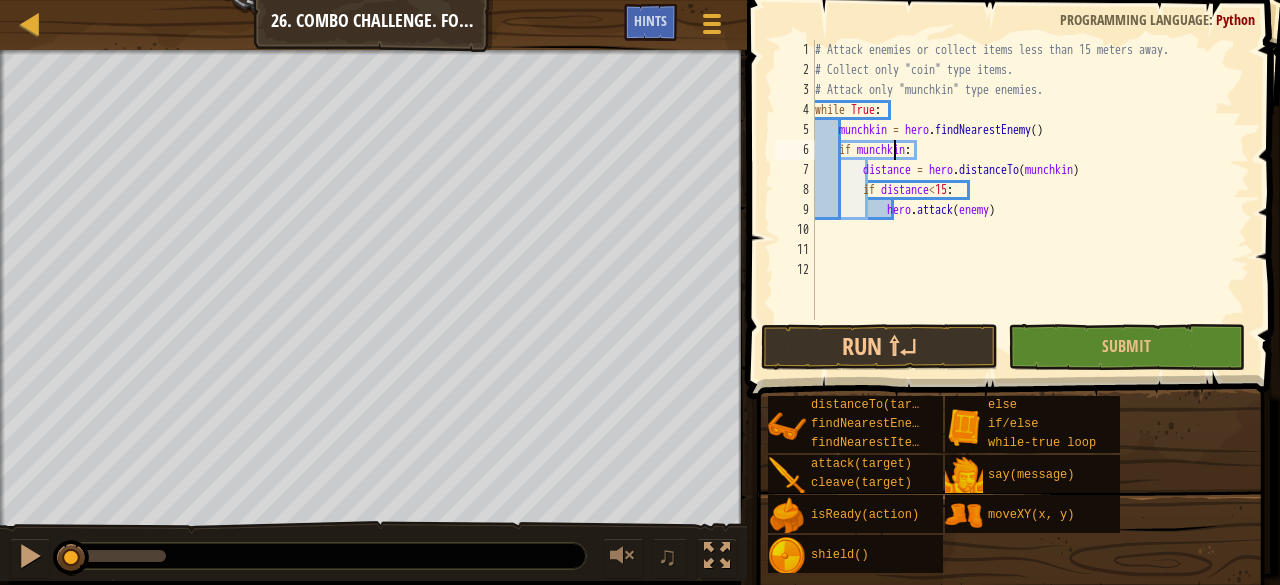 click on "# Attack enemies or collect items less than 15 meters away. # Collect only "coin" type items. # Attack only "munchkin" type enemies. while   True :      munchkin   =   hero . findNearestEnemy ( )      coin   =   hero . findNearestItem ( )      if   munchkin :          distance   =   hero . distanceTo ( munchkin )          if   distance < 5 :              hero . attack ( munchkin )      if   coin :          distance   =   hero . distanceTo ( coin )          if   distance < 15 :              hero . moveXY ( x ,   y )" at bounding box center [1030, 200] 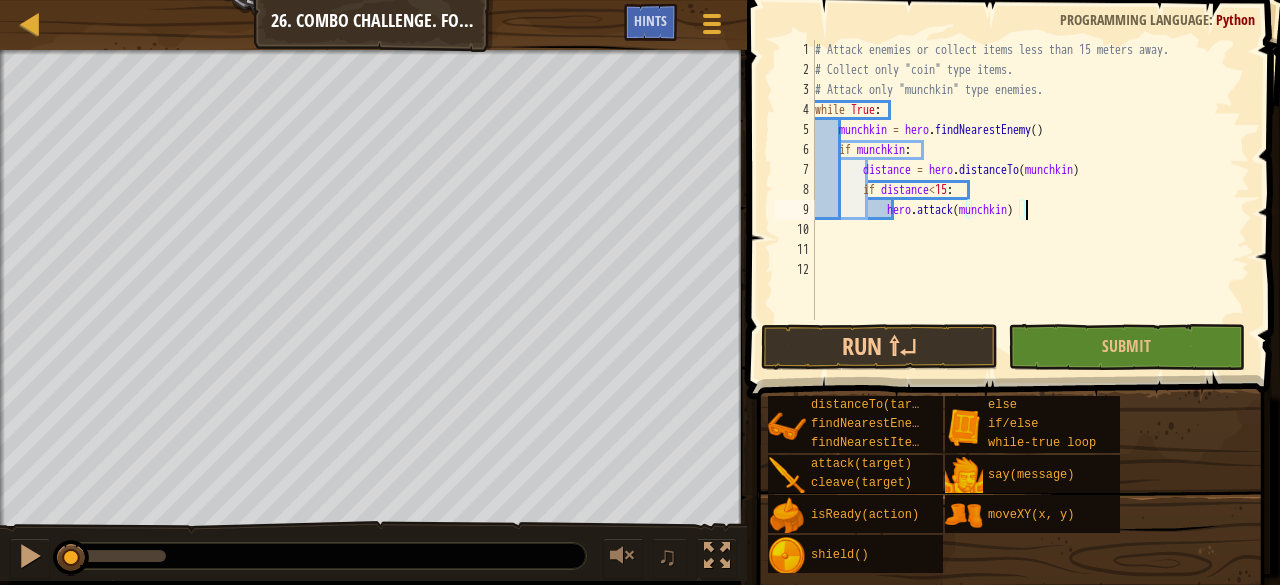 scroll, scrollTop: 9, scrollLeft: 17, axis: both 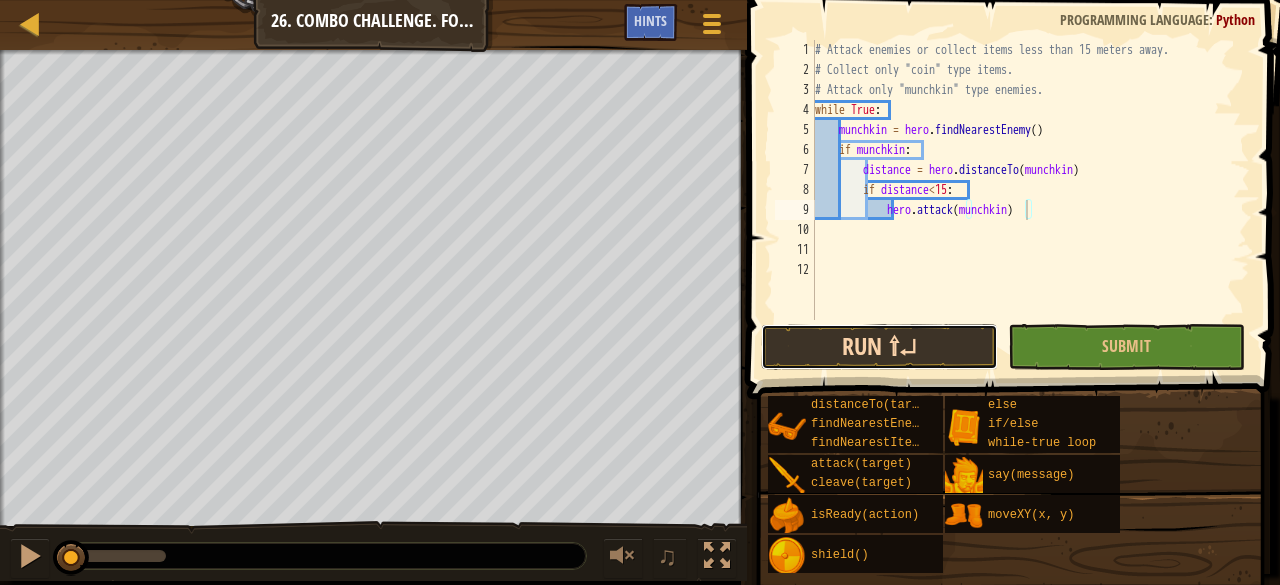 click on "Run ⇧↵" at bounding box center [879, 347] 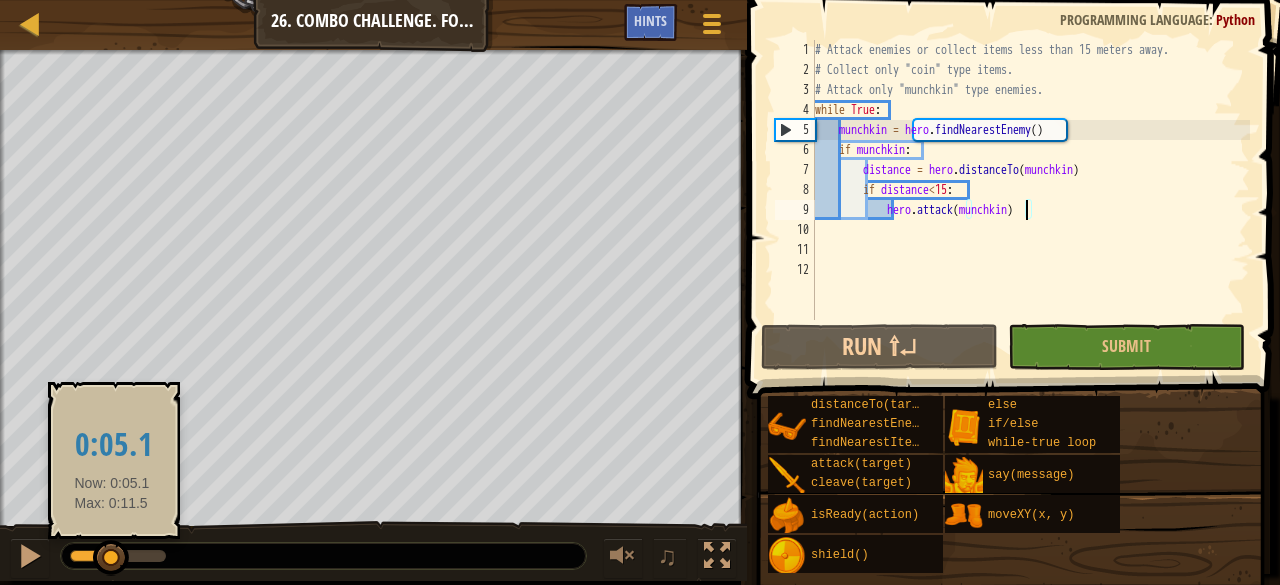 click at bounding box center (111, 558) 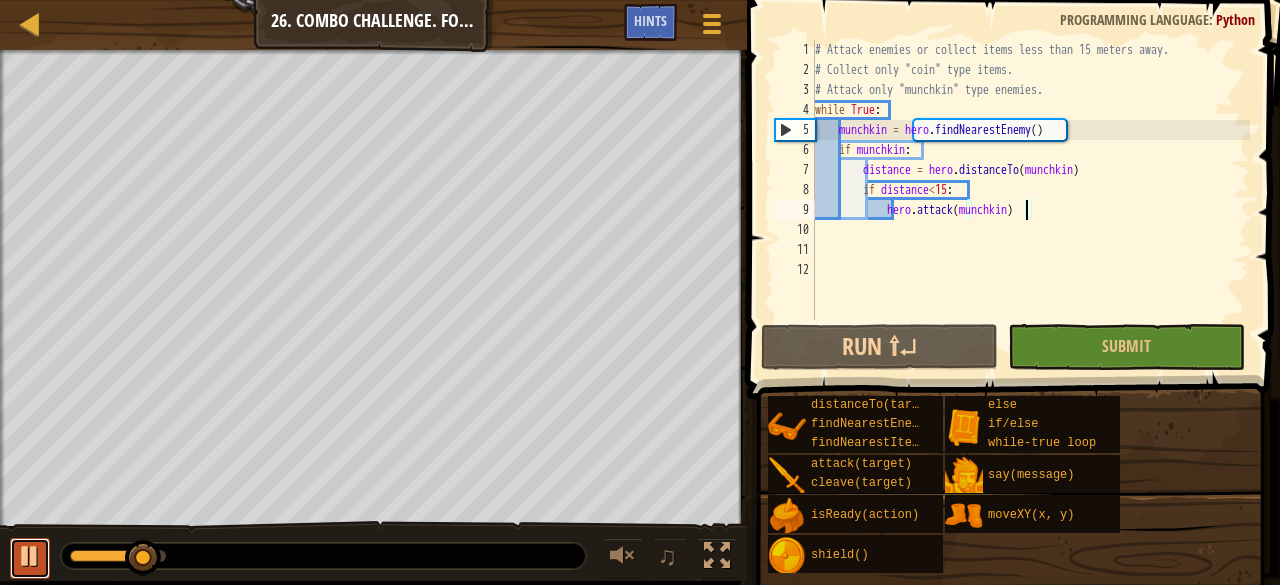 click at bounding box center [30, 556] 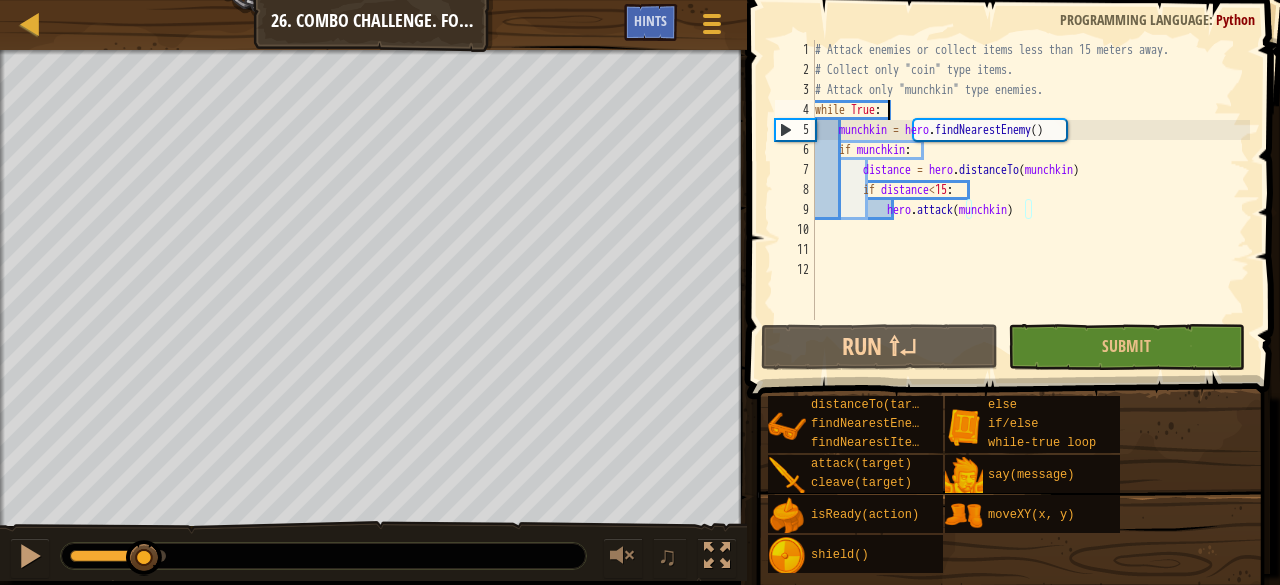 click on "# Attack enemies or collect items less than 15 meters away. # Collect only "coin" type items. # Attack only "munchkin" type enemies. while   True :      munchkin   =   hero . findNearestEnemy ( )      if   munchkin :          distance   =   hero . distanceTo ( munchkin )          if   distance < 15 :              hero . attack ( munchkin )" at bounding box center (1030, 200) 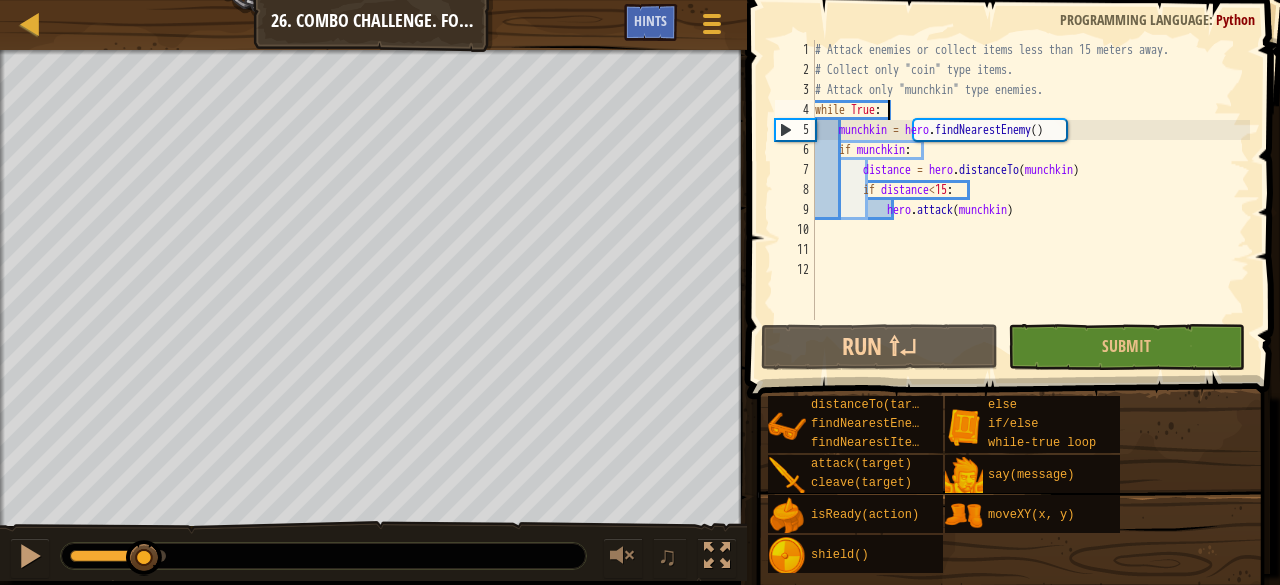 scroll, scrollTop: 9, scrollLeft: 5, axis: both 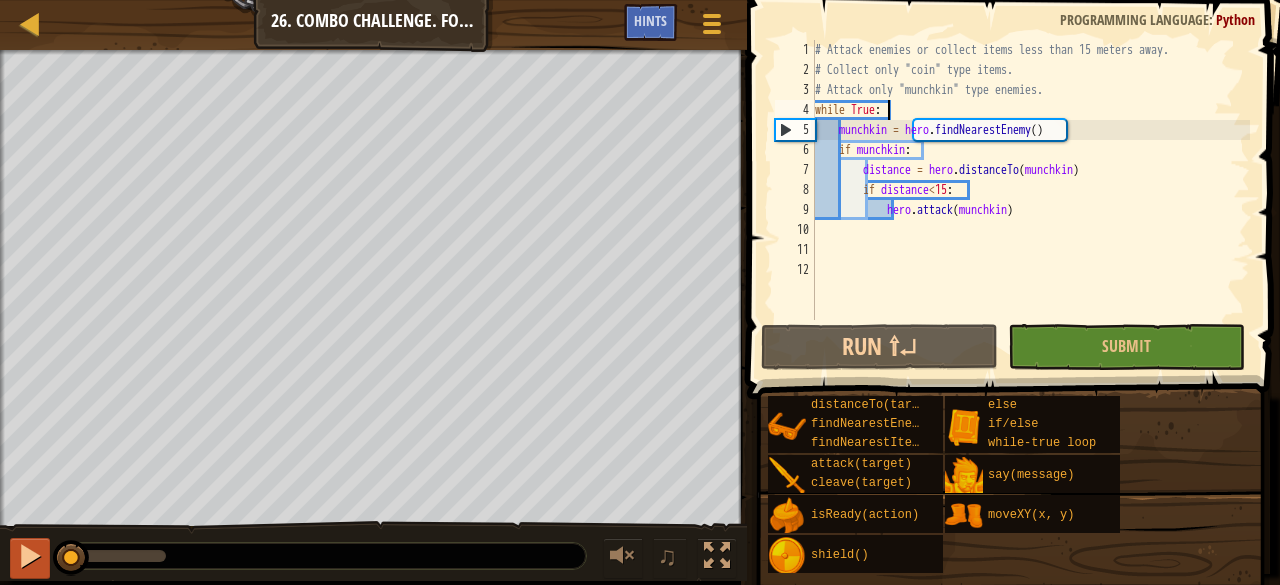 drag, startPoint x: 142, startPoint y: 554, endPoint x: 37, endPoint y: 549, distance: 105.11898 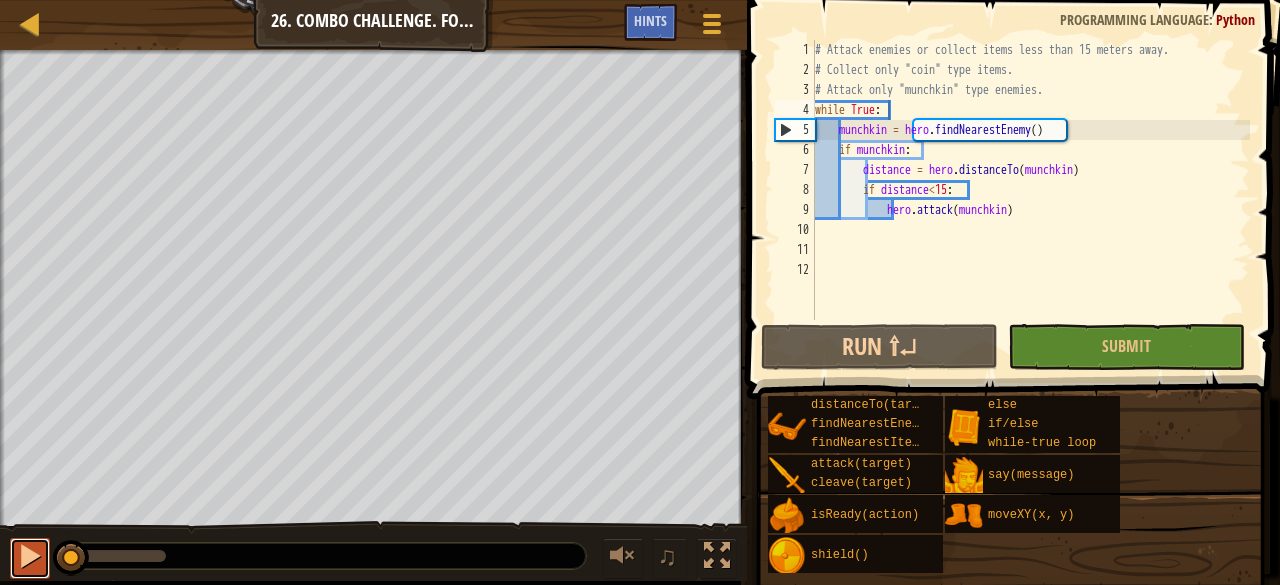 click at bounding box center (30, 556) 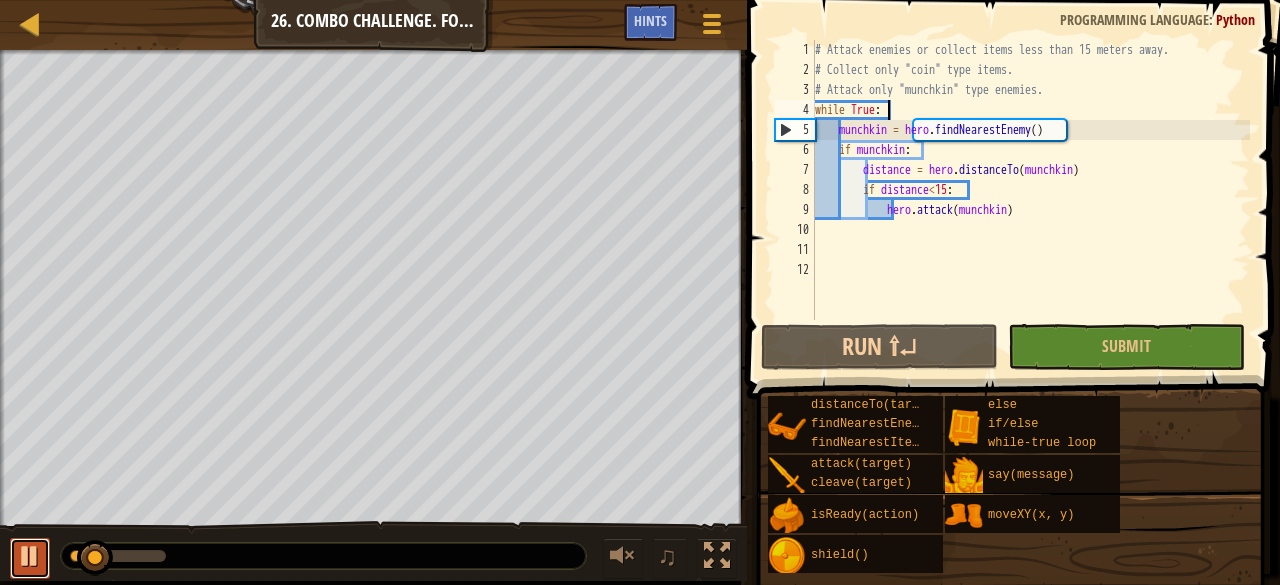 click at bounding box center (30, 556) 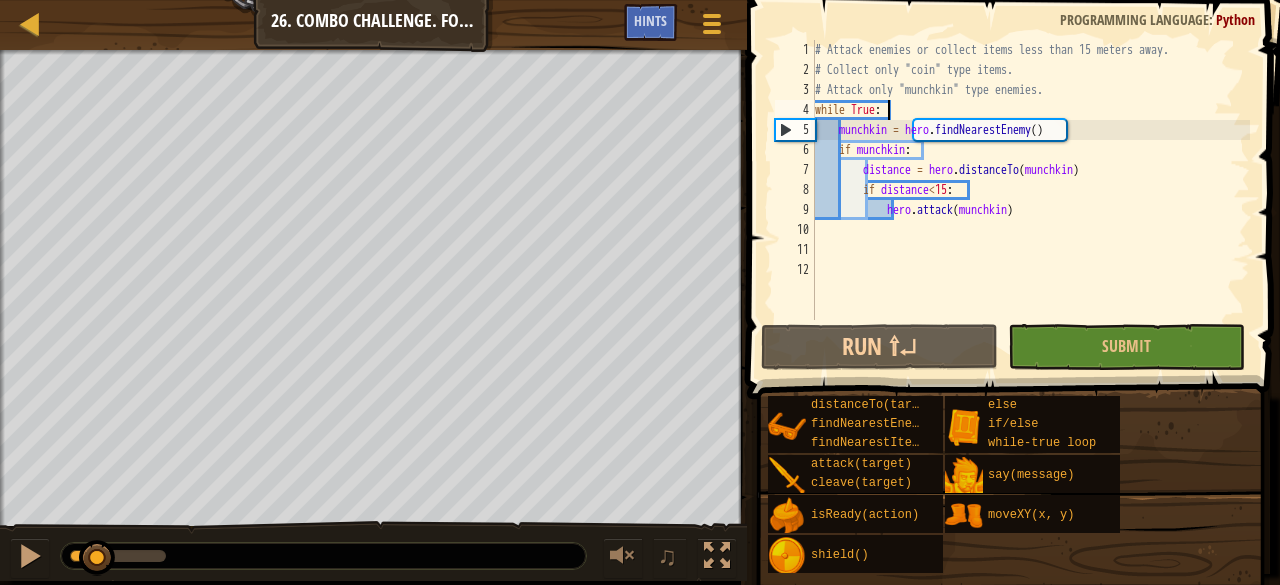 click on "# Attack enemies or collect items less than 15 meters away. # Collect only "coin" type items. # Attack only "munchkin" type enemies. while   True :      munchkin   =   hero . findNearestEnemy ( )      if   munchkin :          distance   =   hero . distanceTo ( munchkin )          if   distance < 15 :              hero . attack ( munchkin )" at bounding box center (1030, 200) 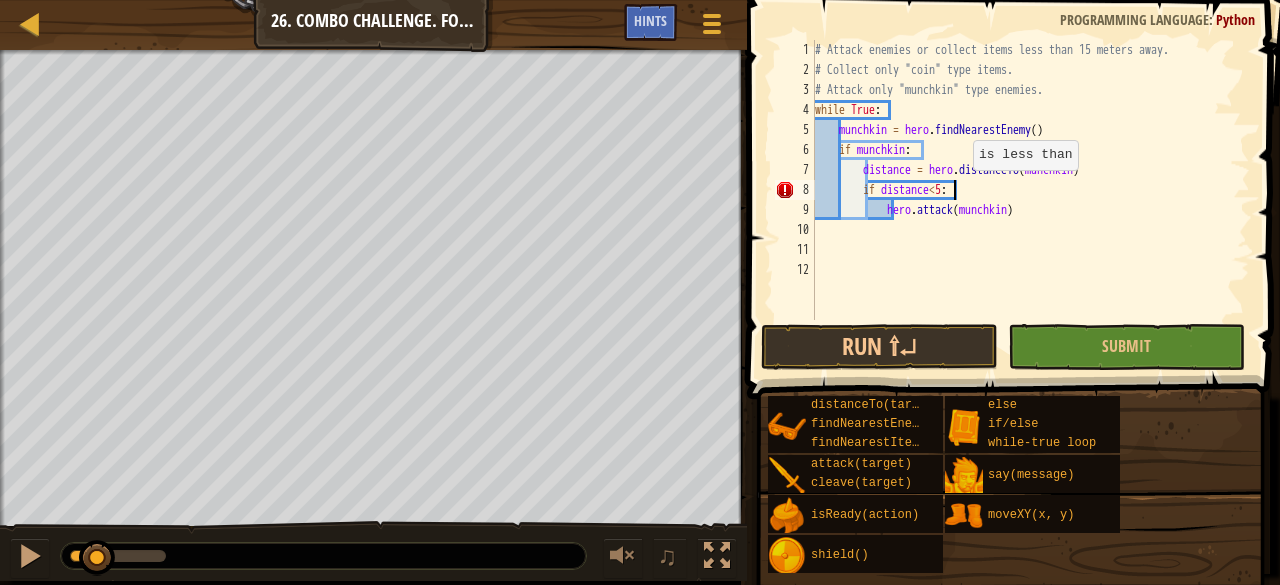scroll, scrollTop: 9, scrollLeft: 10, axis: both 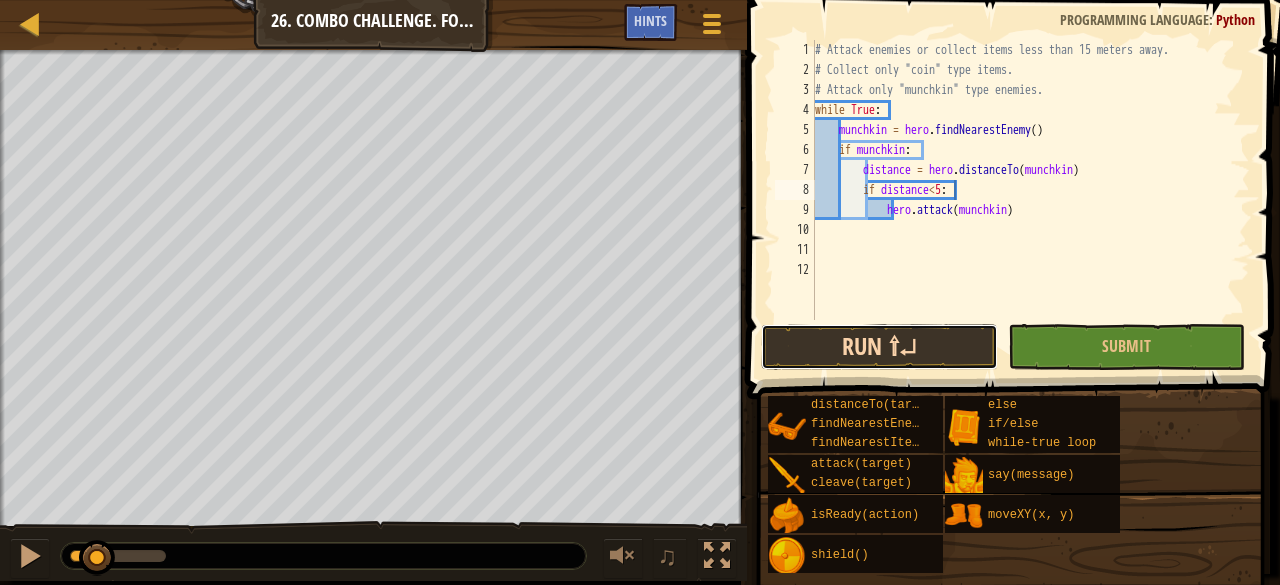 click on "Run ⇧↵" at bounding box center (879, 347) 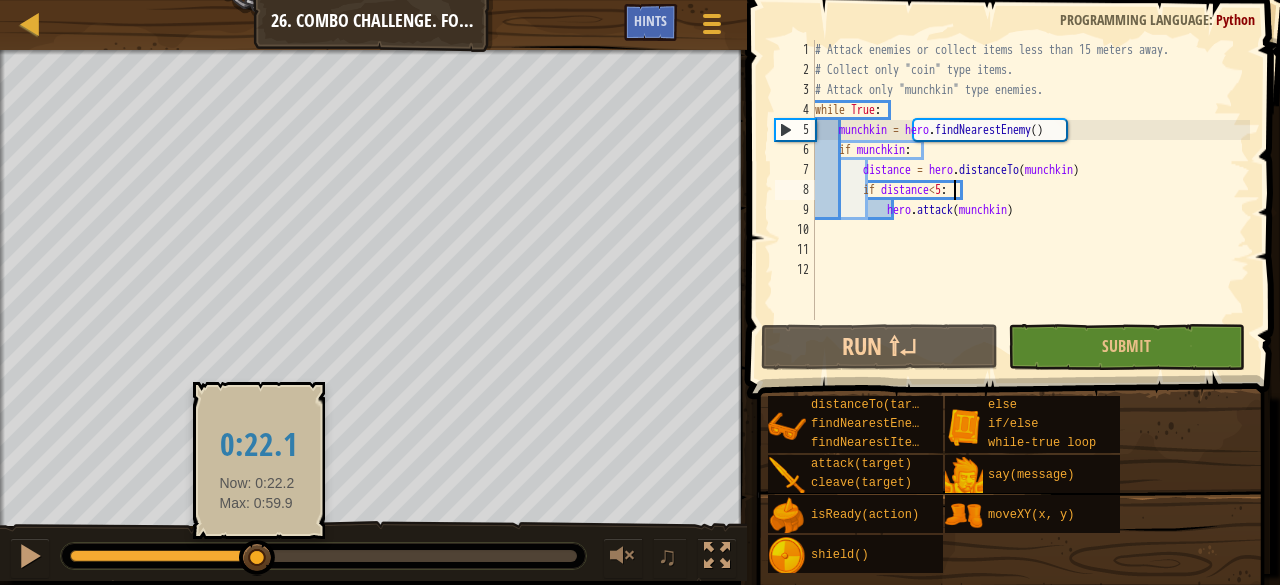 drag, startPoint x: 128, startPoint y: 552, endPoint x: 256, endPoint y: 553, distance: 128.0039 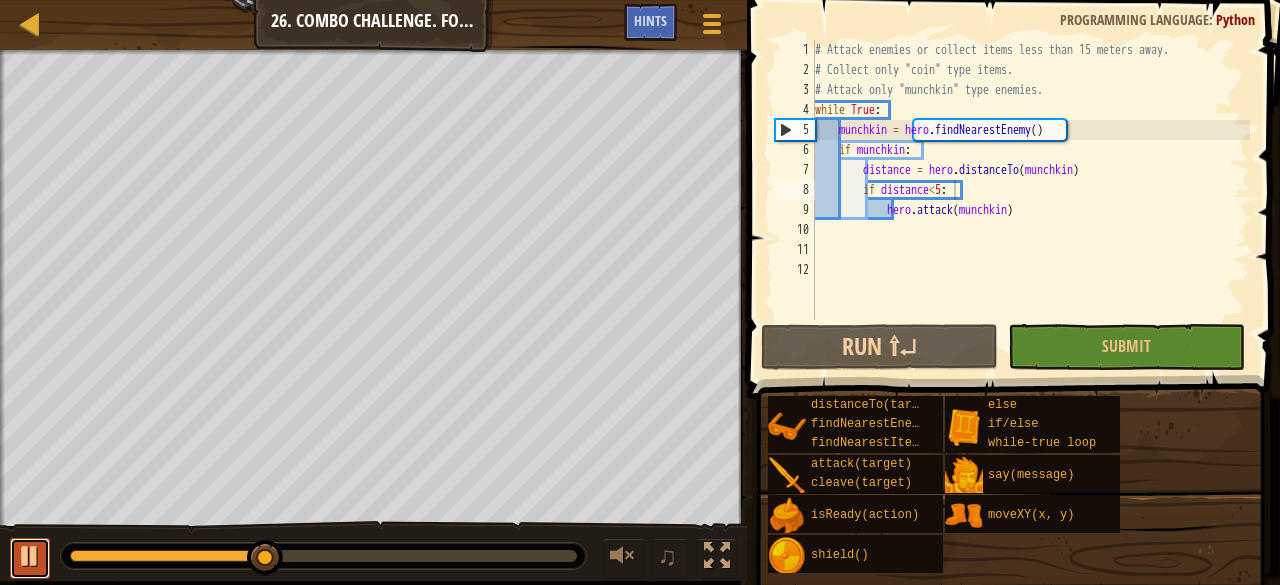 click at bounding box center [30, 556] 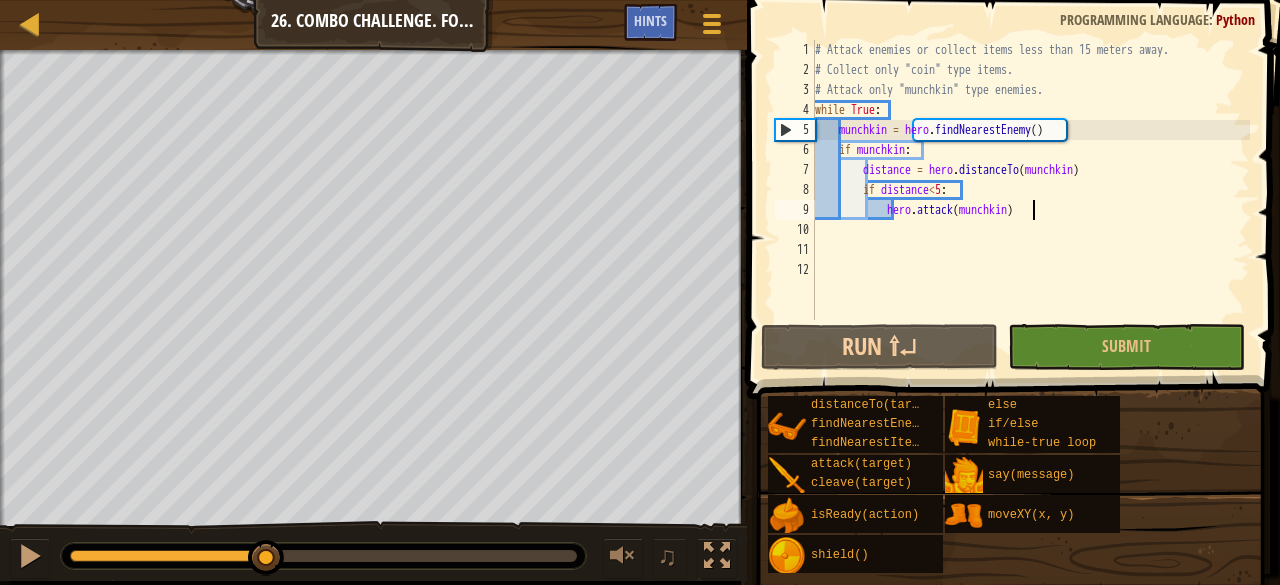 click on "# Attack enemies or collect items less than 15 meters away. # Collect only "coin" type items. # Attack only "munchkin" type enemies. while   True :      munchkin   =   hero . findNearestEnemy ( )      if   munchkin :          distance   =   hero . distanceTo ( munchkin )          if   distance < 5 :              hero . attack ( munchkin )" at bounding box center [1030, 200] 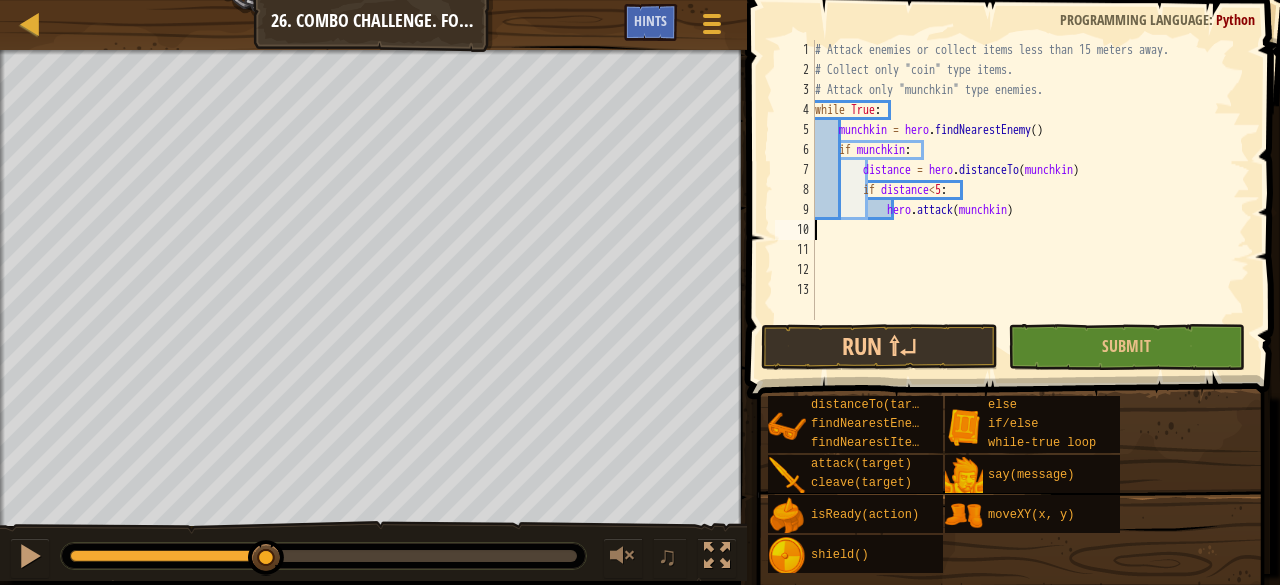 scroll, scrollTop: 9, scrollLeft: 0, axis: vertical 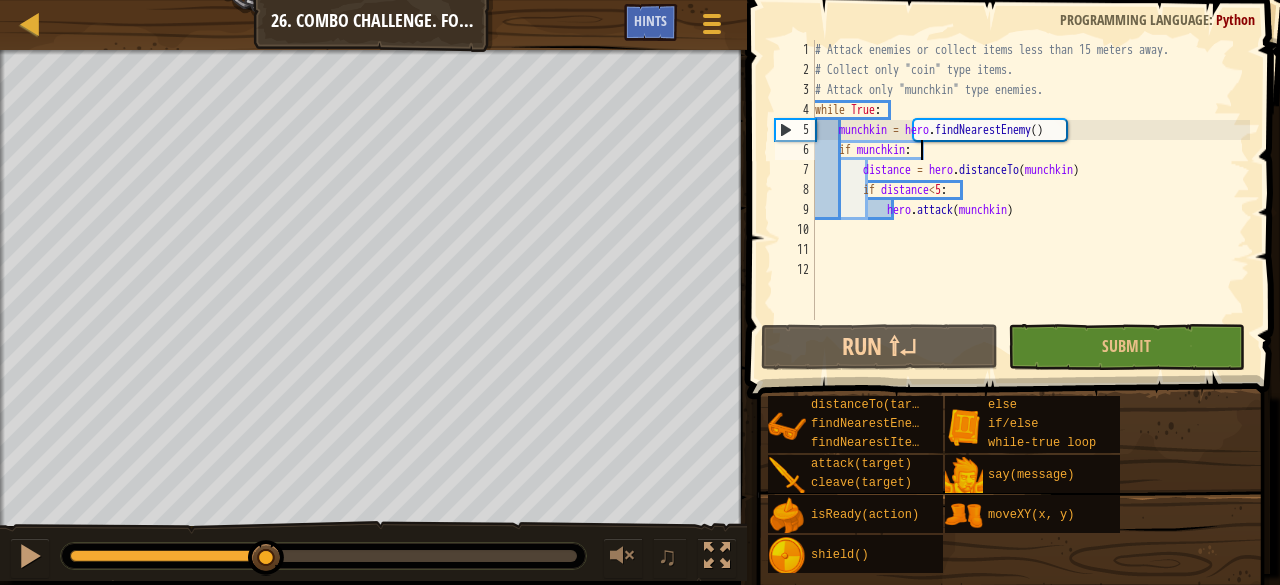 type on "munchkin = hero.findNearestEnemy()" 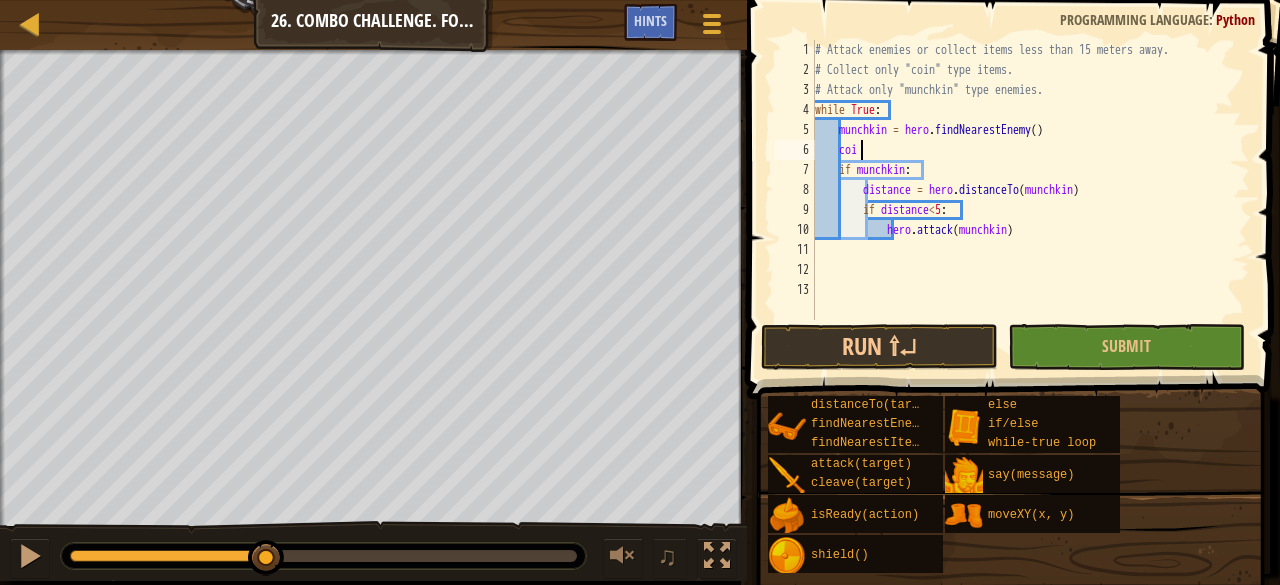 scroll, scrollTop: 9, scrollLeft: 2, axis: both 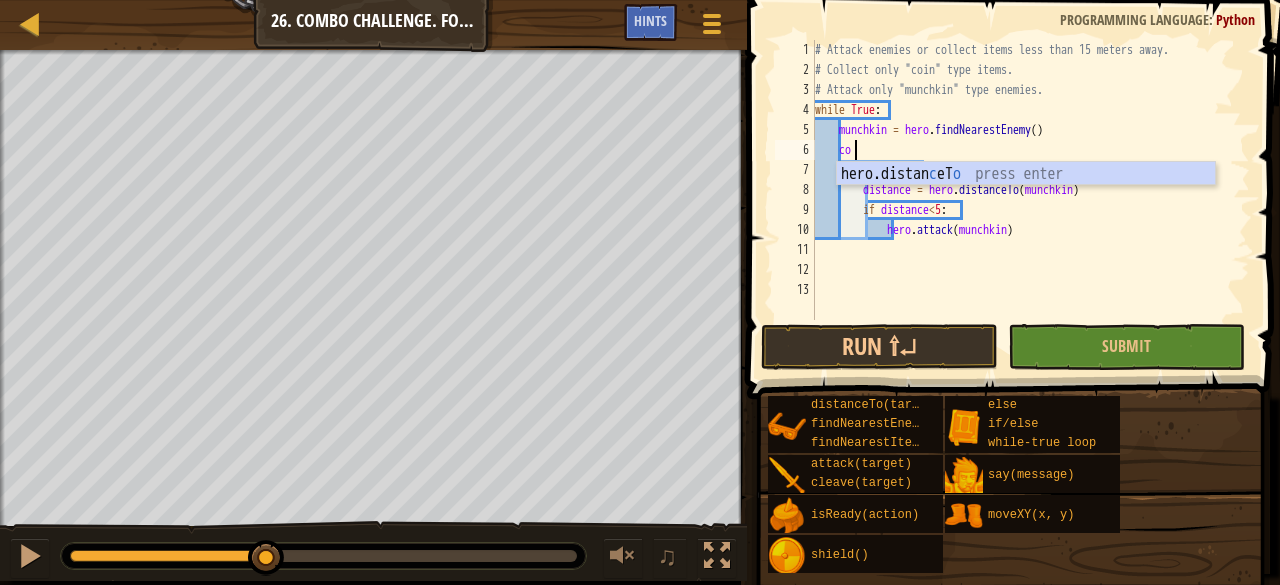 type on "c" 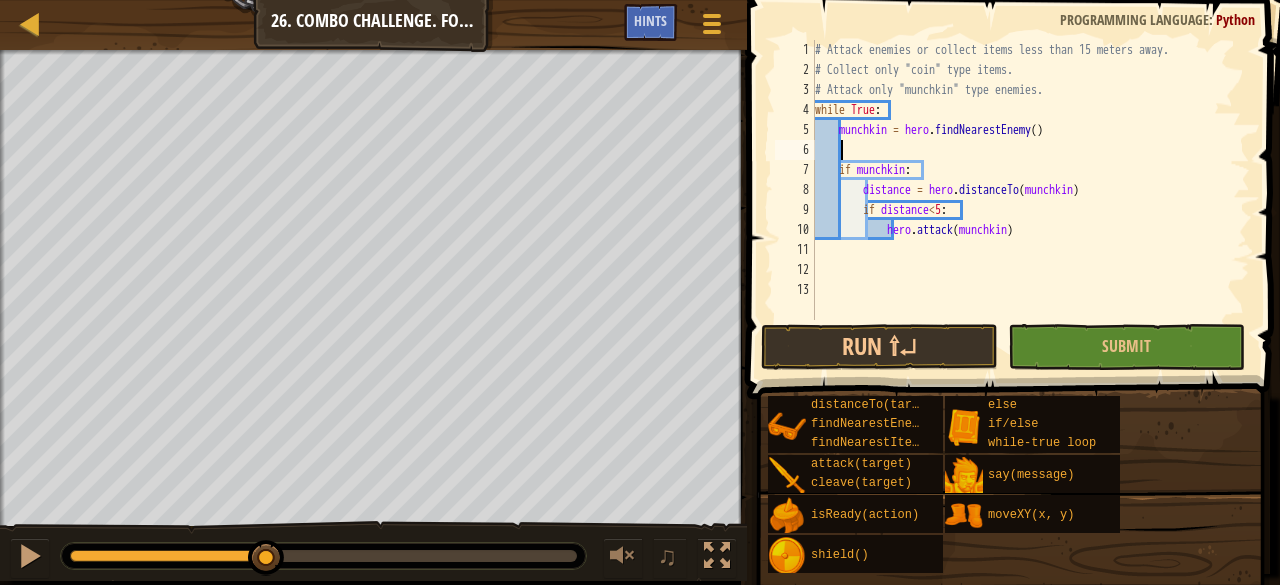 scroll, scrollTop: 9, scrollLeft: 1, axis: both 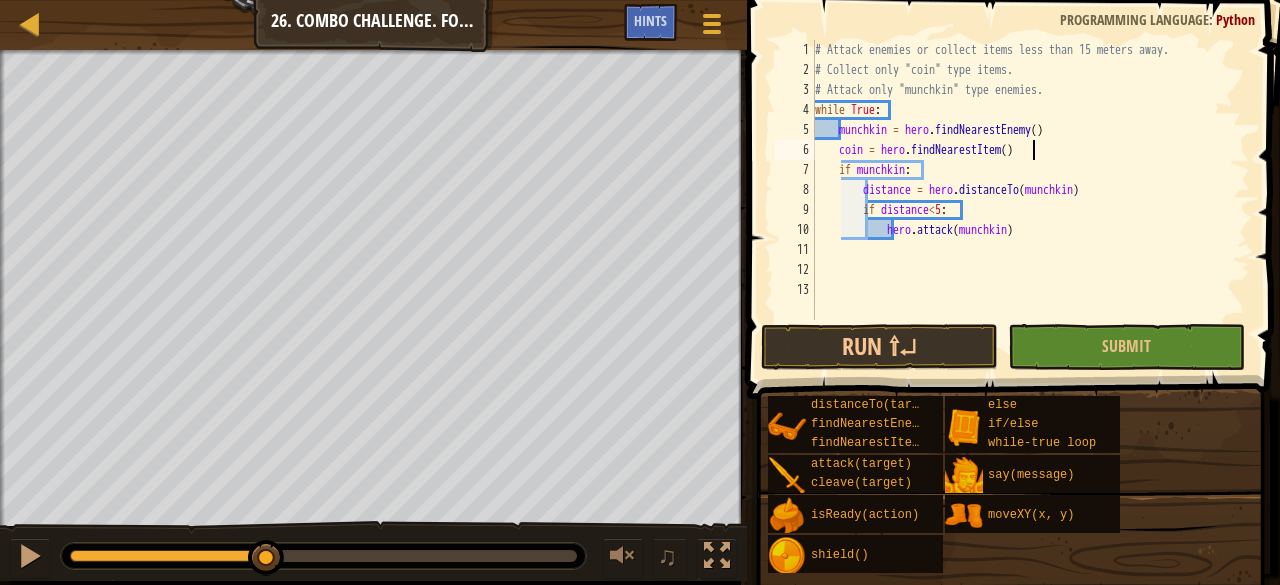 click on "# Attack enemies or collect items less than 15 meters away. # Collect only "coin" type items. # Attack only "munchkin" type enemies. while   True :      munchkin   =   hero . findNearestEnemy ( )      coin   =   hero . findNearestItem ( )      if   munchkin :          distance   =   hero . distanceTo ( munchkin )          if   distance < 5 :              hero . attack ( munchkin )" at bounding box center [1030, 200] 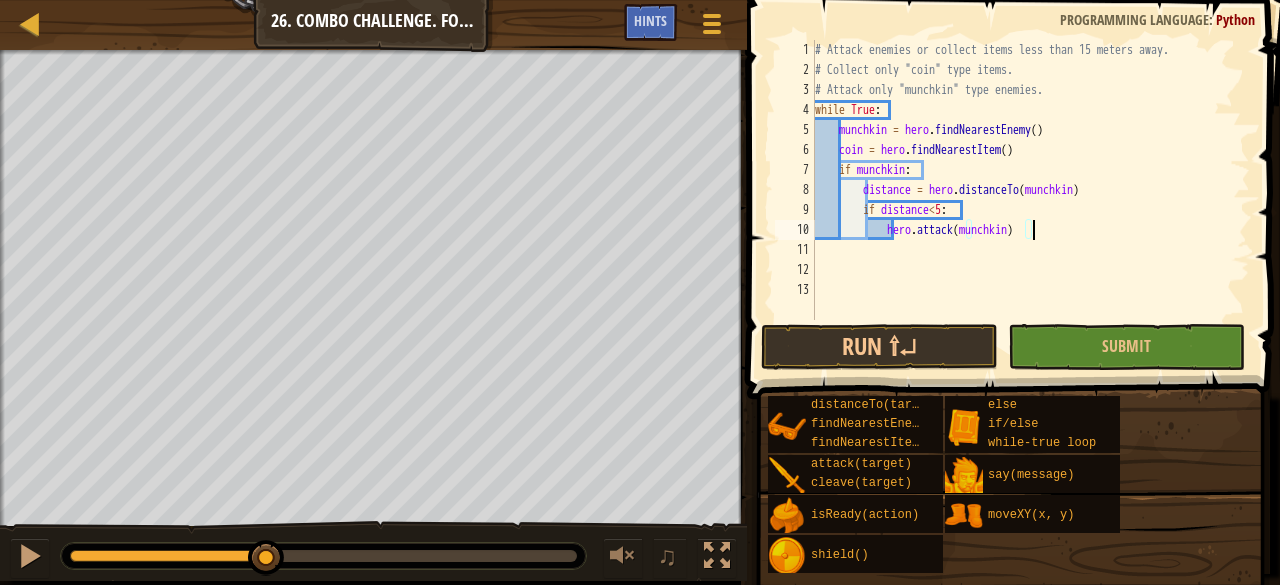 click on "# Attack enemies or collect items less than 15 meters away. # Collect only "coin" type items. # Attack only "munchkin" type enemies. while   True :      munchkin   =   hero . findNearestEnemy ( )      coin   =   hero . findNearestItem ( )      if   munchkin :          distance   =   hero . distanceTo ( munchkin )          if   distance < 5 :              hero . attack ( munchkin )" at bounding box center (1030, 200) 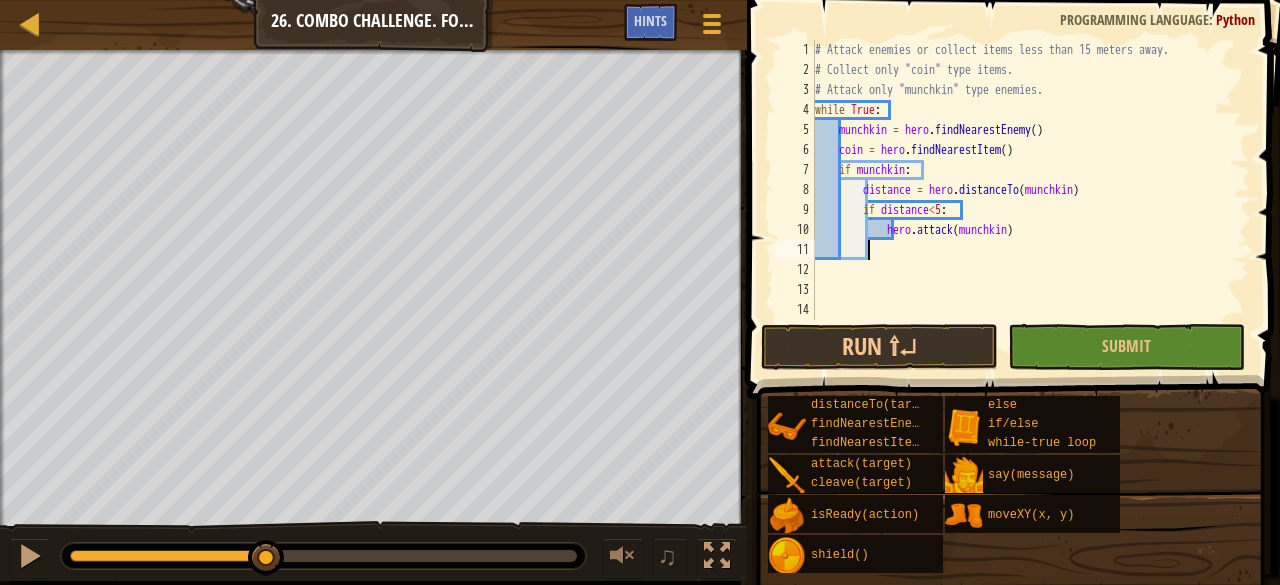scroll, scrollTop: 9, scrollLeft: 1, axis: both 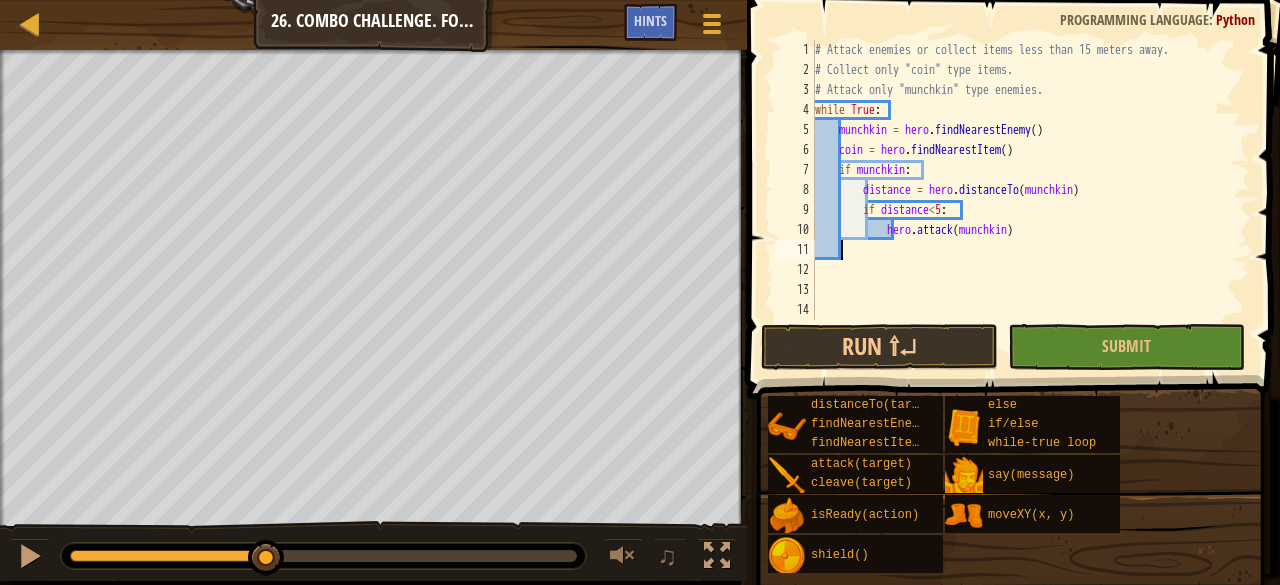 type on ";" 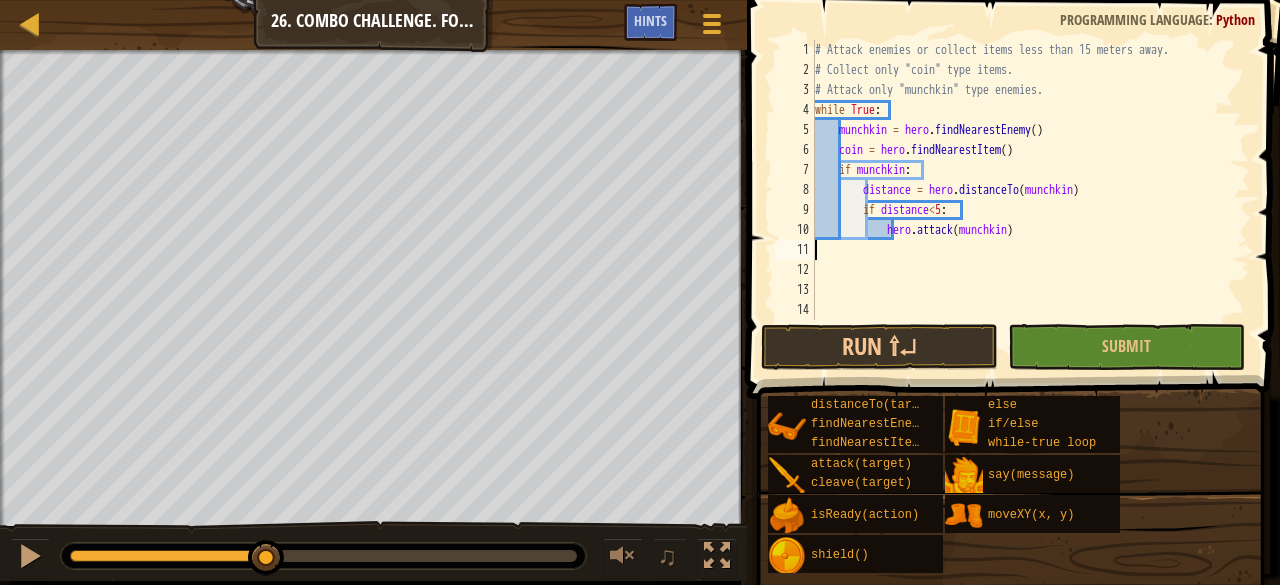 scroll, scrollTop: 9, scrollLeft: 0, axis: vertical 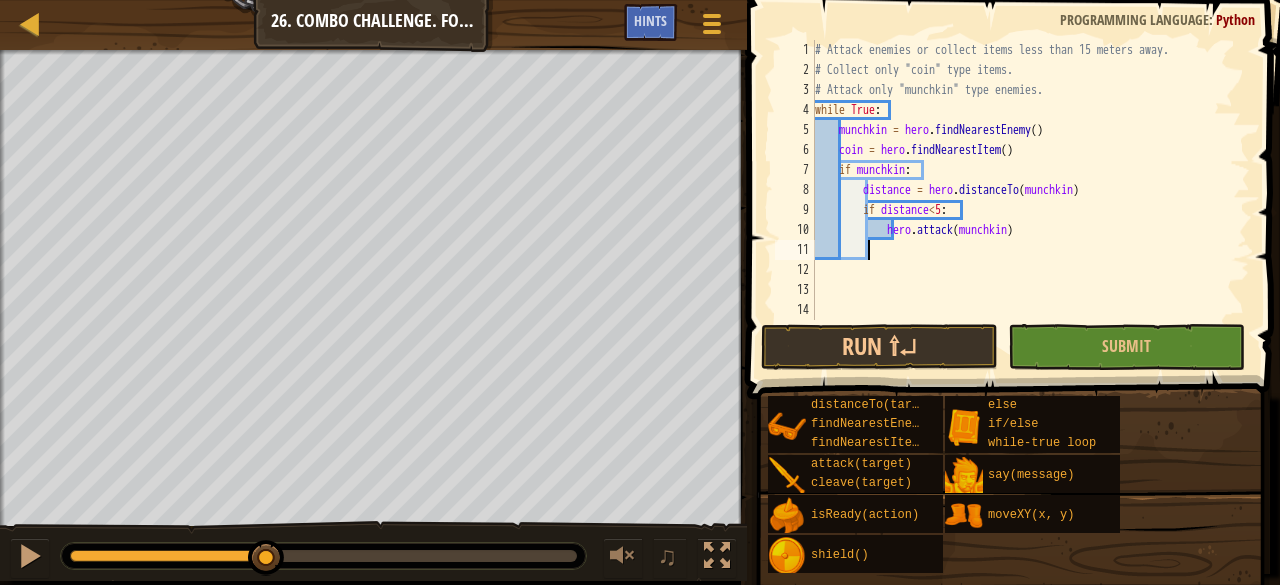 type on "e" 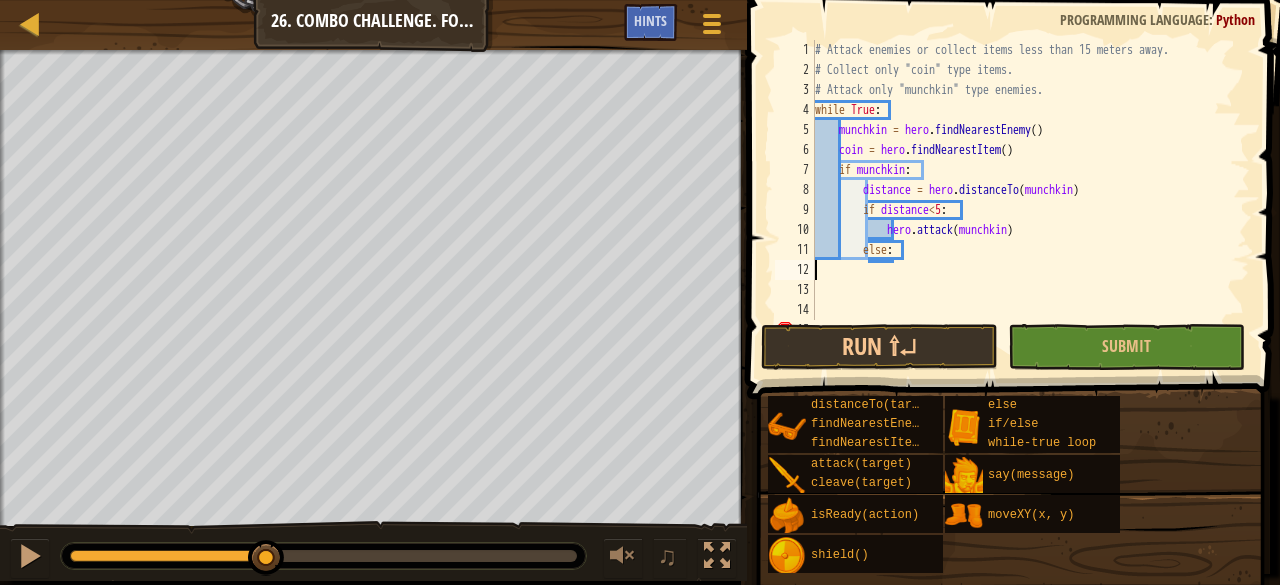 scroll, scrollTop: 9, scrollLeft: 0, axis: vertical 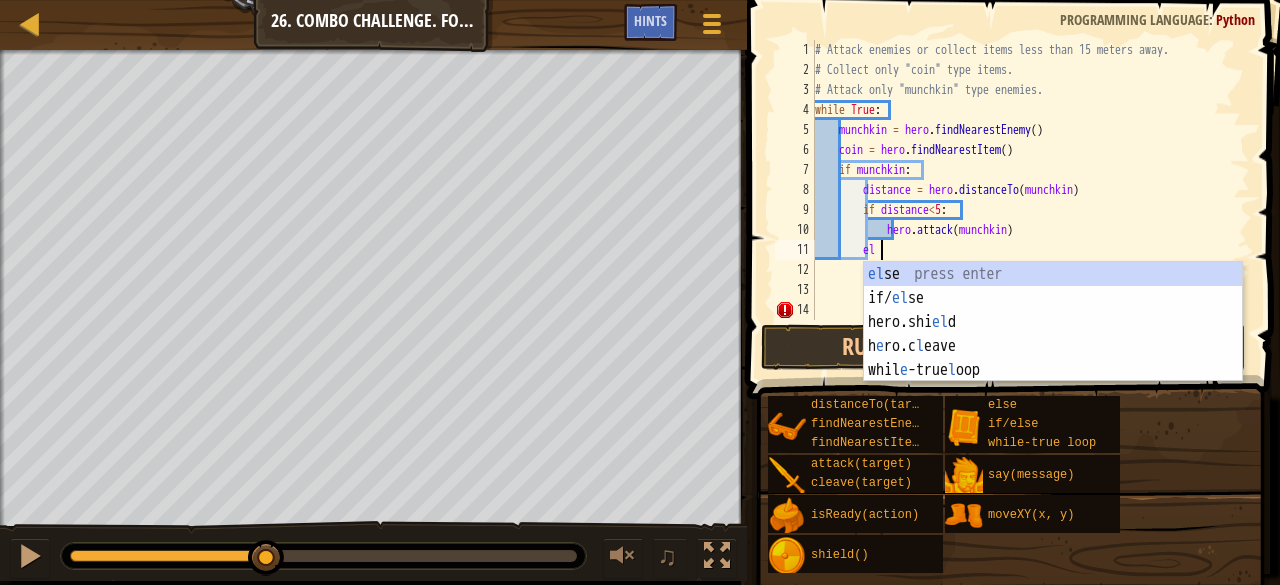 type on "e" 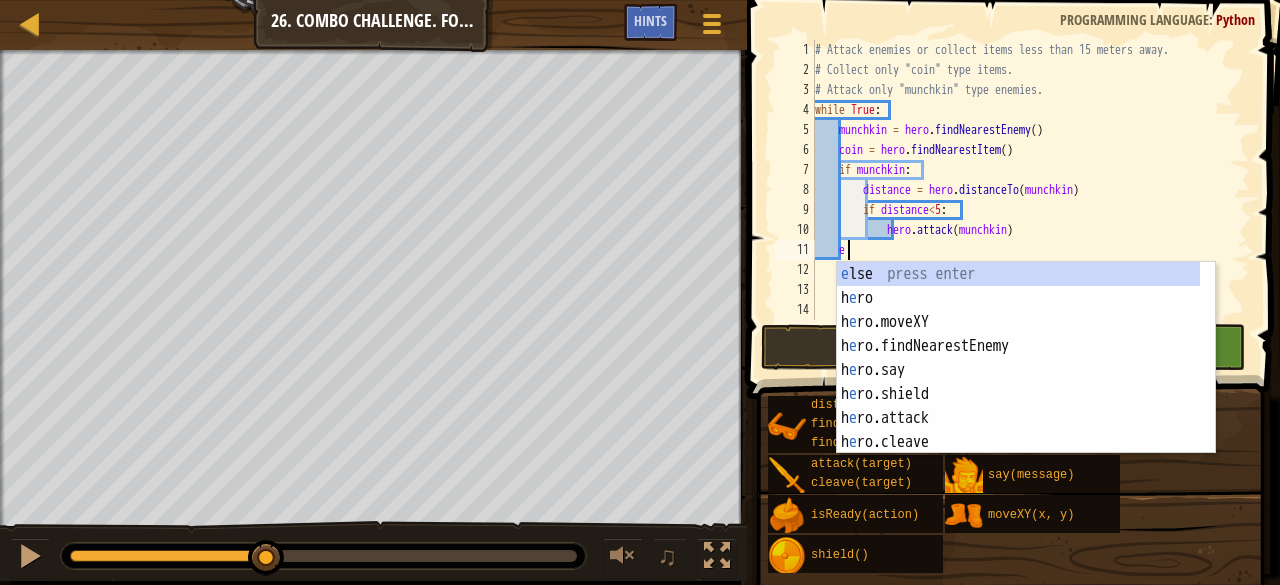 type on "el" 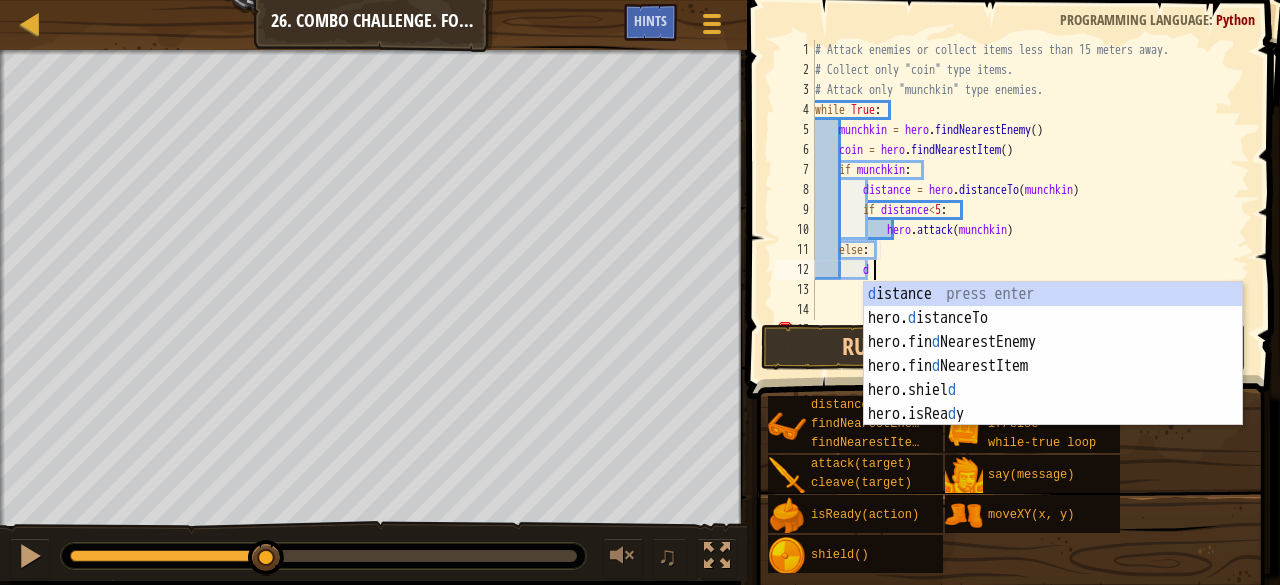 scroll, scrollTop: 9, scrollLeft: 4, axis: both 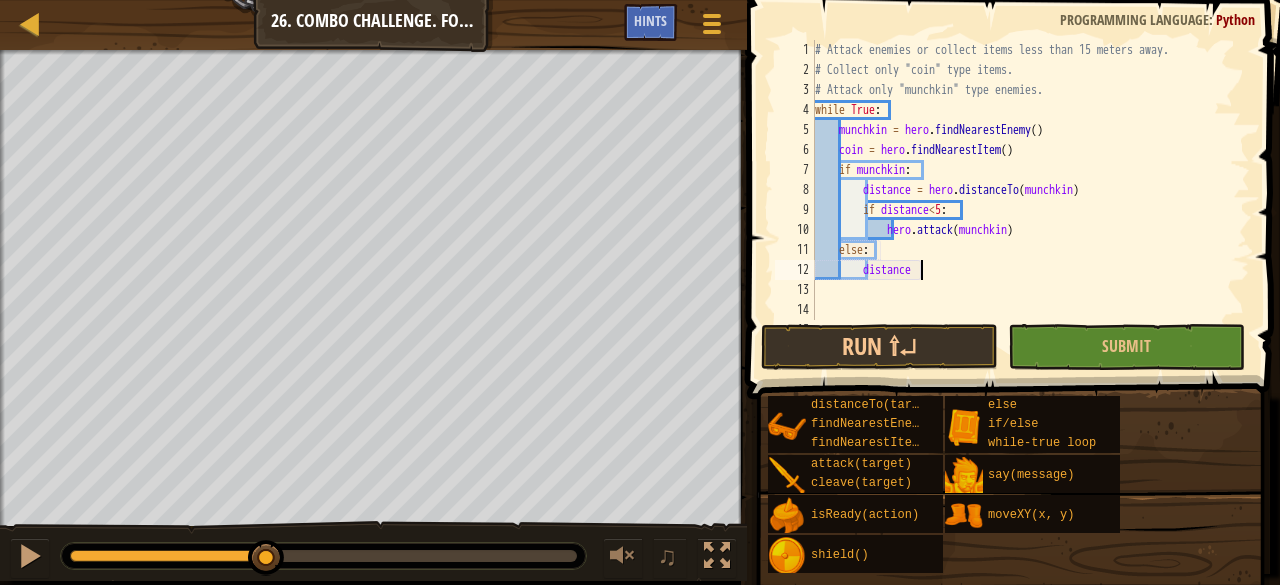 type on "distanc" 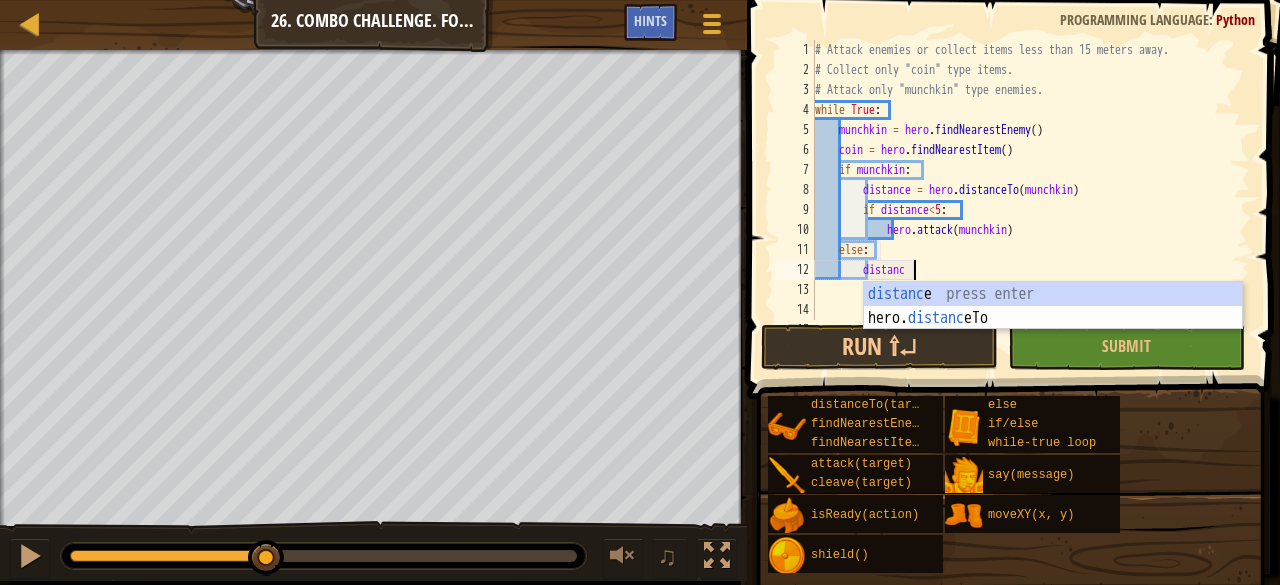 scroll, scrollTop: 9, scrollLeft: 0, axis: vertical 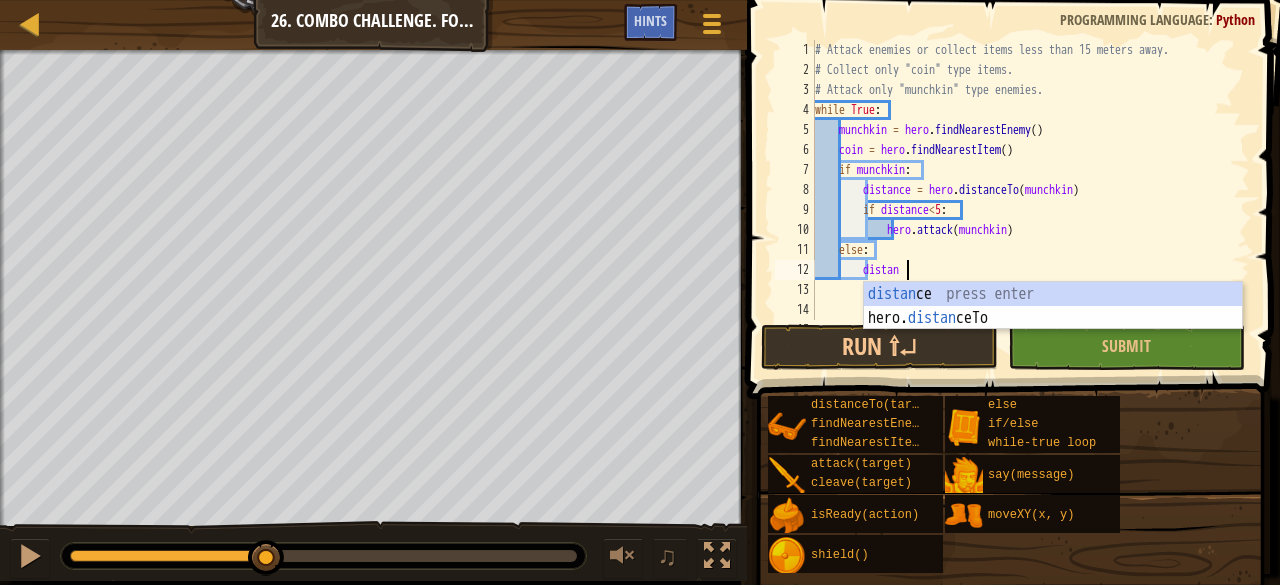 type on "d" 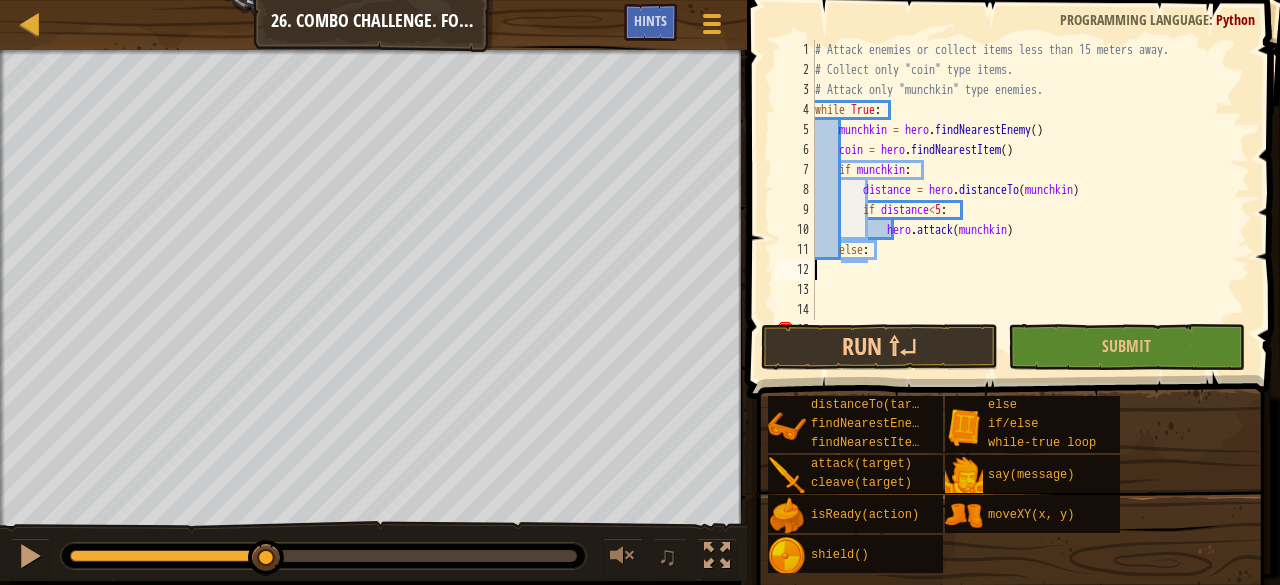 type on "else:" 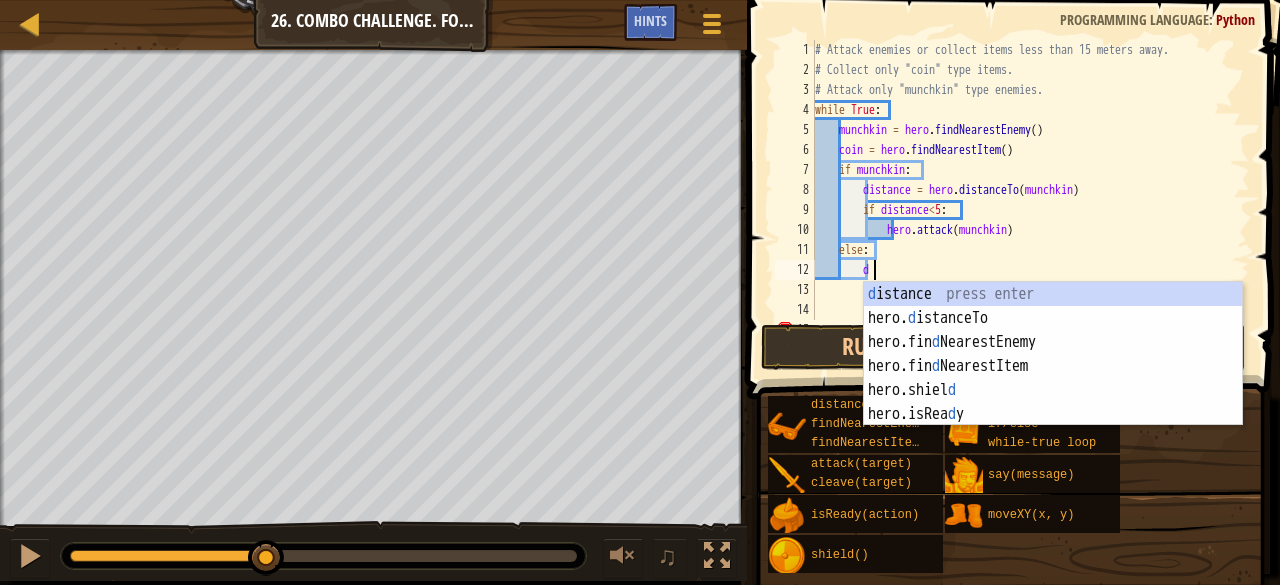 scroll, scrollTop: 9, scrollLeft: 4, axis: both 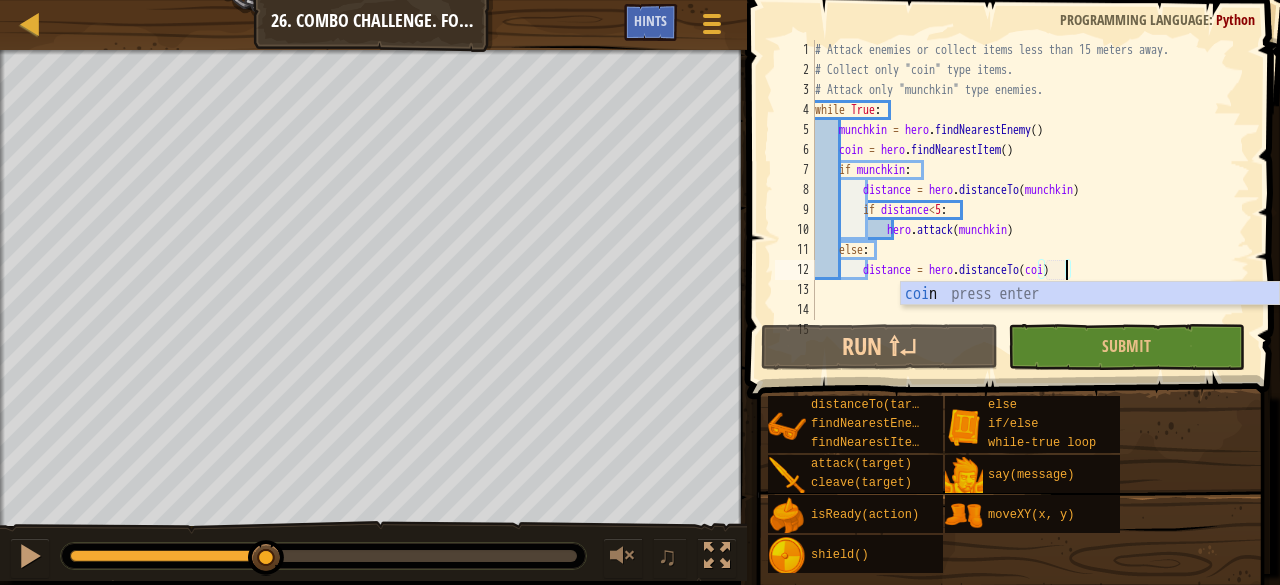 type on "distance = hero.distanceTo(coin)" 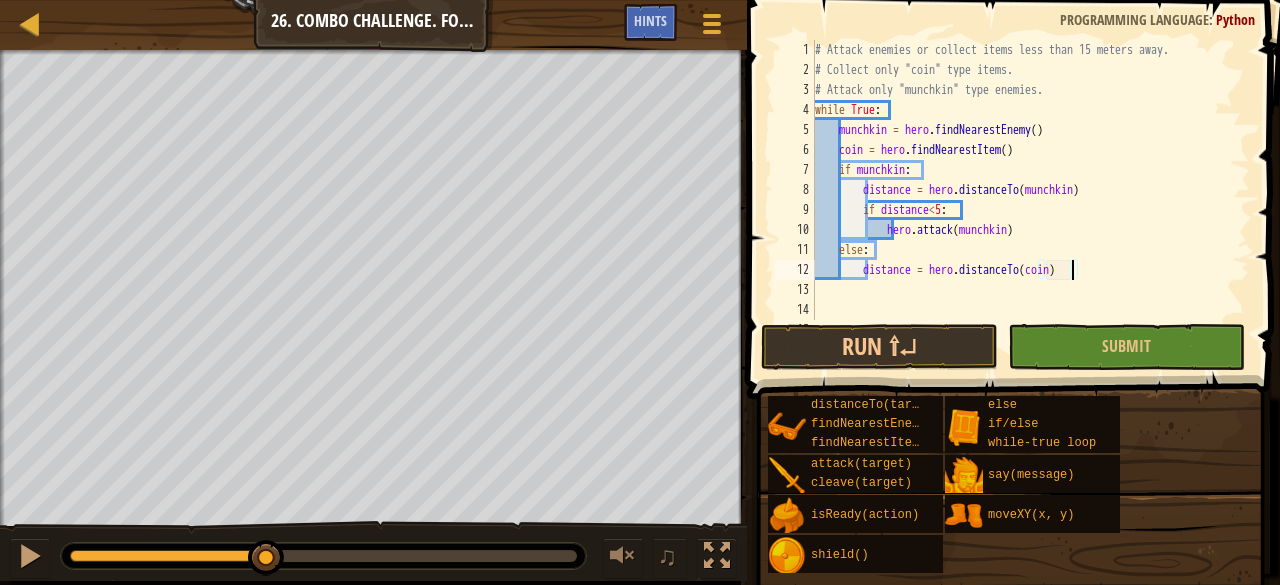 click on "# Attack enemies or collect items less than 15 meters away. # Collect only "coin" type items. # Attack only "munchkin" type enemies. while   True :      munchkin   =   hero . findNearestEnemy ( )      coin   =   hero . findNearestItem ( )      if   munchkin :          distance   =   hero . distanceTo ( munchkin )          if   distance < 5 :              hero . attack ( munchkin )      else :          distance   =   hero . distanceTo ( coin )" at bounding box center (1023, 200) 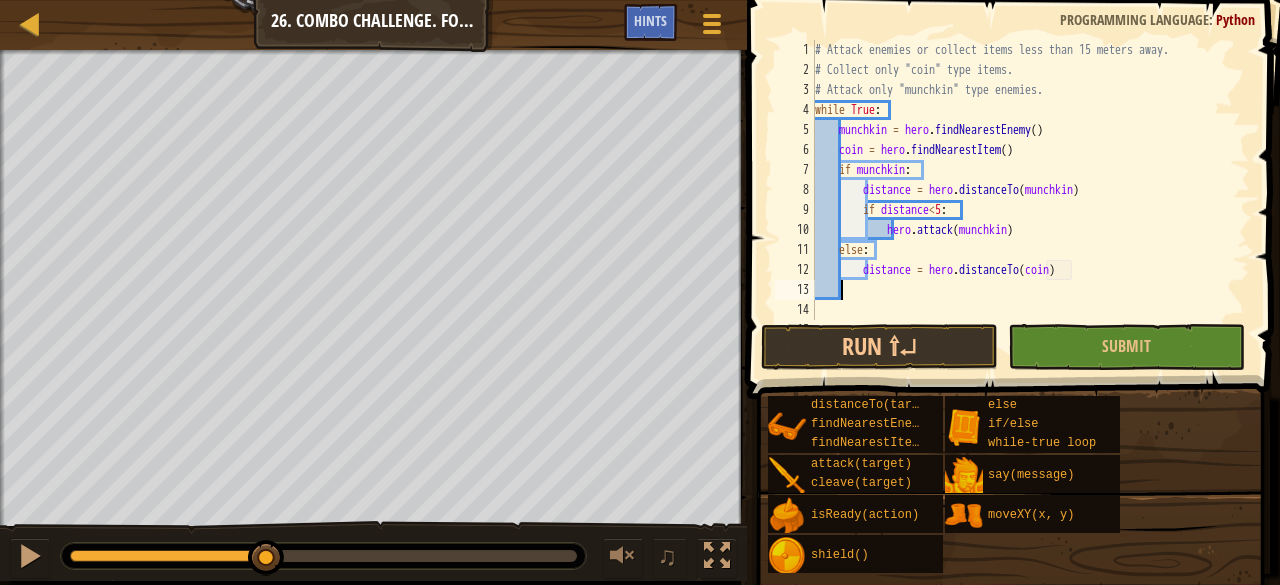 scroll, scrollTop: 9, scrollLeft: 0, axis: vertical 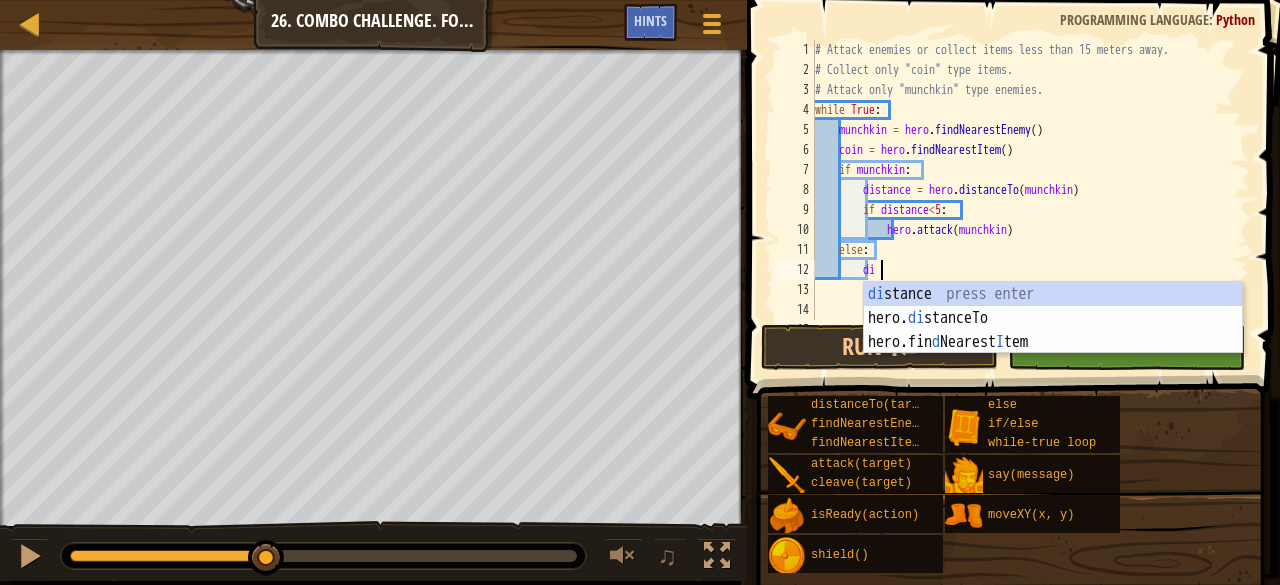 type on "d" 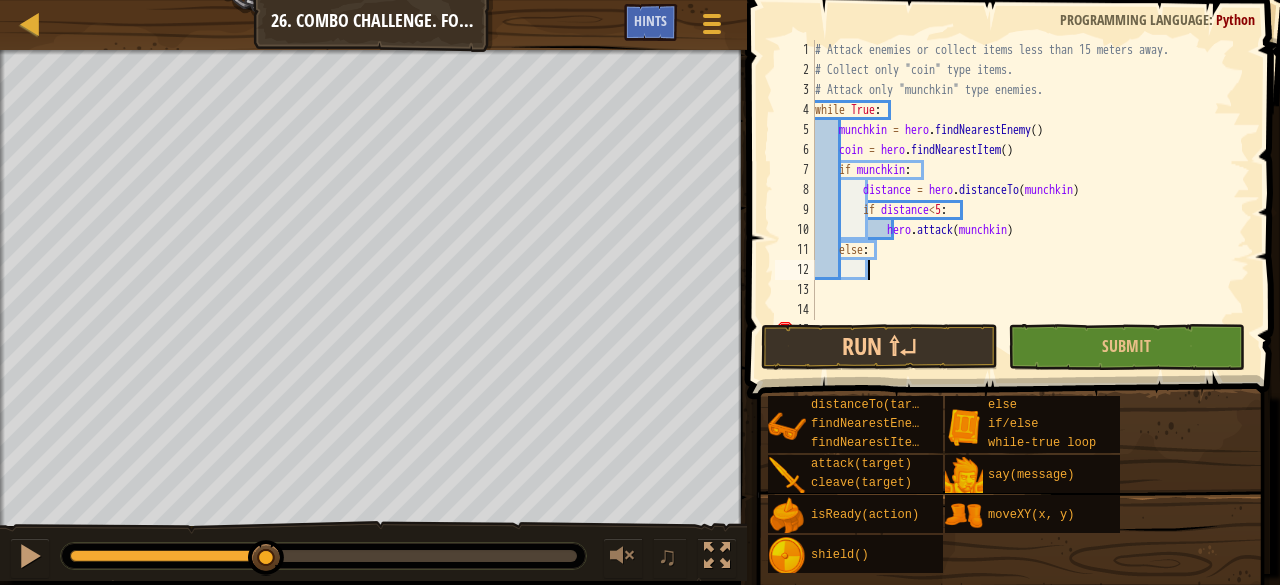 type on "h" 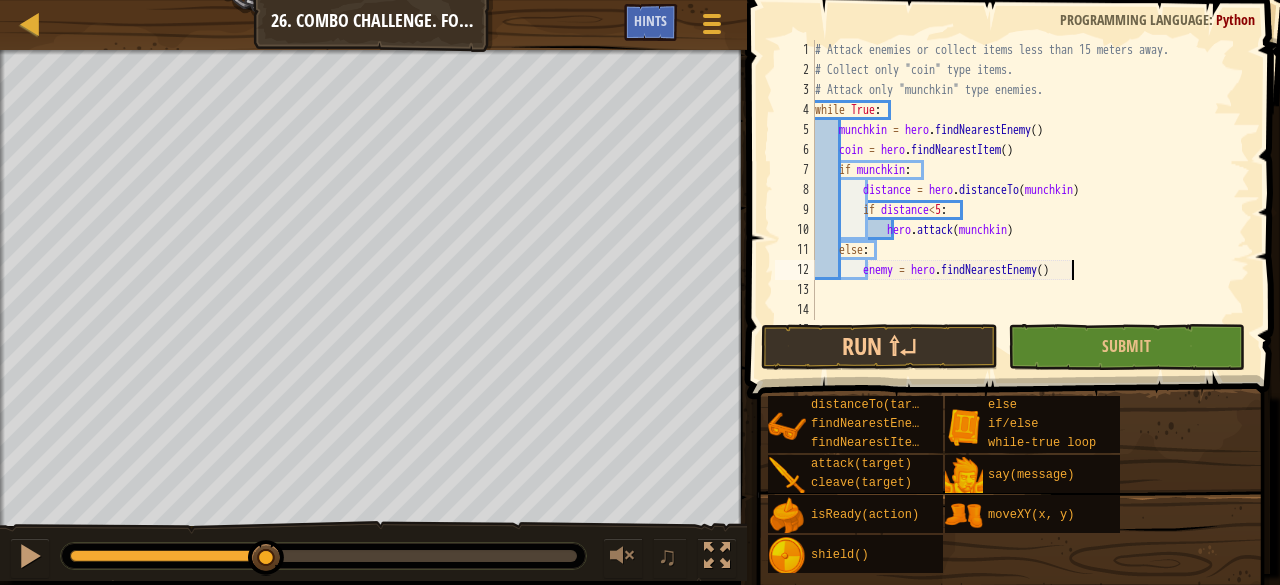 scroll, scrollTop: 9, scrollLeft: 0, axis: vertical 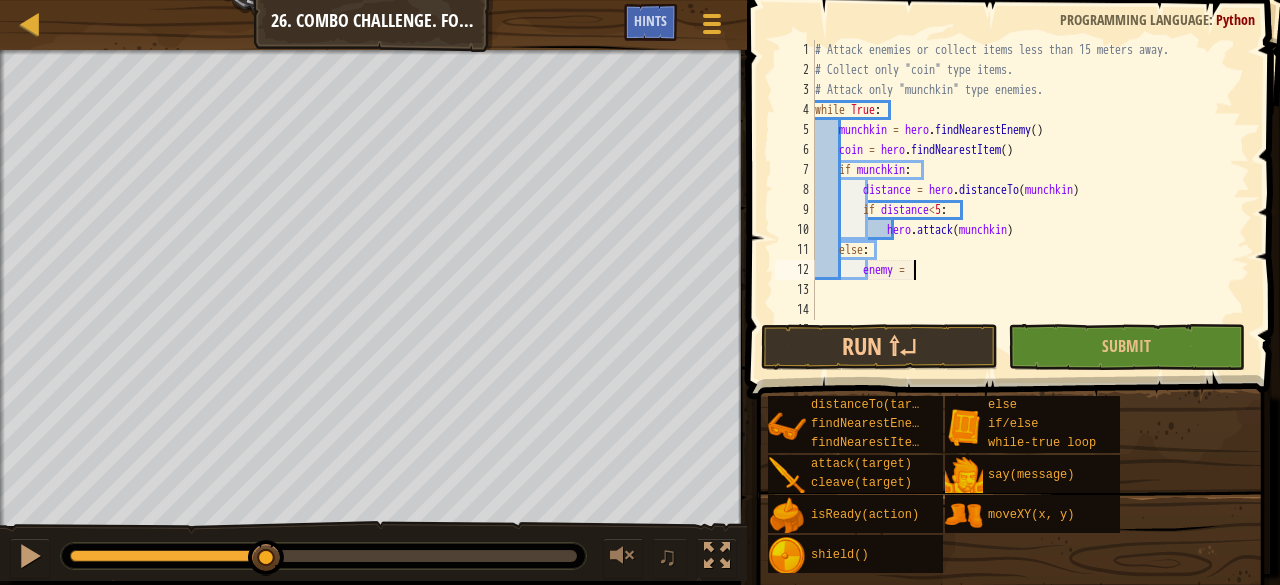 type on "e" 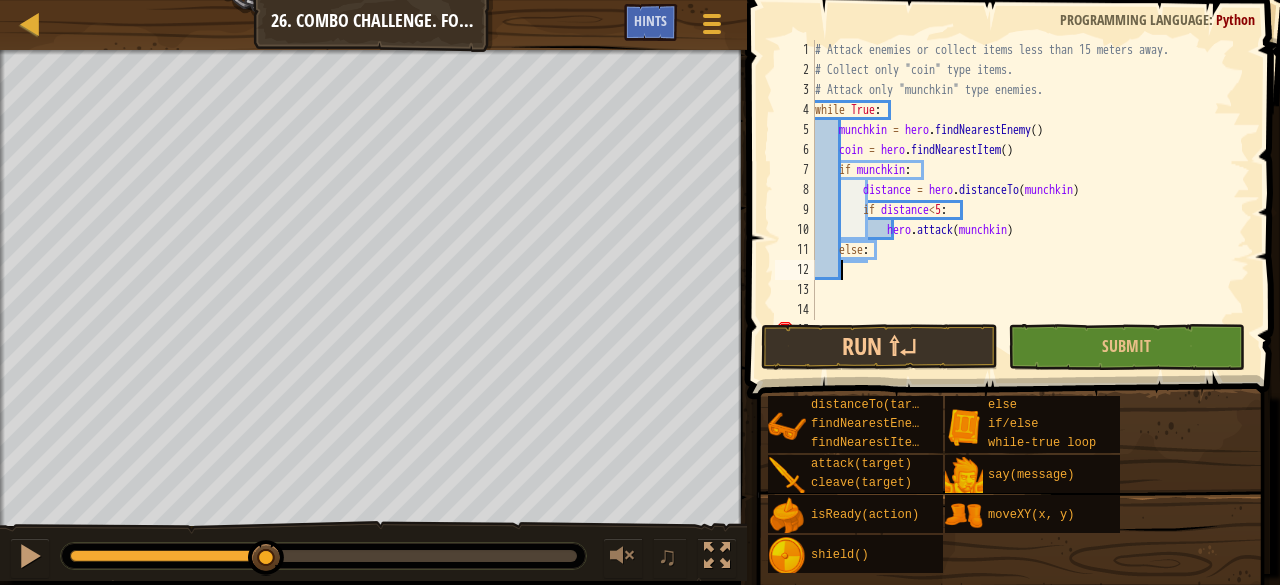 type on "else:" 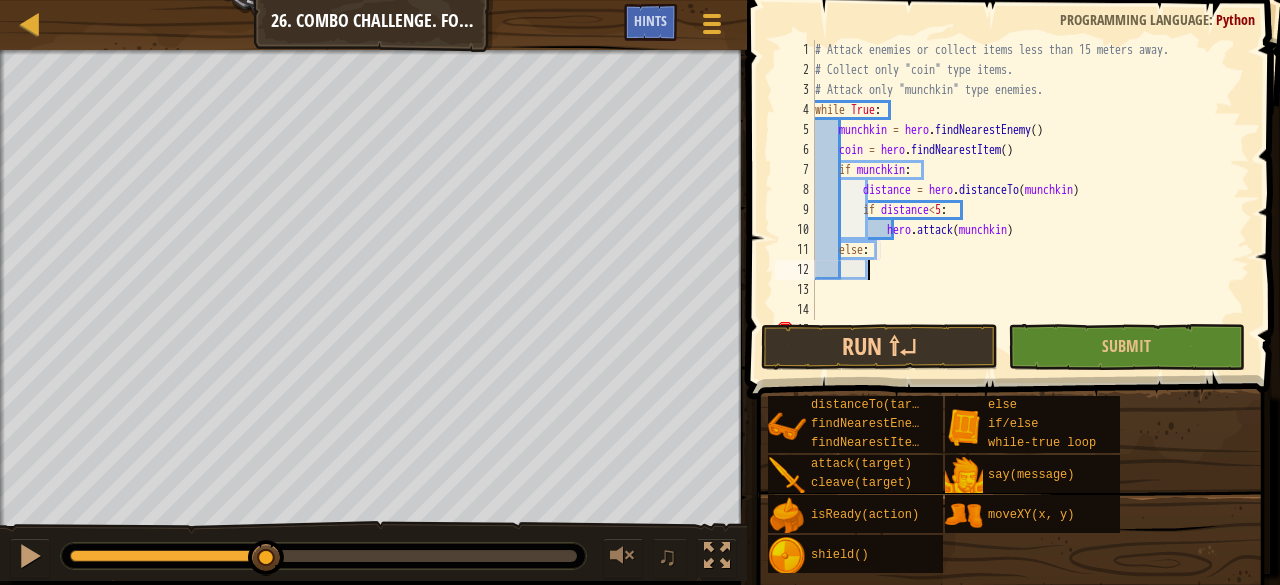 type on "i" 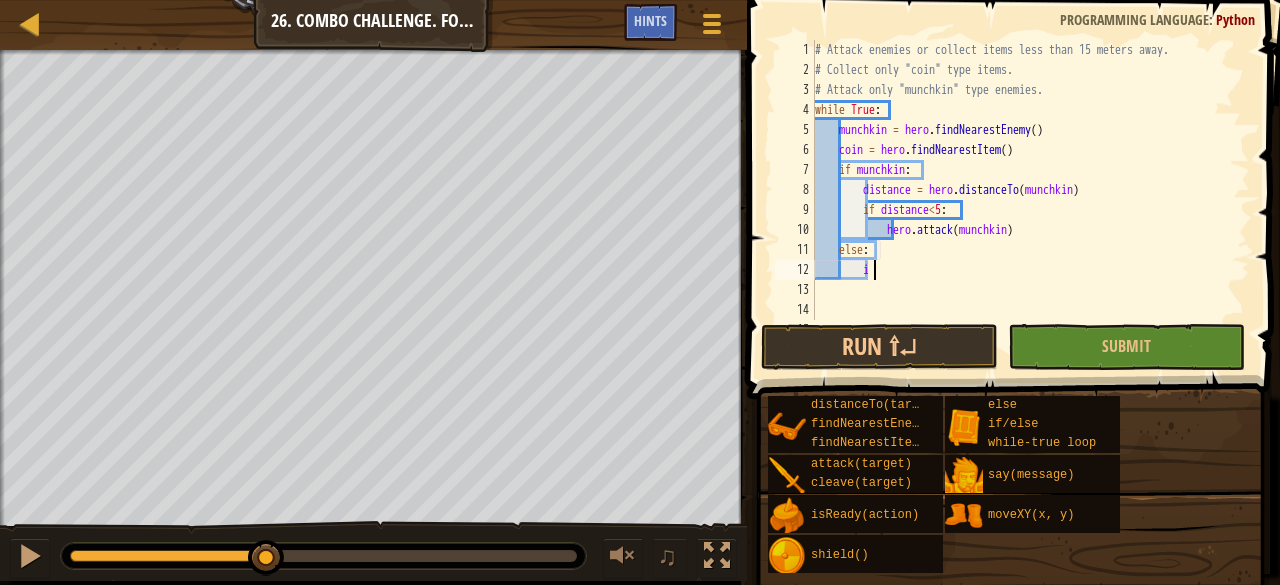 click on "# Attack enemies or collect items less than 15 meters away. # Collect only "coin" type items. # Attack only "munchkin" type enemies. while   True :      munchkin   =   hero . findNearestEnemy ( )      coin   =   hero . findNearestItem ( )      if   munchkin :          distance   =   hero . distanceTo ( munchkin )          if   distance < 5 :              hero . attack ( munchkin )      else :          i" at bounding box center [1023, 200] 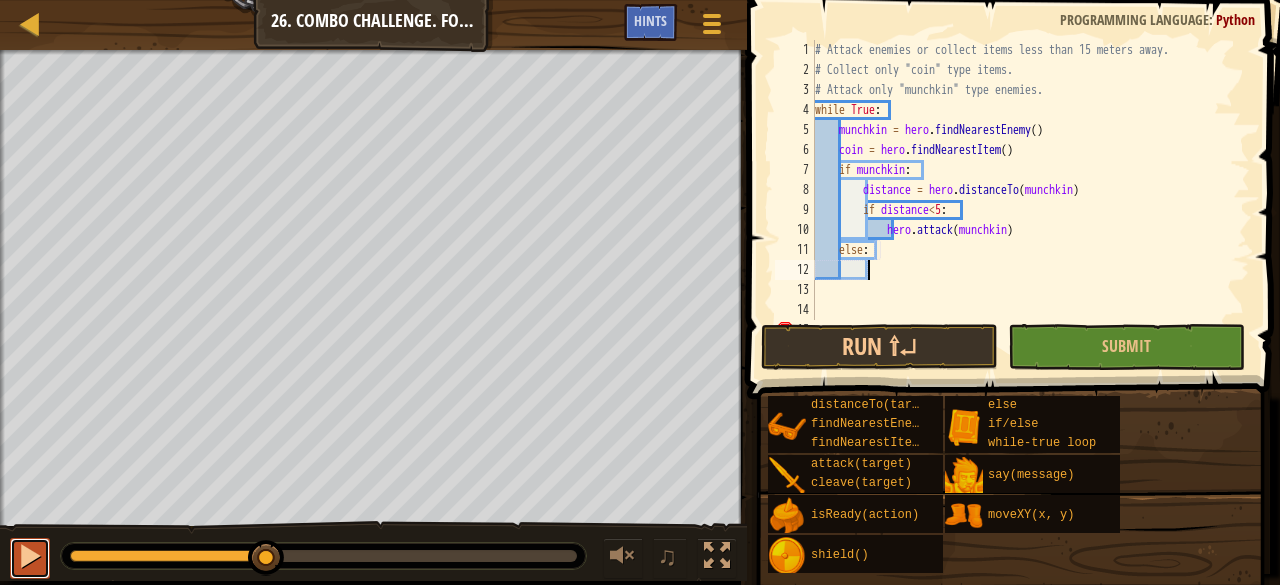 click at bounding box center (30, 556) 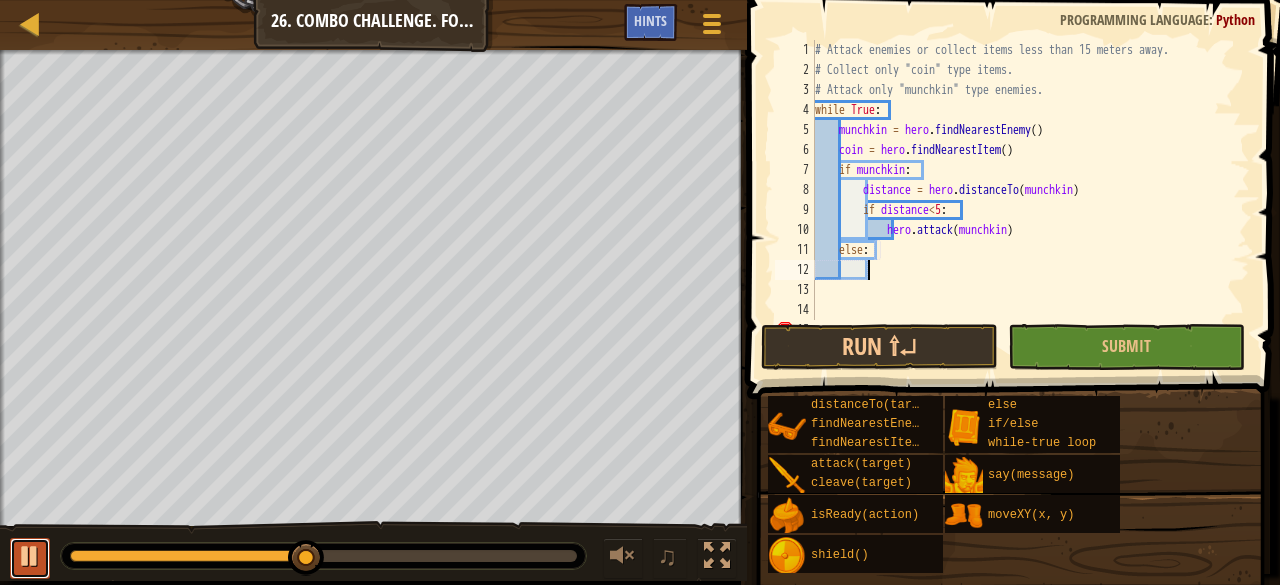 click at bounding box center [30, 556] 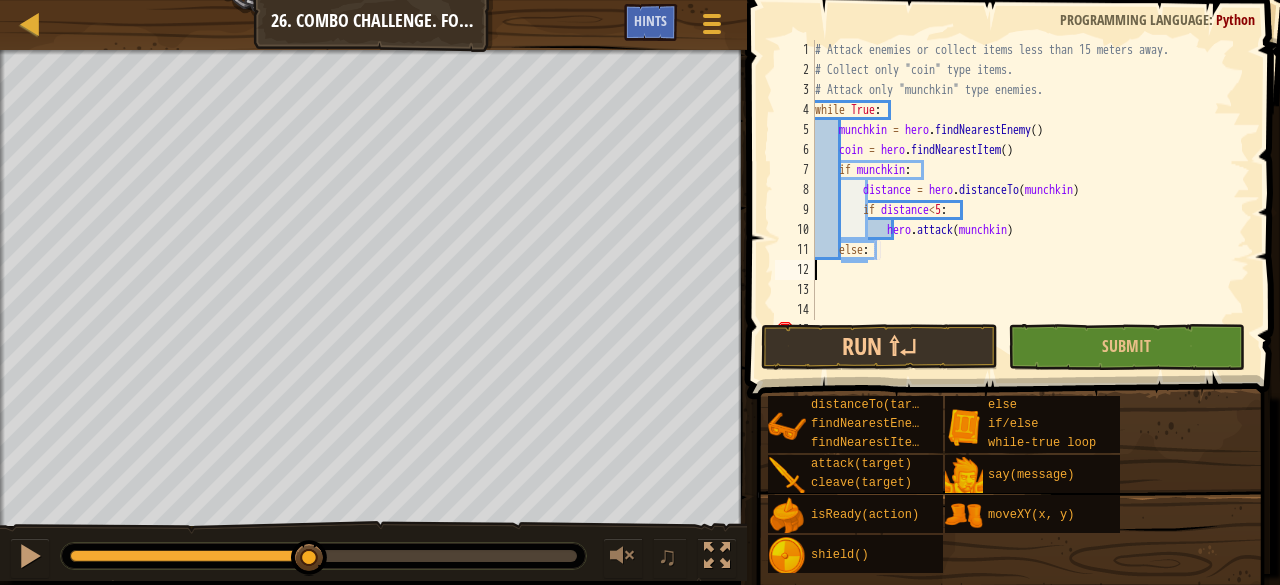 scroll, scrollTop: 9, scrollLeft: 0, axis: vertical 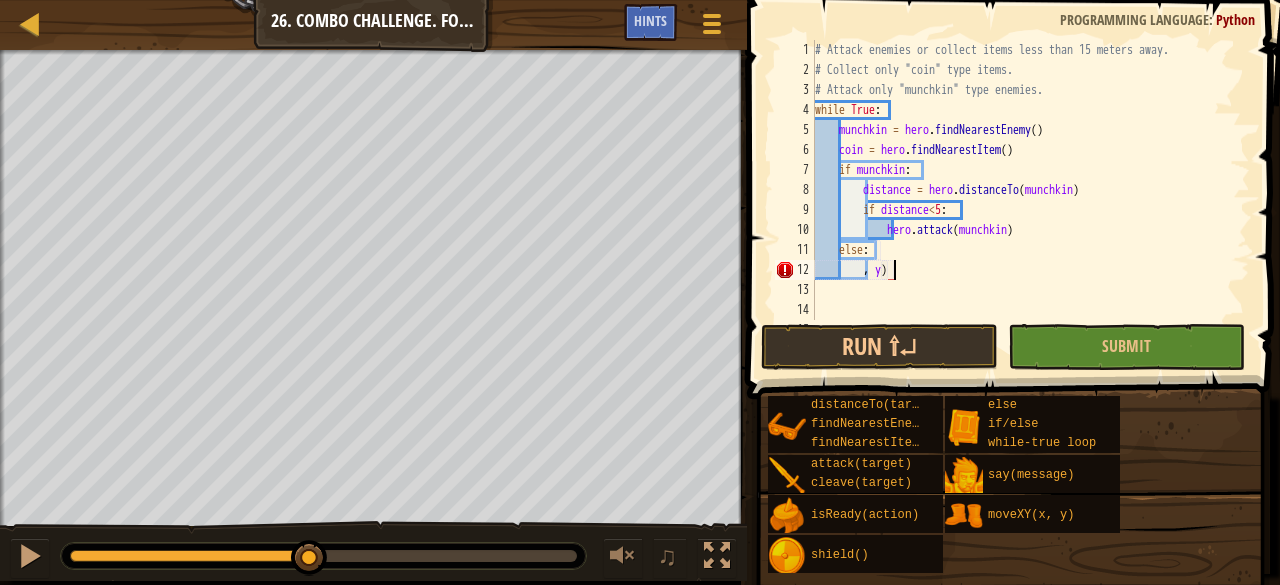 click on "# Attack enemies or collect items less than 15 meters away. # Collect only "coin" type items. # Attack only "munchkin" type enemies. while   True :      munchkin   =   hero . findNearestEnemy ( )      coin   =   hero . findNearestItem ( x ,   y )      if   munchkin :          distance   =   hero . distanceTo ( munchkin )          if   distance < 5 :              hero . attack ( munchkin )      else :          ,   y )" at bounding box center [1023, 200] 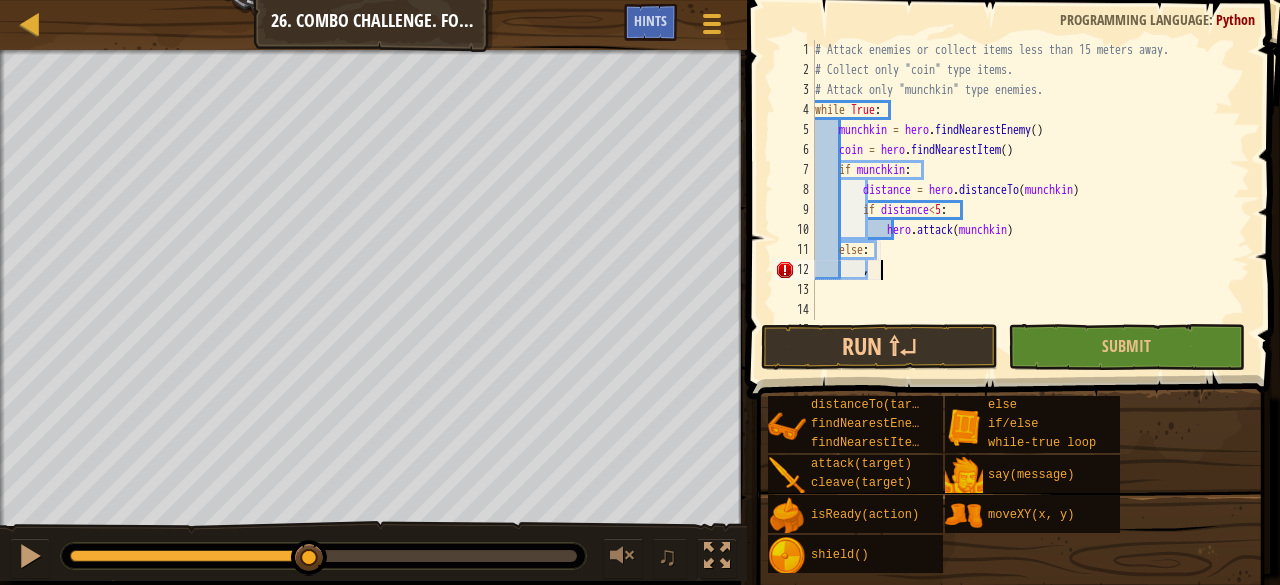 type on "," 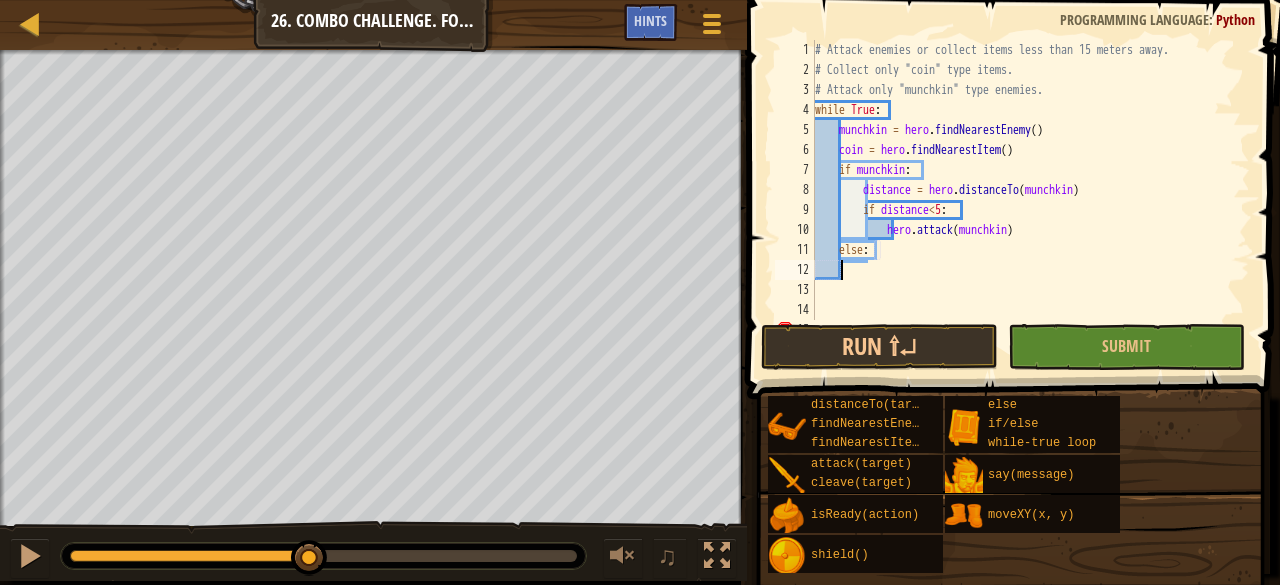 scroll, scrollTop: 9, scrollLeft: 0, axis: vertical 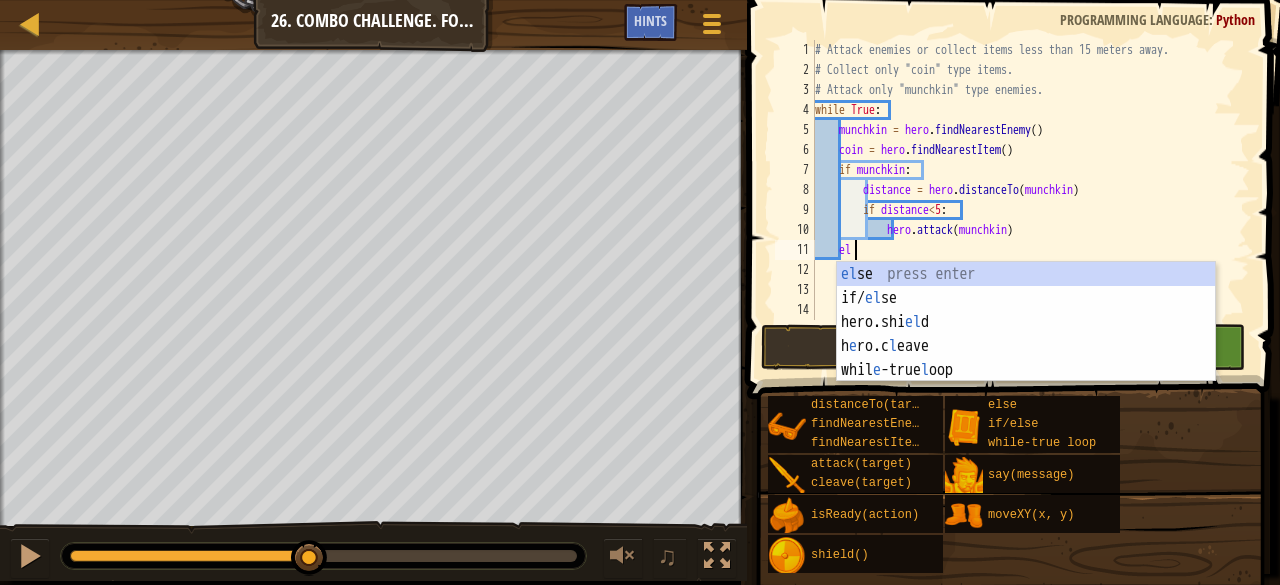 type on "e" 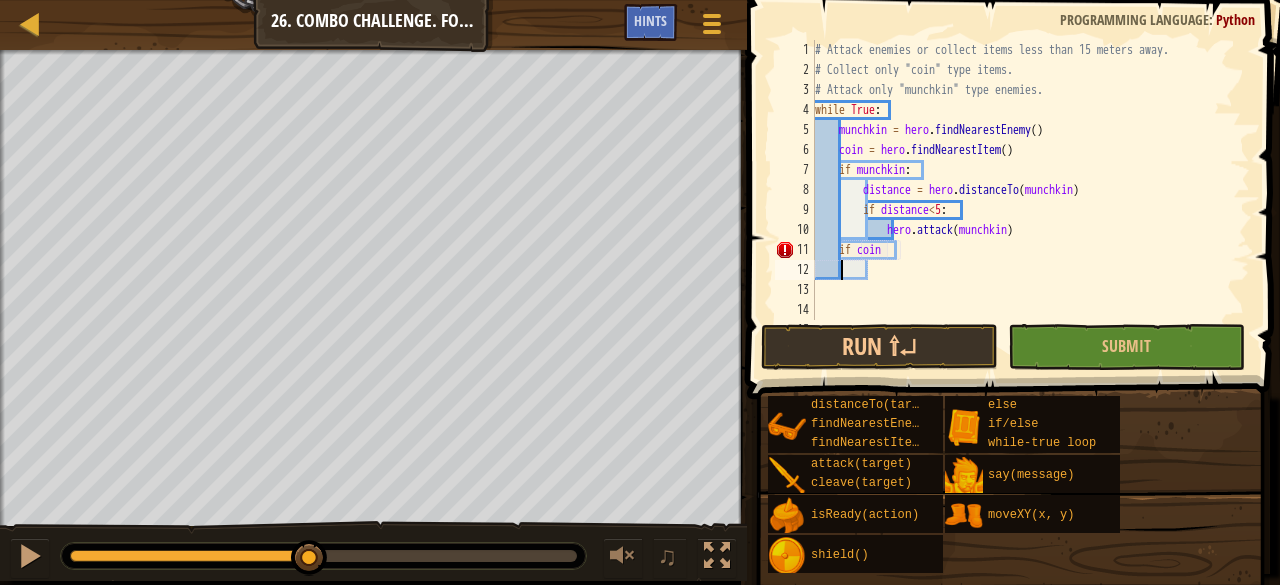 scroll, scrollTop: 9, scrollLeft: 0, axis: vertical 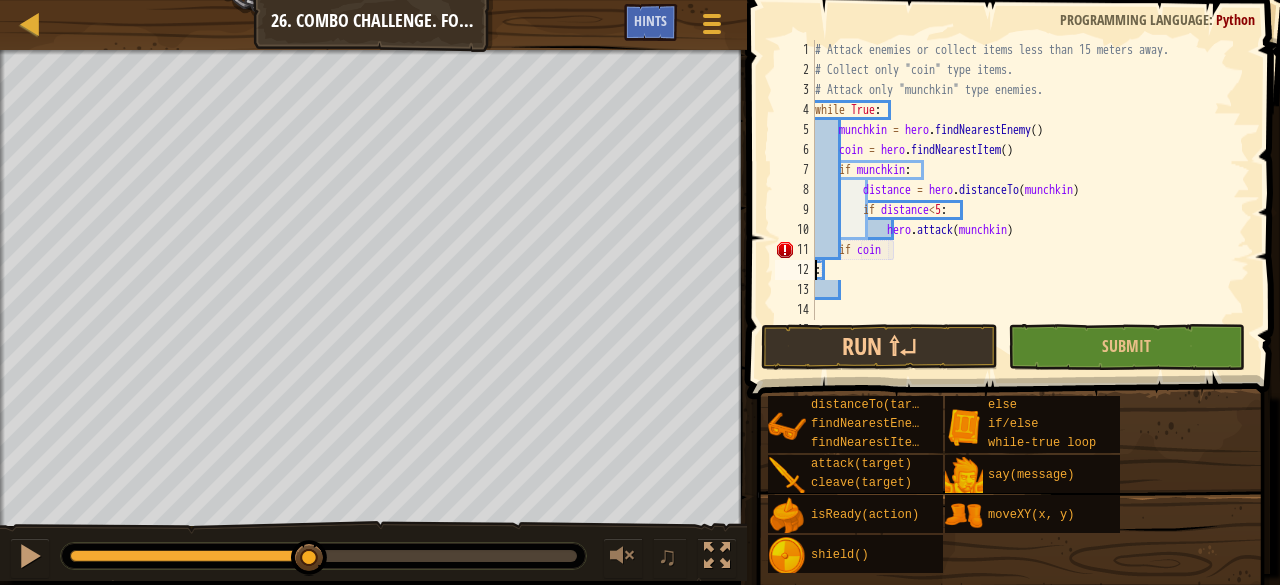 type on "if coin:" 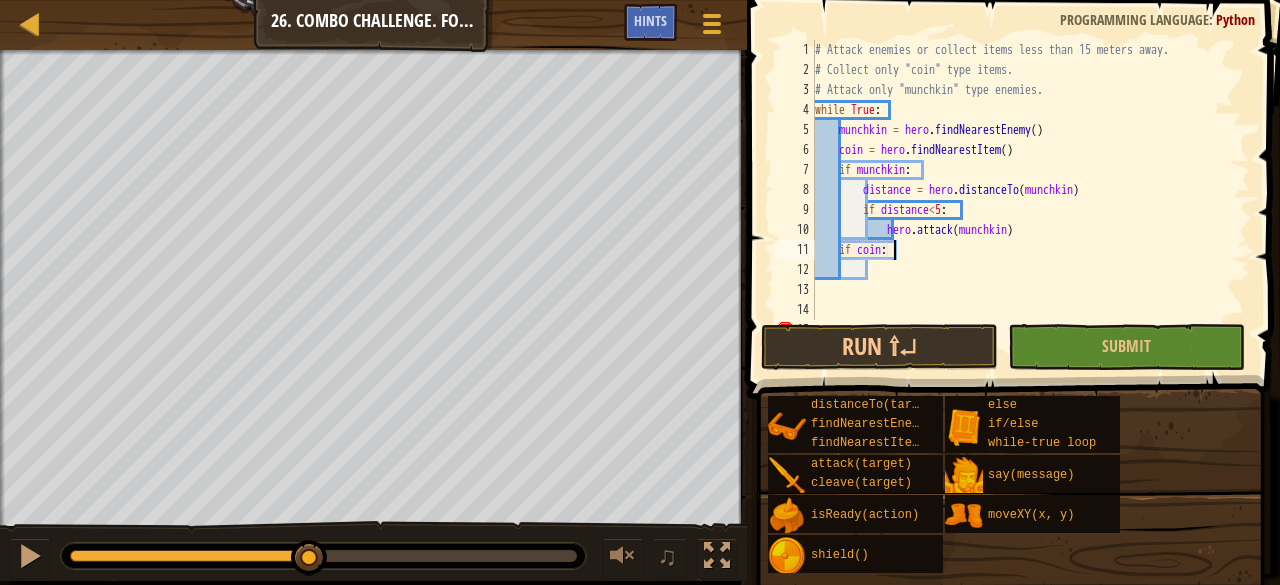 click on "# Attack enemies or collect items less than 15 meters away. # Collect only "coin" type items. # Attack only "munchkin" type enemies. while   True :      munchkin   =   hero . findNearestEnemy ( )      coin   =   hero . findNearestItem ( )      if   munchkin :          distance   =   hero . distanceTo ( munchkin )          if   distance < 5 :              hero . attack ( munchkin )      if   coin :" at bounding box center [1023, 200] 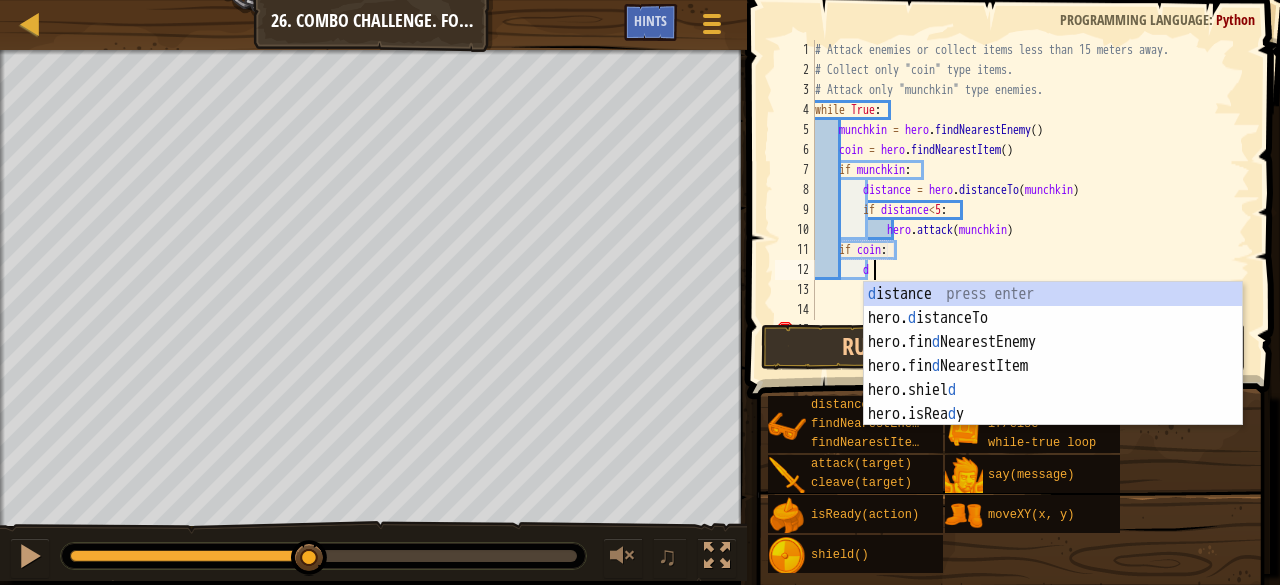 scroll, scrollTop: 9, scrollLeft: 4, axis: both 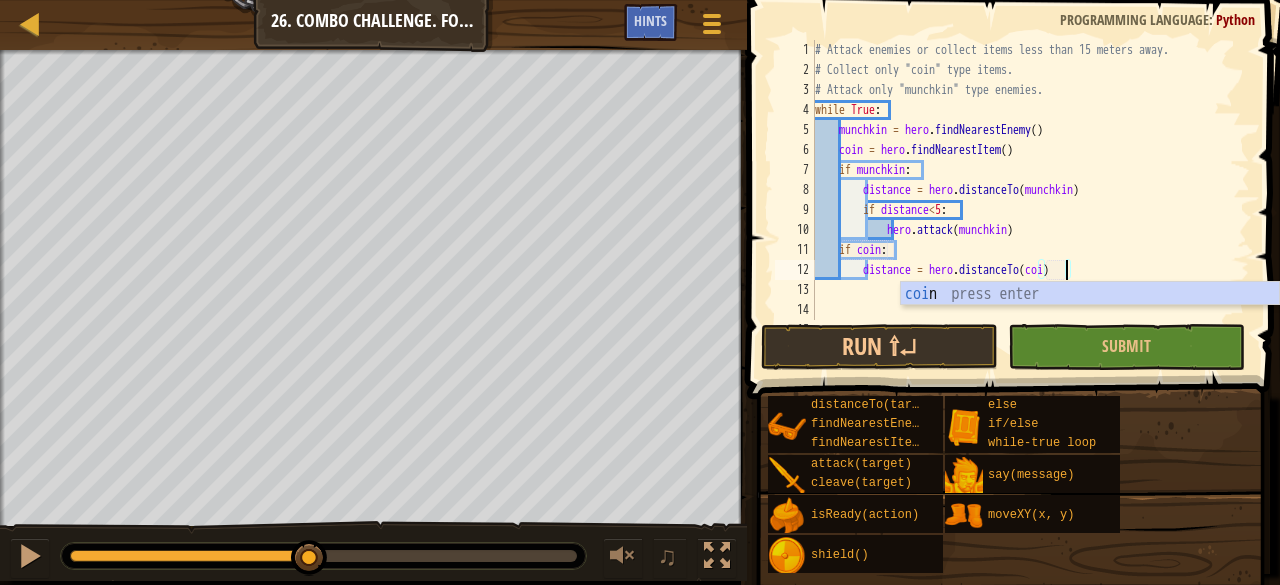 type on "distance = hero.distanceTo(coin)" 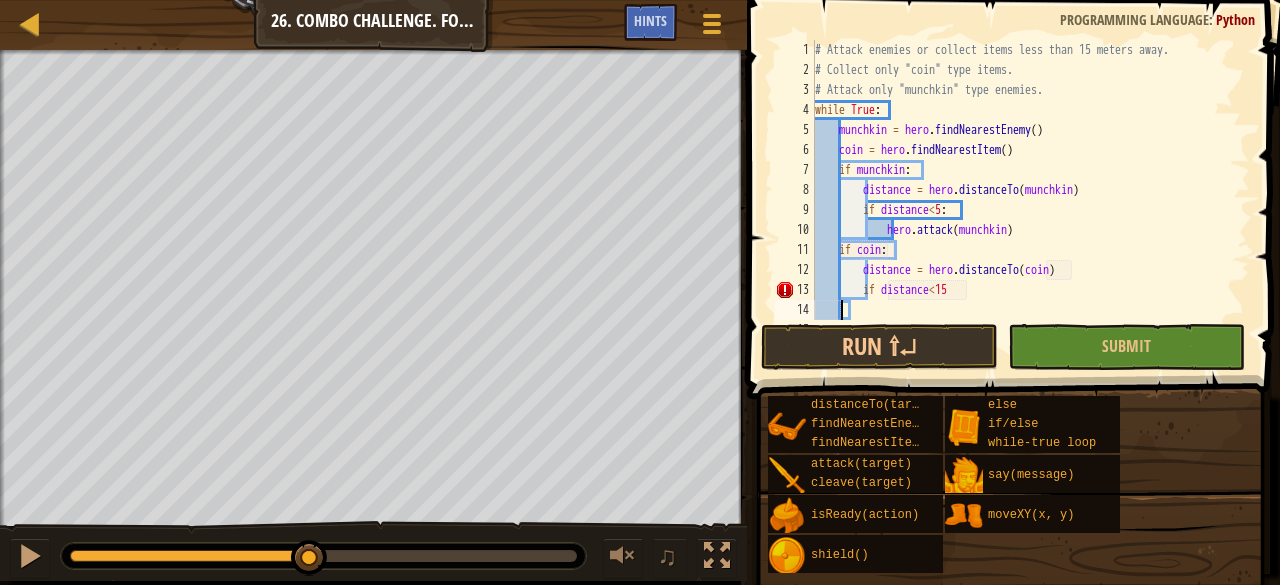 scroll, scrollTop: 9, scrollLeft: 0, axis: vertical 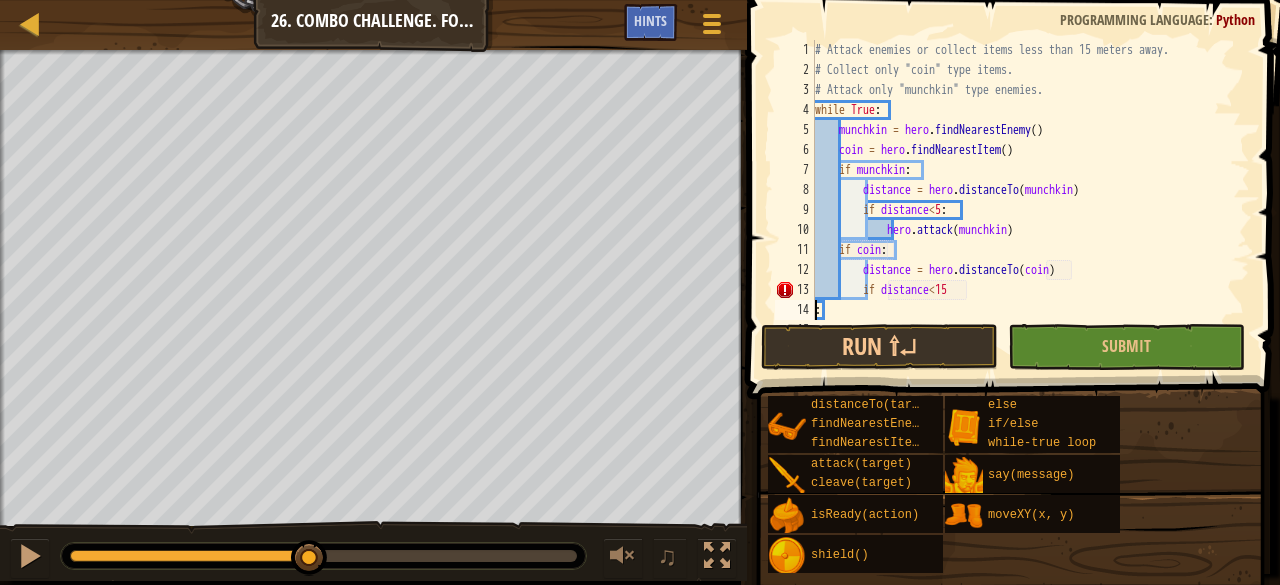 type on "if distance<15:" 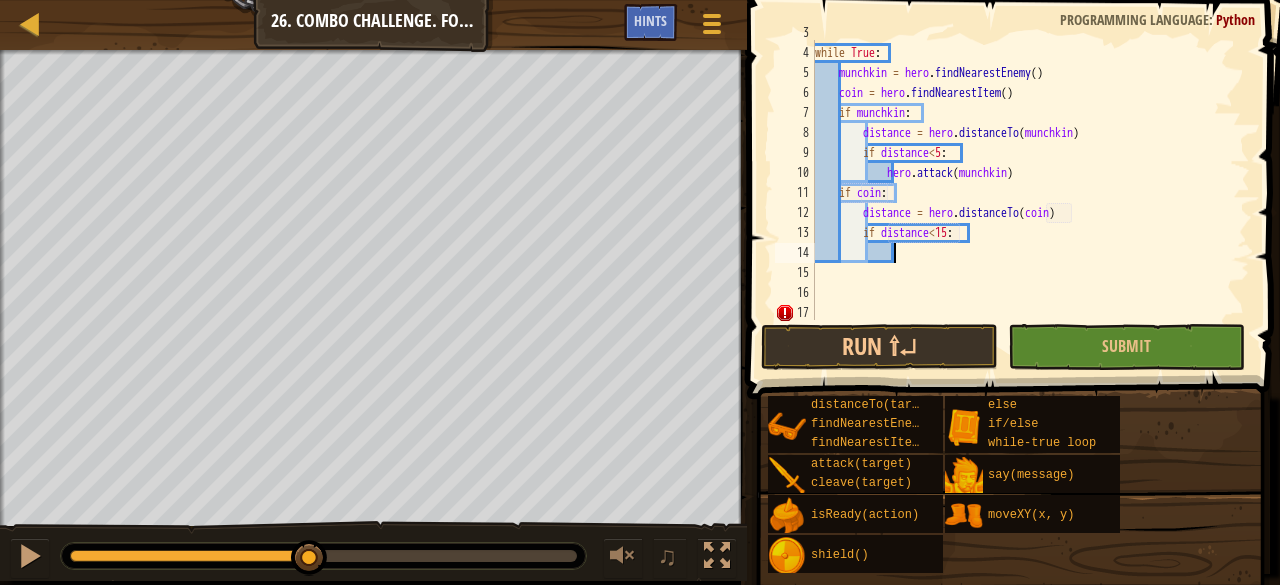 scroll, scrollTop: 57, scrollLeft: 0, axis: vertical 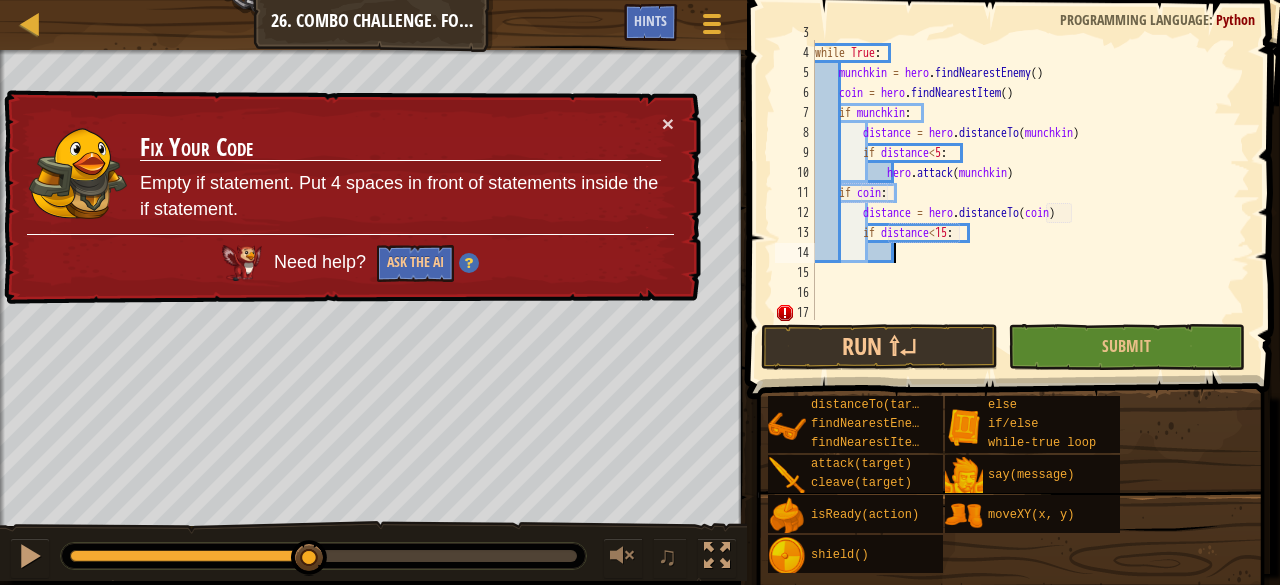 click on "# Attack only "munchkin" type enemies. while   True :      munchkin   =   hero . findNearestEnemy ( )      coin   =   hero . findNearestItem ( )      if   munchkin :          distance   =   hero . distanceTo ( munchkin )          if   distance < 5 :              hero . attack ( munchkin )      if   coin :          distance   =   hero . distanceTo ( coin )          if   distance < 15 :" at bounding box center (1023, 183) 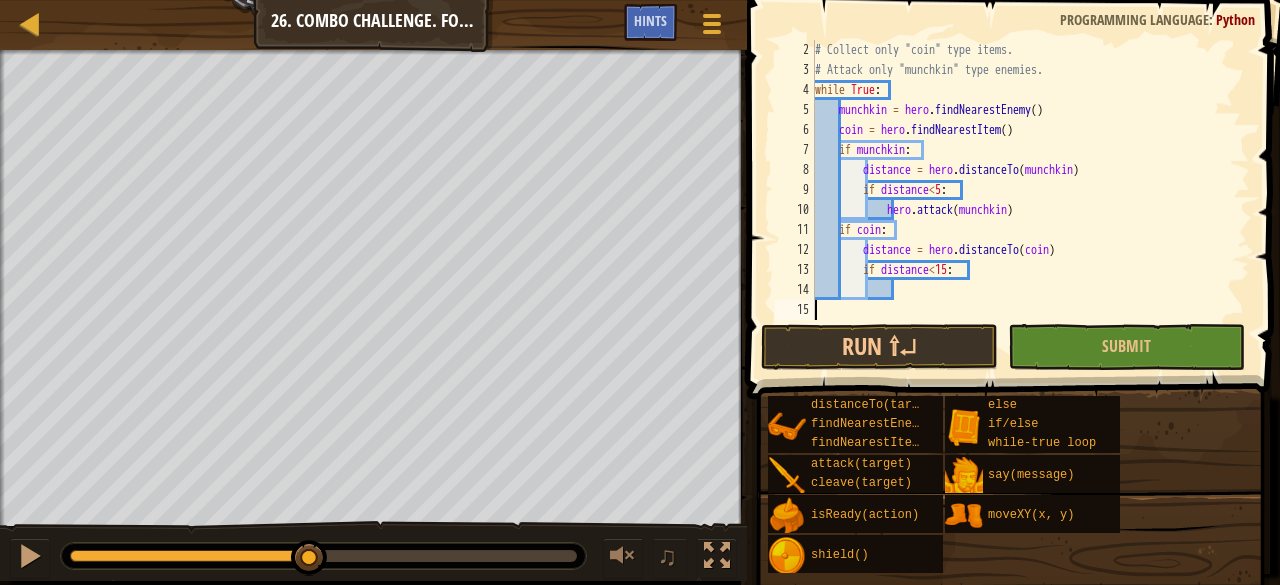 scroll, scrollTop: 20, scrollLeft: 0, axis: vertical 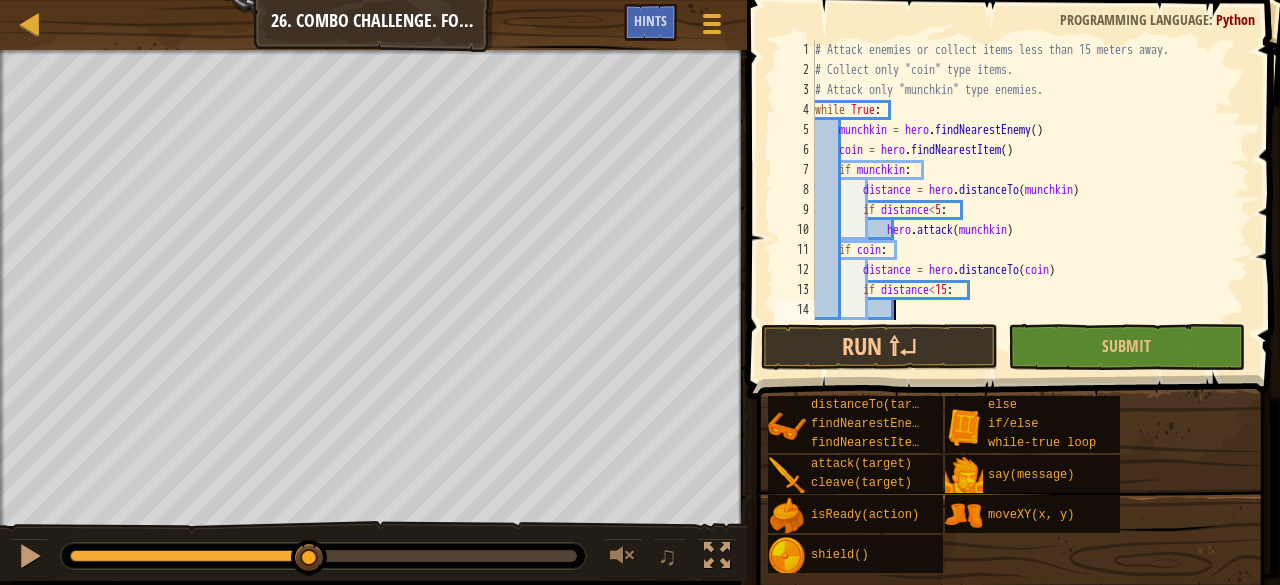 type on "h" 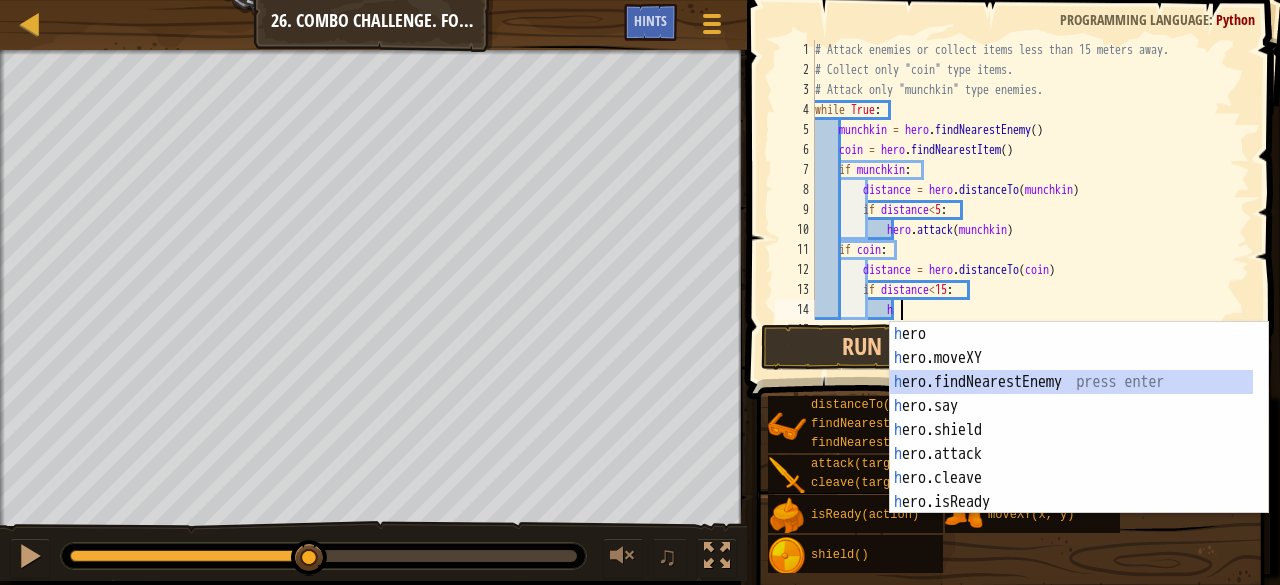 click on "hero.attack(munchkin)" at bounding box center [1072, 442] 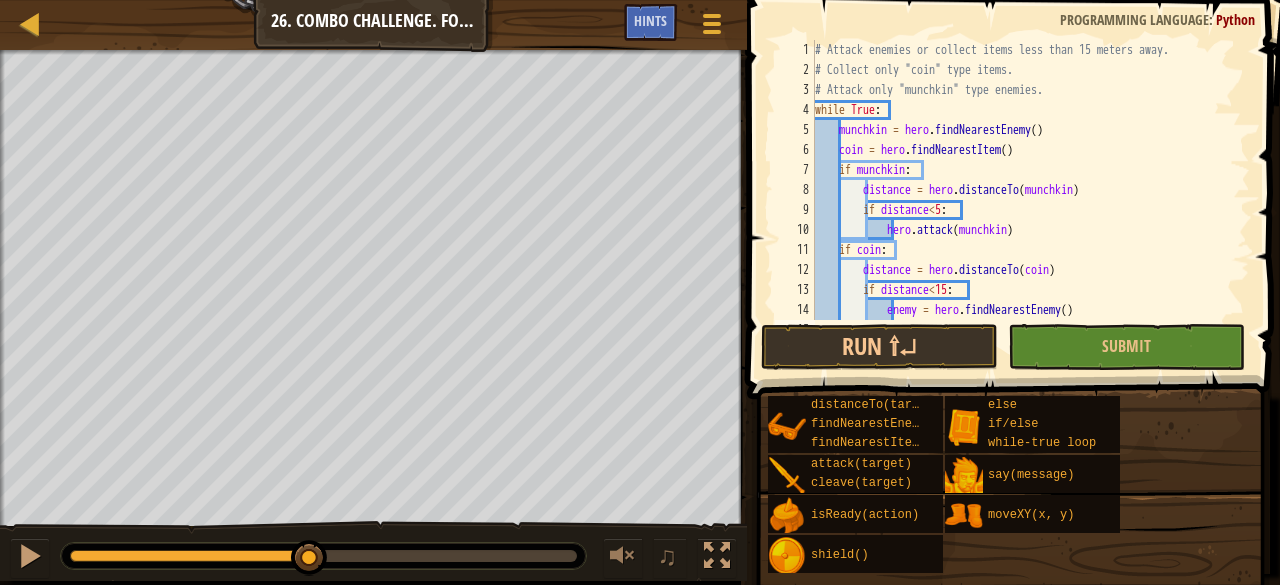 click on "# Attack enemies or collect items less than 15 meters away. # Collect only "coin" type items. # Attack only "munchkin" type enemies. while   True :      munchkin   =   hero . findNearestEnemy ( )      coin   =   hero . findNearestItem ( )      if   munchkin :          distance   =   hero . distanceTo ( munchkin )          if   distance < 5 :              hero . attack ( munchkin )      if   coin :          distance   =   hero . distanceTo ( coin )          if   distance < 15 :              enemy   =   hero . findNearestEnemy ( )" at bounding box center [1023, 200] 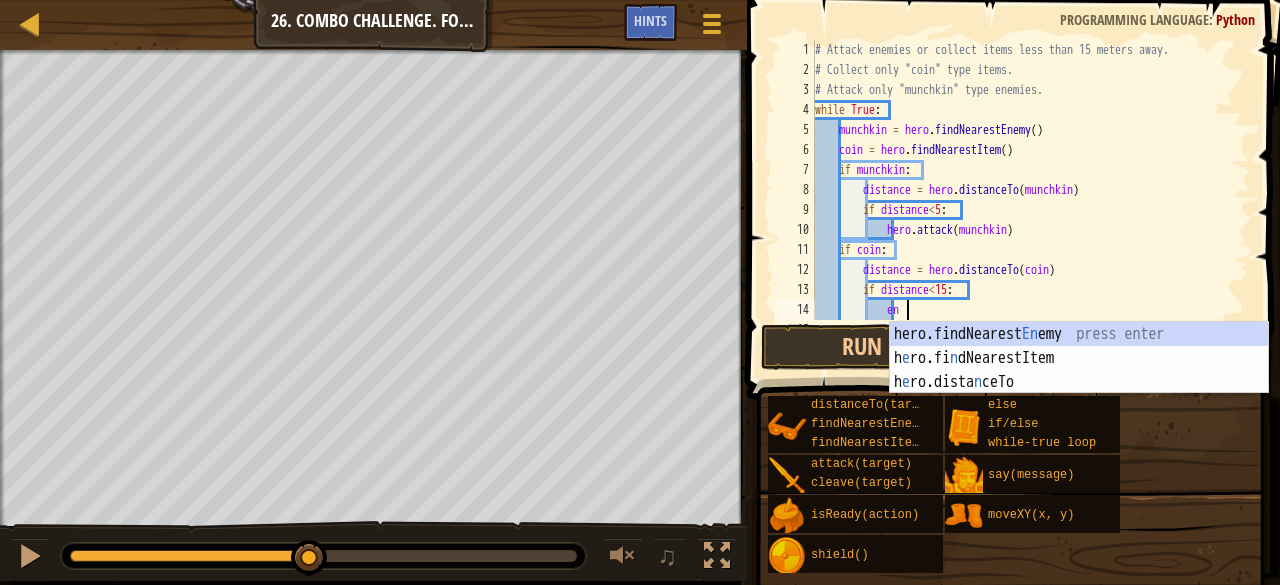 type on "e" 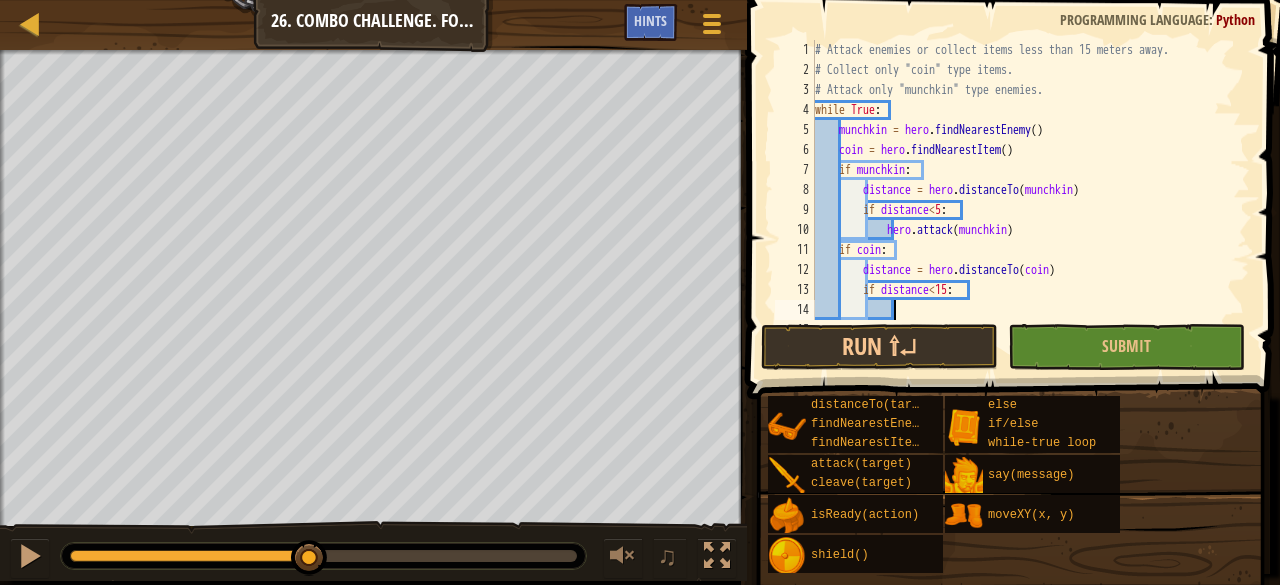 scroll, scrollTop: 9, scrollLeft: 6, axis: both 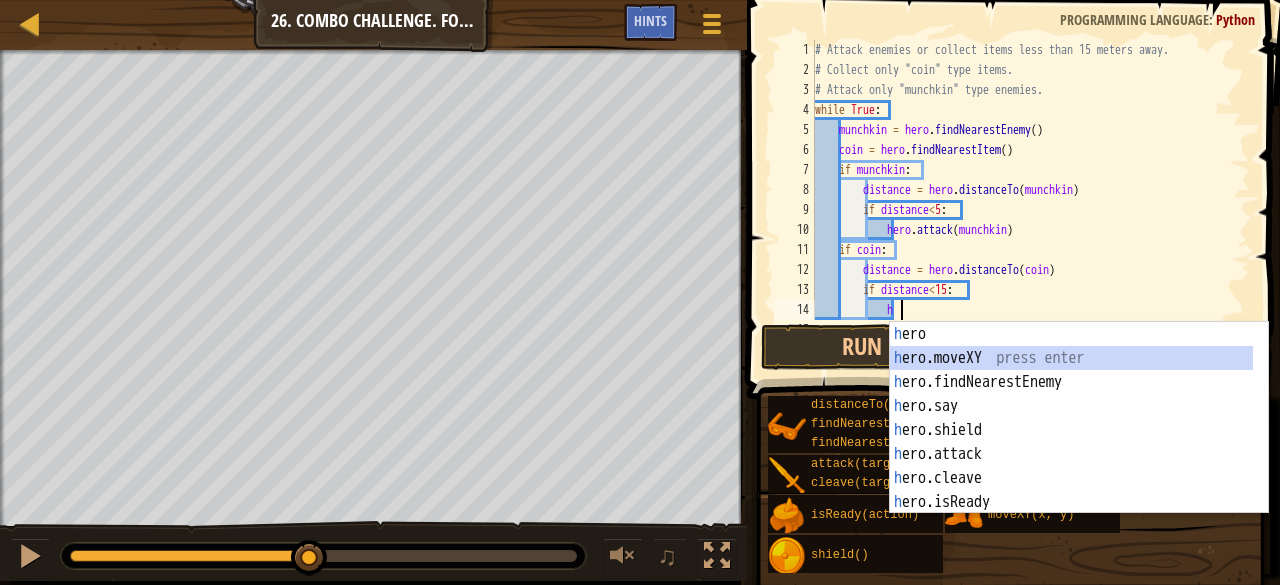click on "hero.attack(munchkin)" at bounding box center [1072, 442] 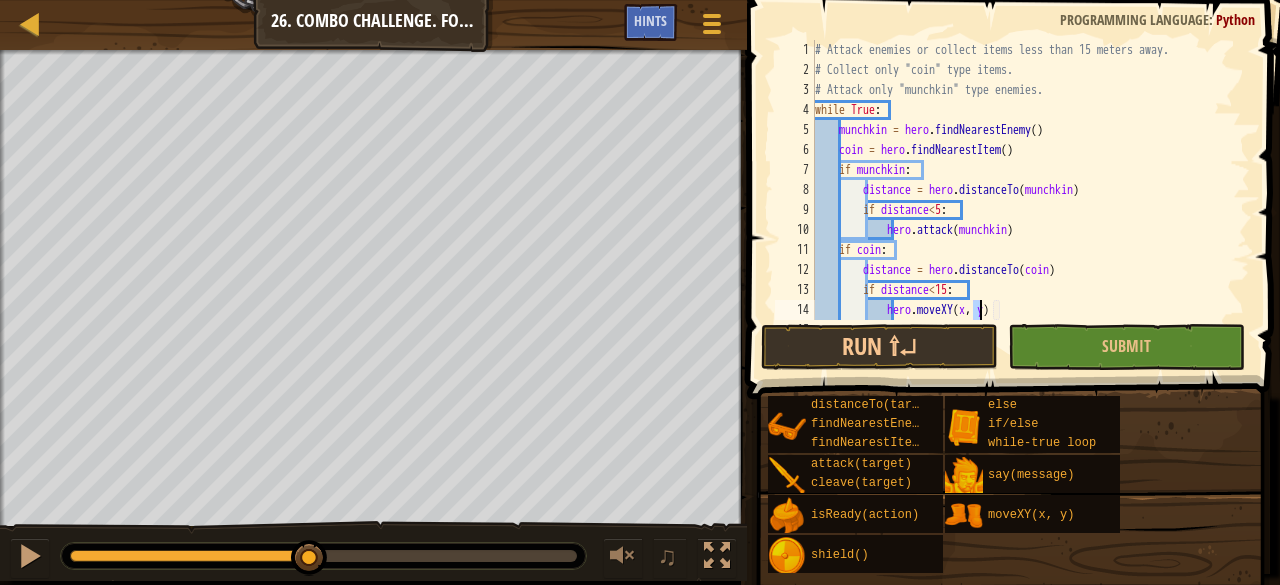 click on "# Attack enemies or collect items less than 15 meters away. # Collect only "coin" type items. # Attack only "munchkin" type enemies. while   True :      munchkin   =   hero . findNearestEnemy ( )      coin   =   hero . findNearestItem ( )      if   munchkin :          distance   =   hero . distanceTo ( munchkin )          if   distance < 5 :              hero . attack ( munchkin )      if   coin :          distance   =   hero . distanceTo ( coin )          if   distance < 15 :              hero . moveXY ( x ,   y )" at bounding box center [1023, 180] 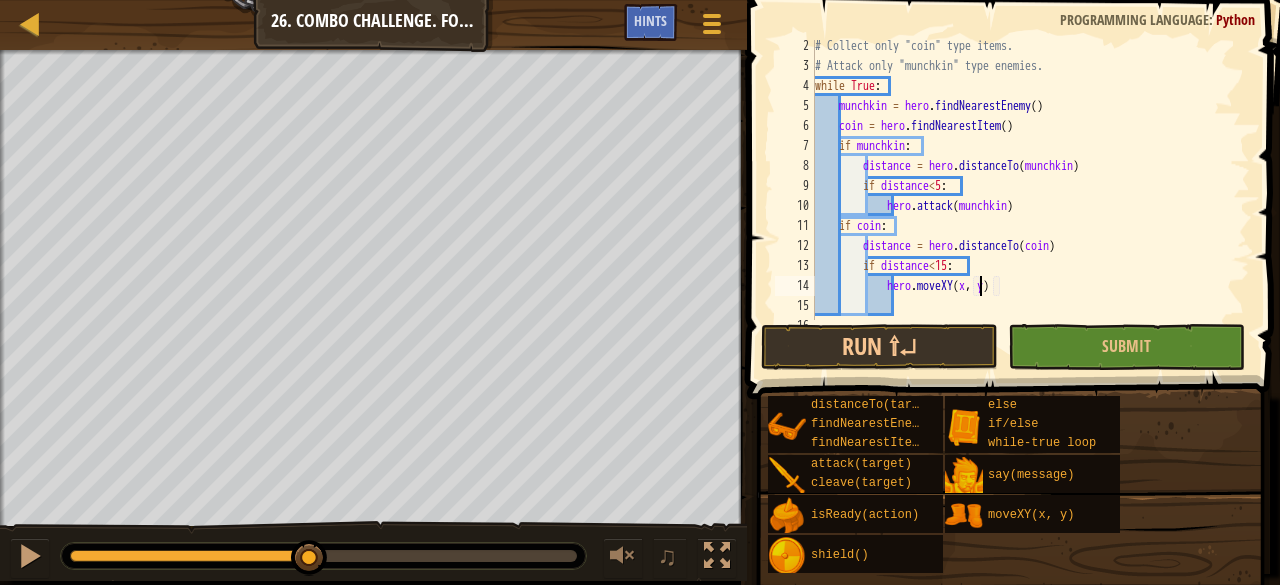 scroll, scrollTop: 24, scrollLeft: 0, axis: vertical 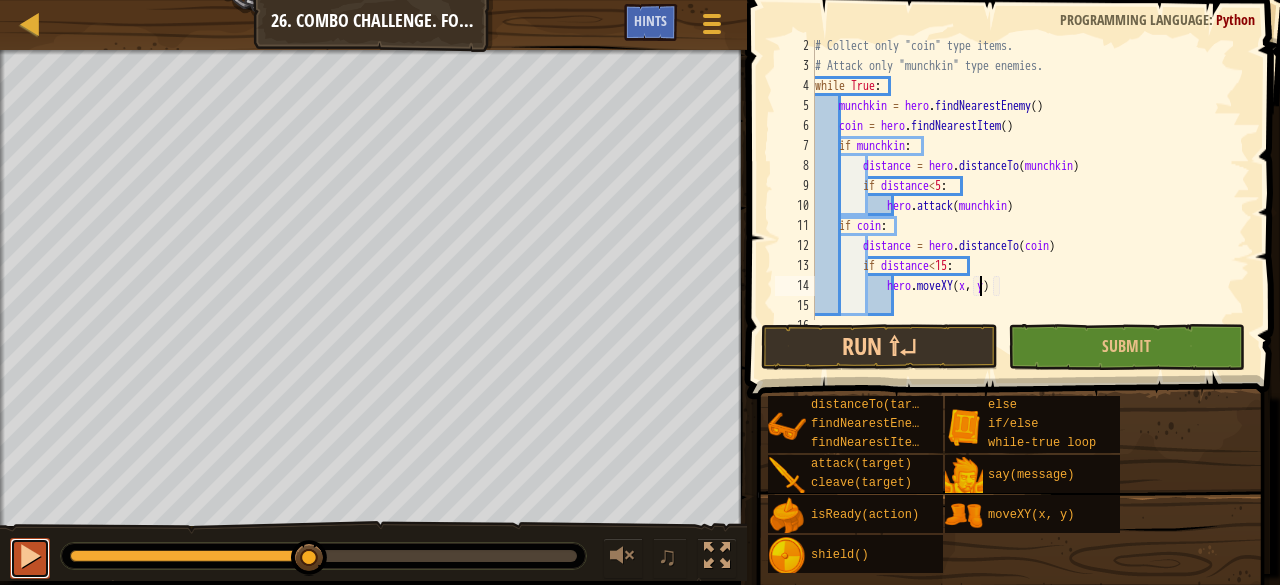 click at bounding box center (30, 558) 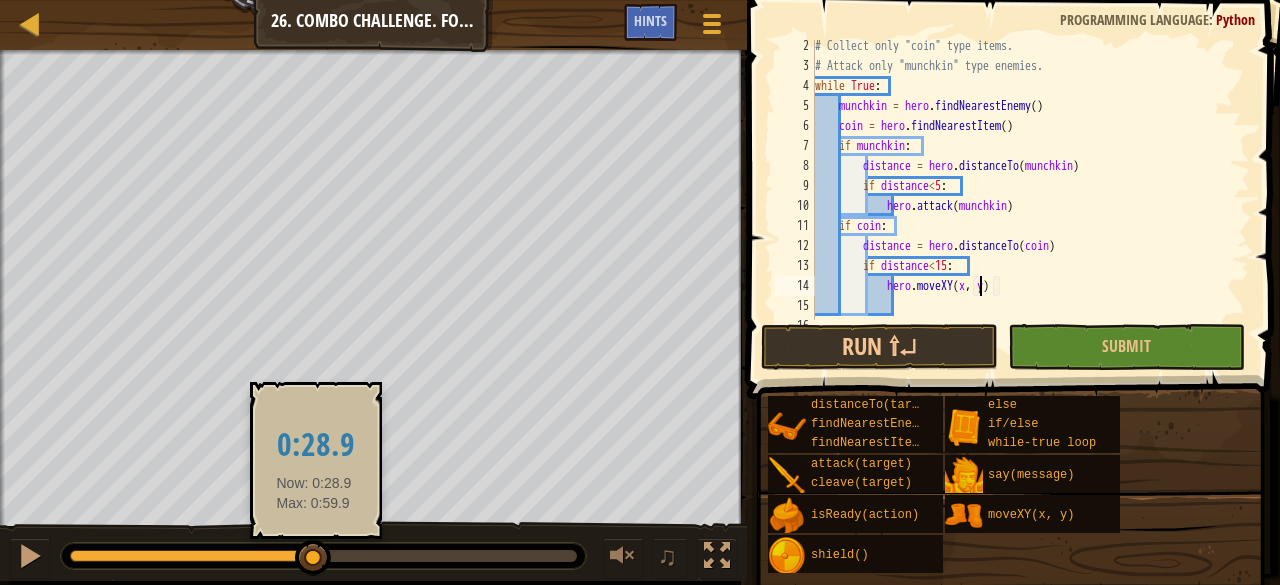 drag, startPoint x: 328, startPoint y: 563, endPoint x: 355, endPoint y: 545, distance: 32.449963 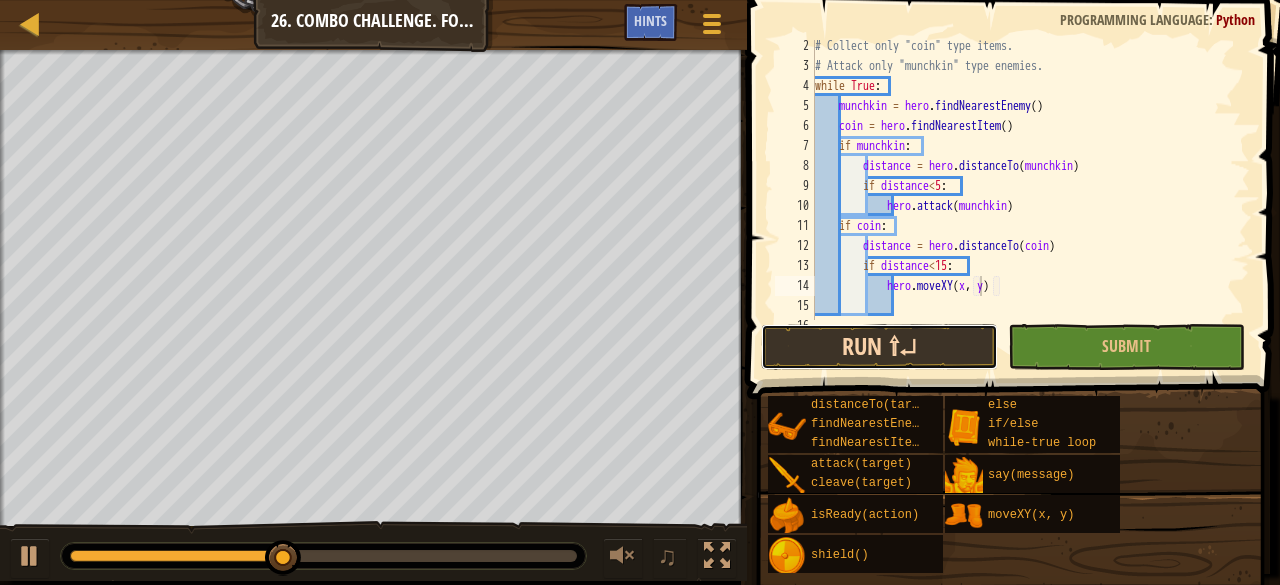 click on "Run ⇧↵" at bounding box center (879, 347) 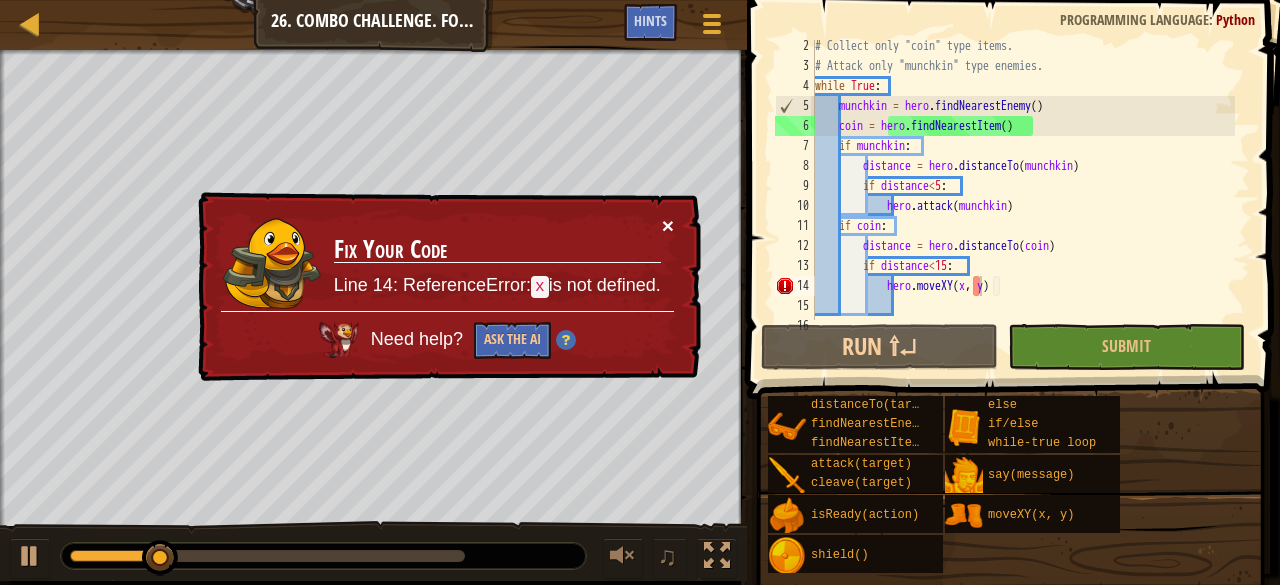 click on "×" at bounding box center (668, 225) 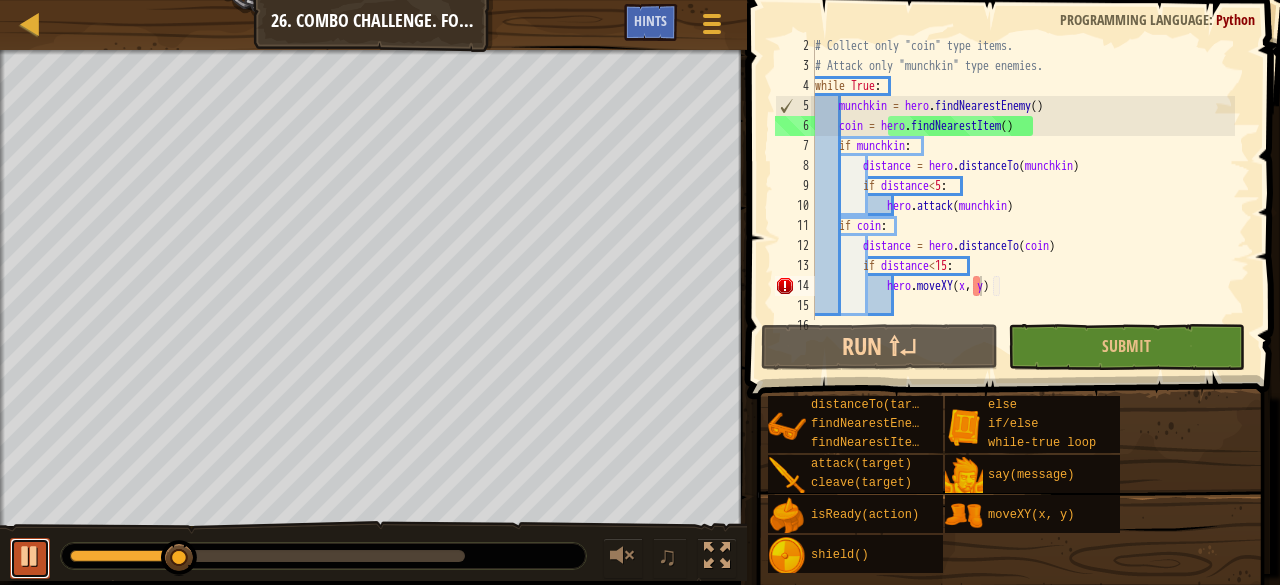 click at bounding box center [30, 556] 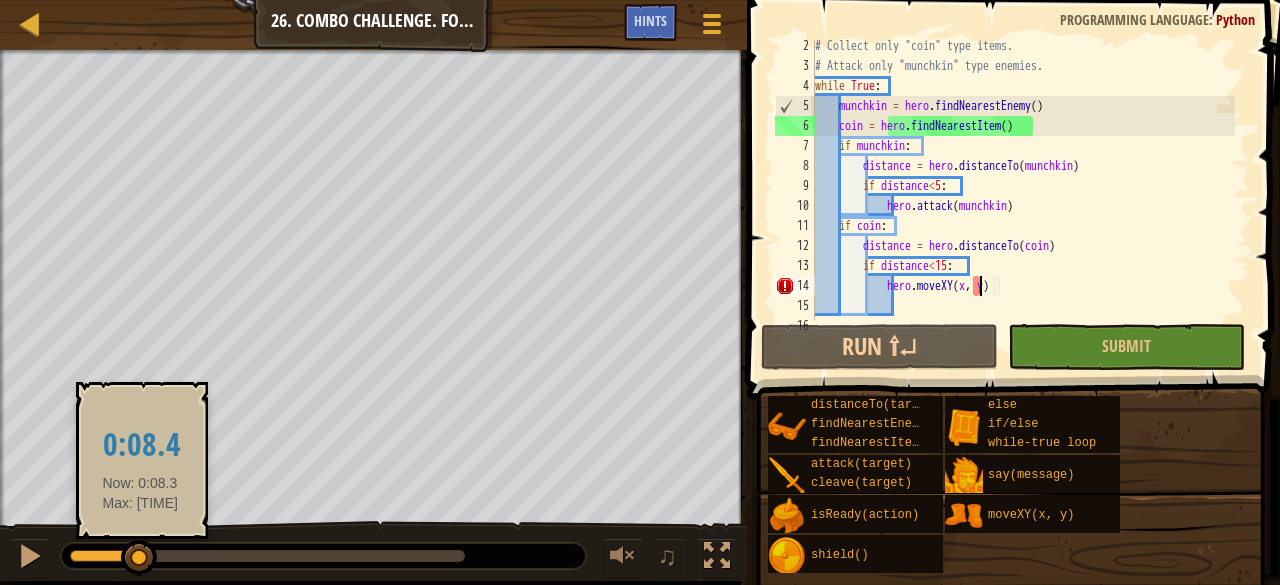 drag, startPoint x: 184, startPoint y: 553, endPoint x: 142, endPoint y: 553, distance: 42 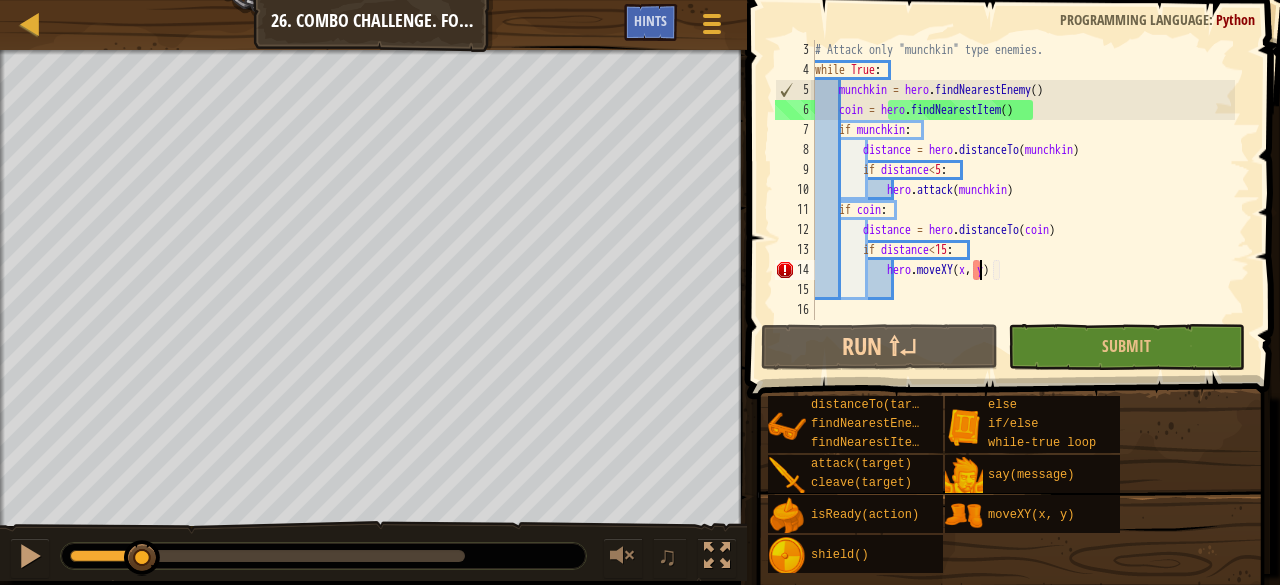 scroll, scrollTop: 40, scrollLeft: 0, axis: vertical 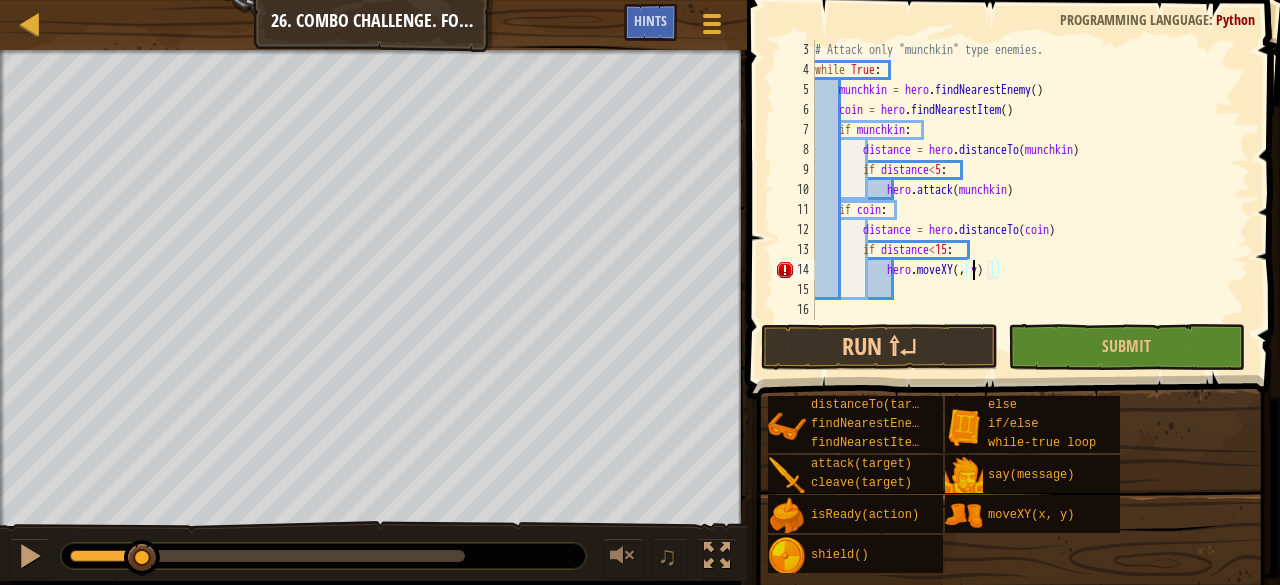 click on "# Attack only "munchkin" type enemies. while   True :      munchkin   =   hero . findNearestEnemy ( )      coin   =   hero . findNearestItem ( )      if   munchkin :          distance   =   hero . distanceTo ( munchkin )          if   distance < 5 :              hero . attack ( munchkin )      if   coin :          distance   =   hero . distanceTo ( coin )          if   distance < 15 :              hero . moveXY ( ,   y )" at bounding box center (1023, 200) 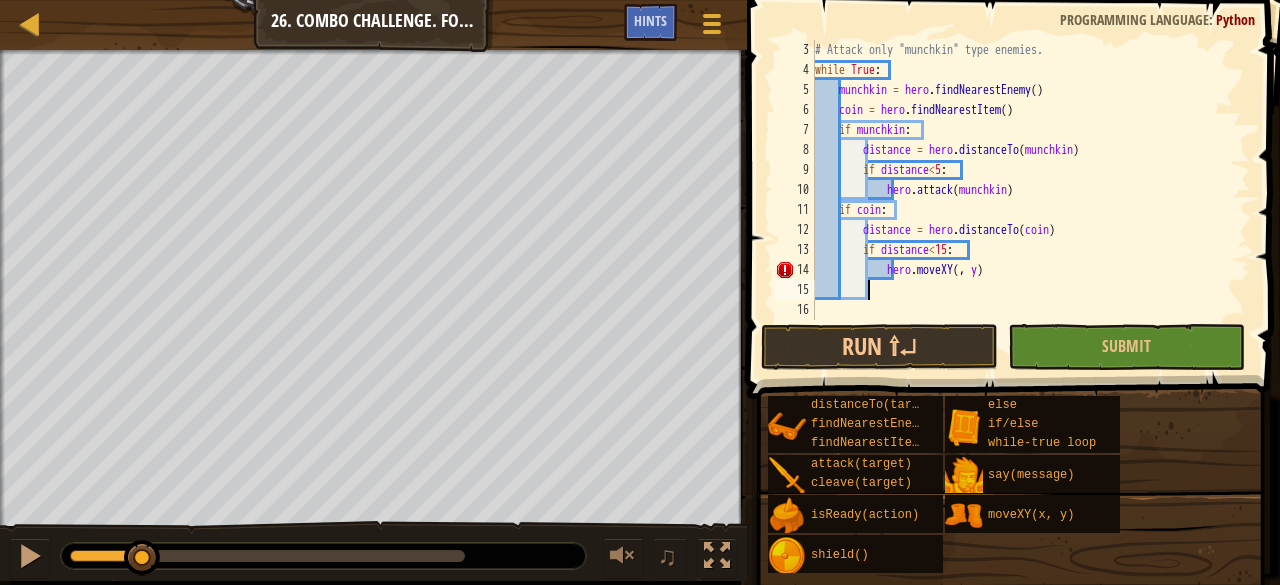 scroll, scrollTop: 9, scrollLeft: 0, axis: vertical 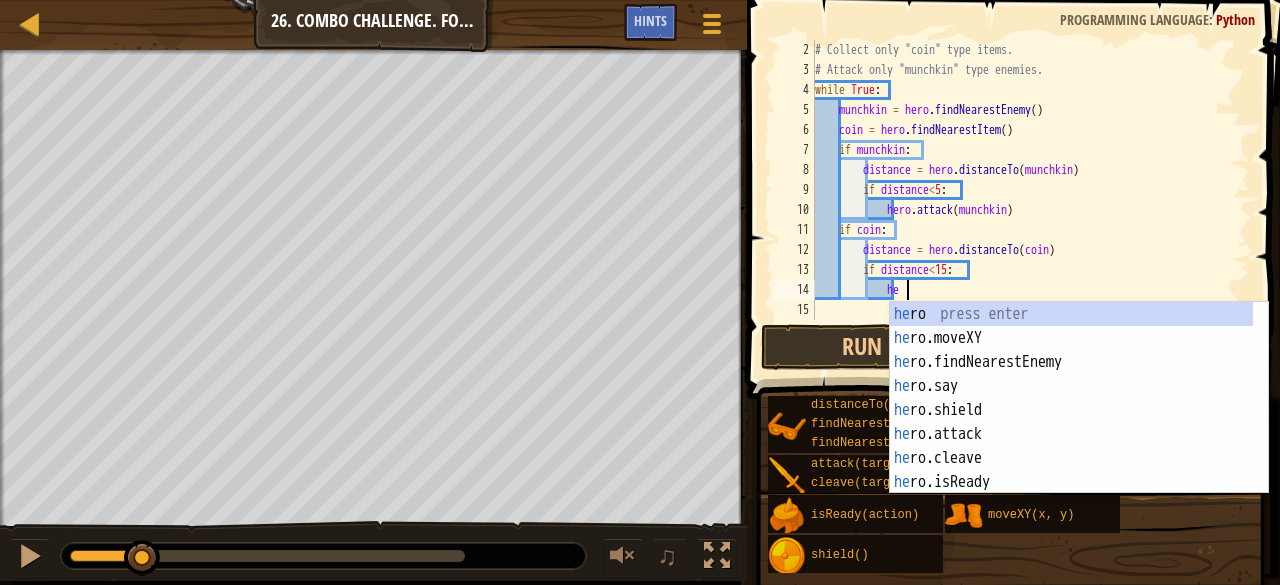 type on "h" 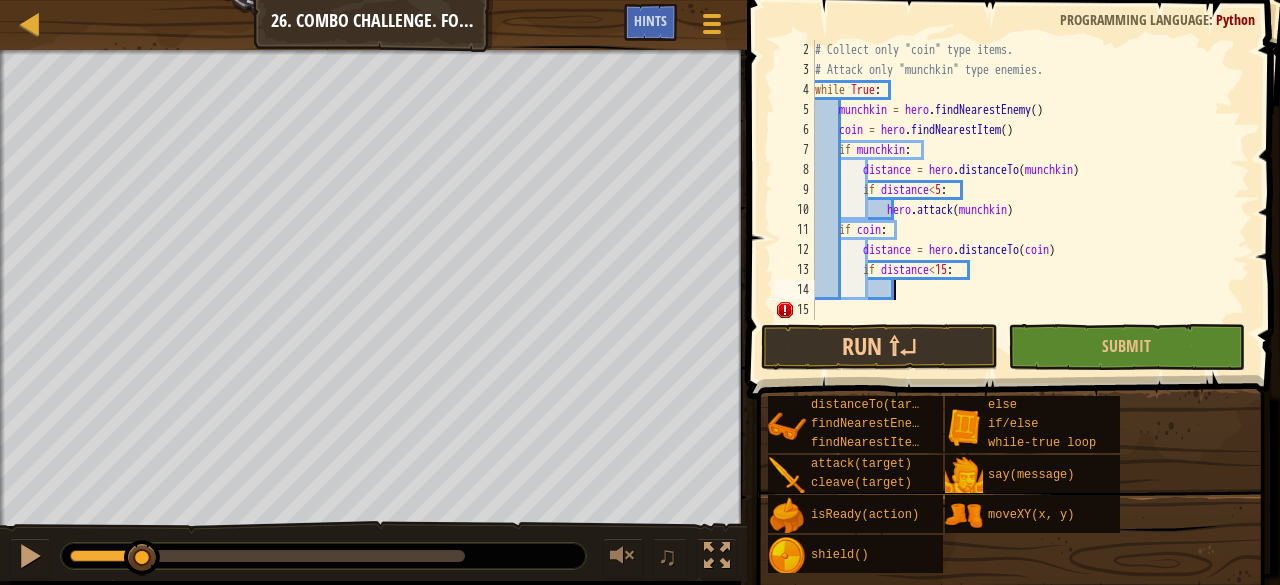 scroll, scrollTop: 20, scrollLeft: 0, axis: vertical 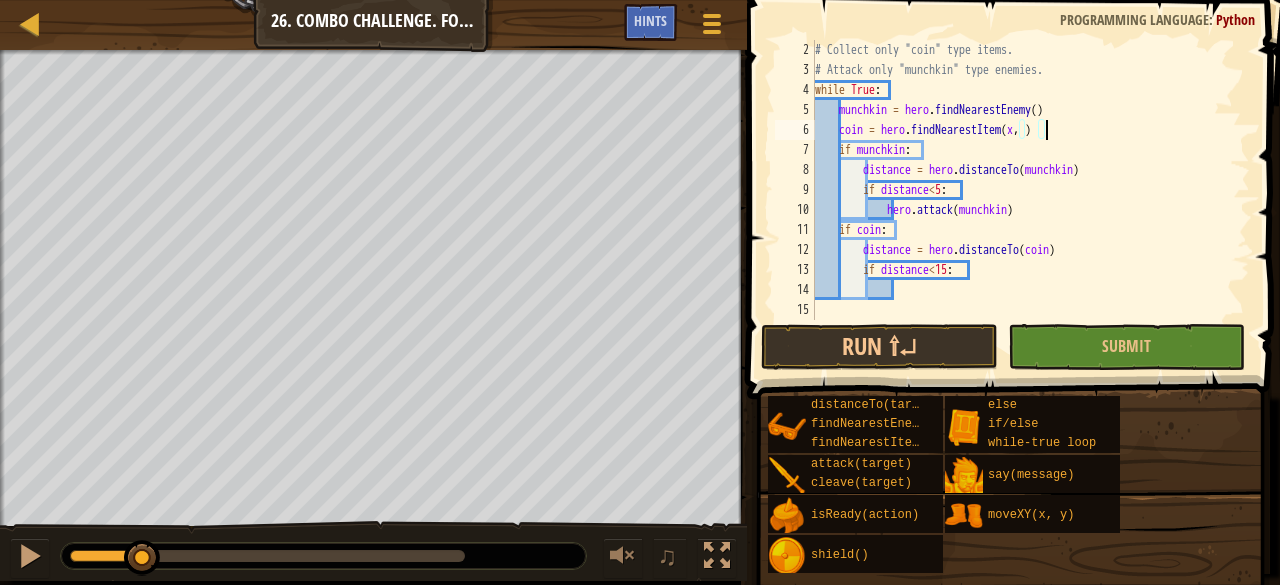 type on "coin = hero.findNearestItem(x, y)" 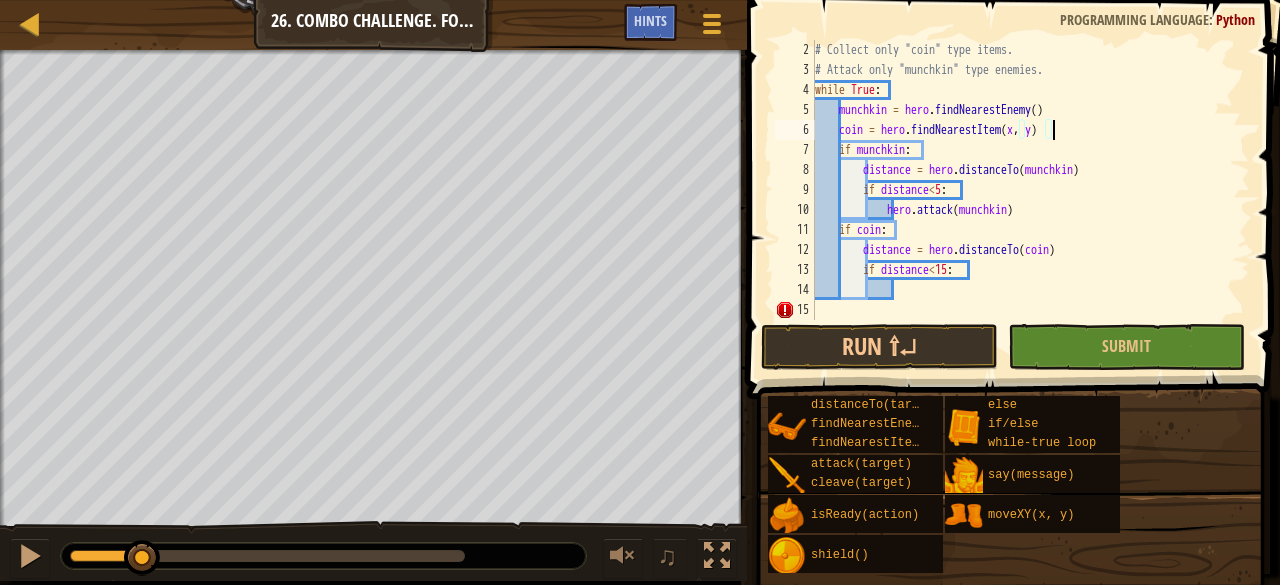 scroll, scrollTop: 9, scrollLeft: 19, axis: both 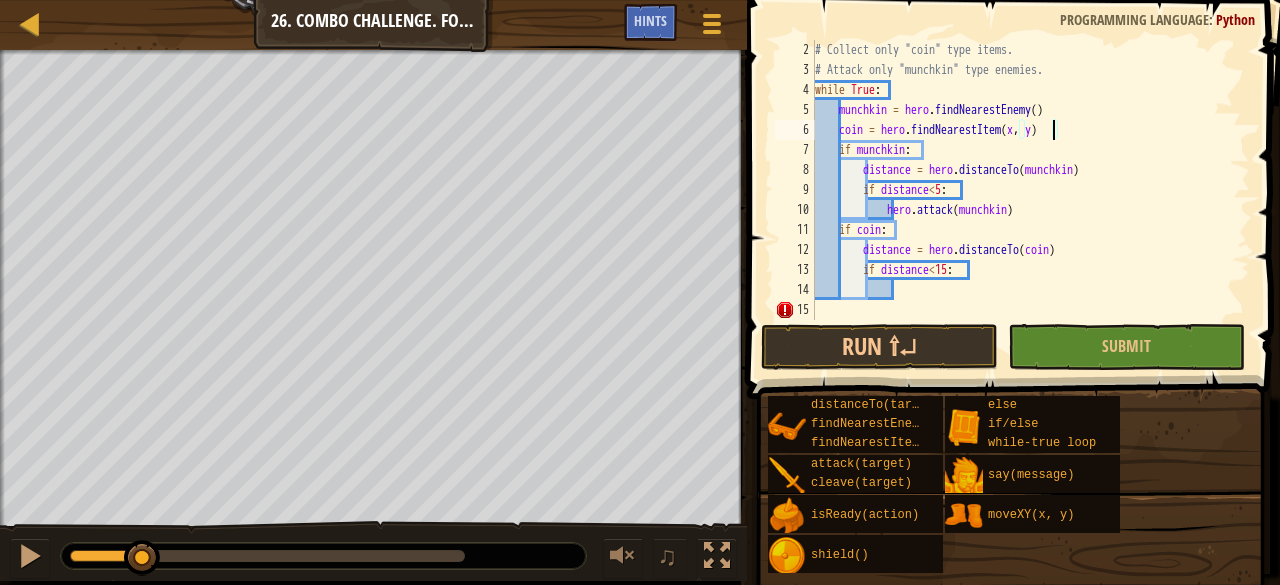 click on "# Collect only "coin" type items. # Attack only "munchkin" type enemies. while   True :      munchkin   =   hero . findNearestEnemy ( )      coin   =   hero . findNearestItem ( x ,   y )      if   munchkin :          distance   =   hero . distanceTo ( munchkin )          if   distance < 5 :              hero . attack ( munchkin )      if   coin :          distance   =   hero . distanceTo ( coin )          if   distance < 15 :" at bounding box center [1023, 200] 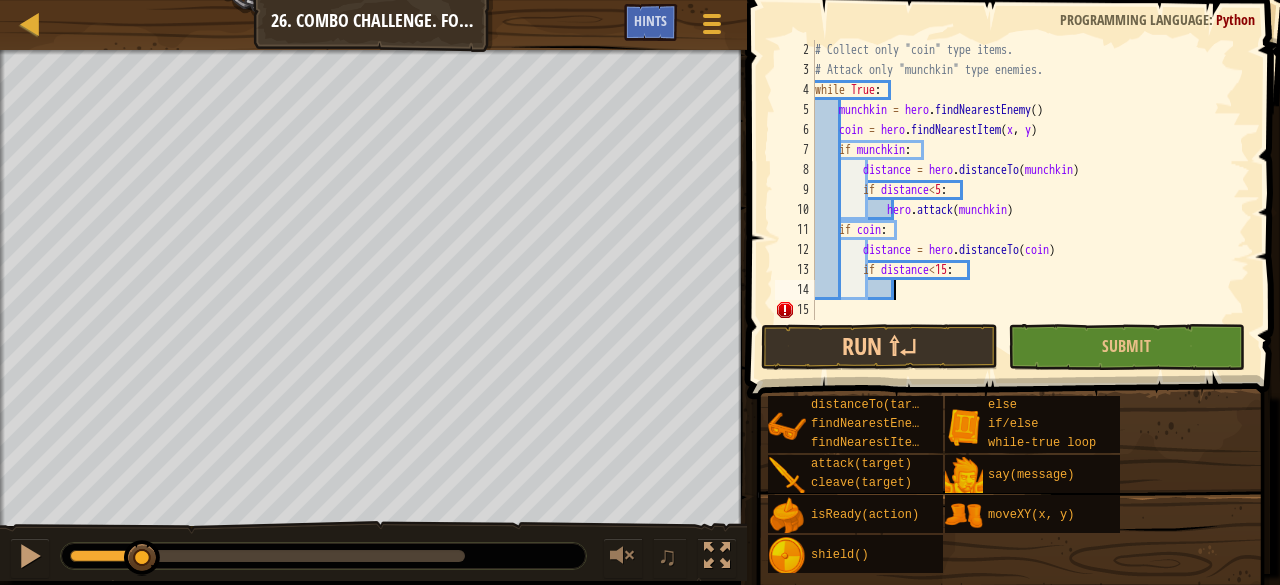 scroll, scrollTop: 9, scrollLeft: 6, axis: both 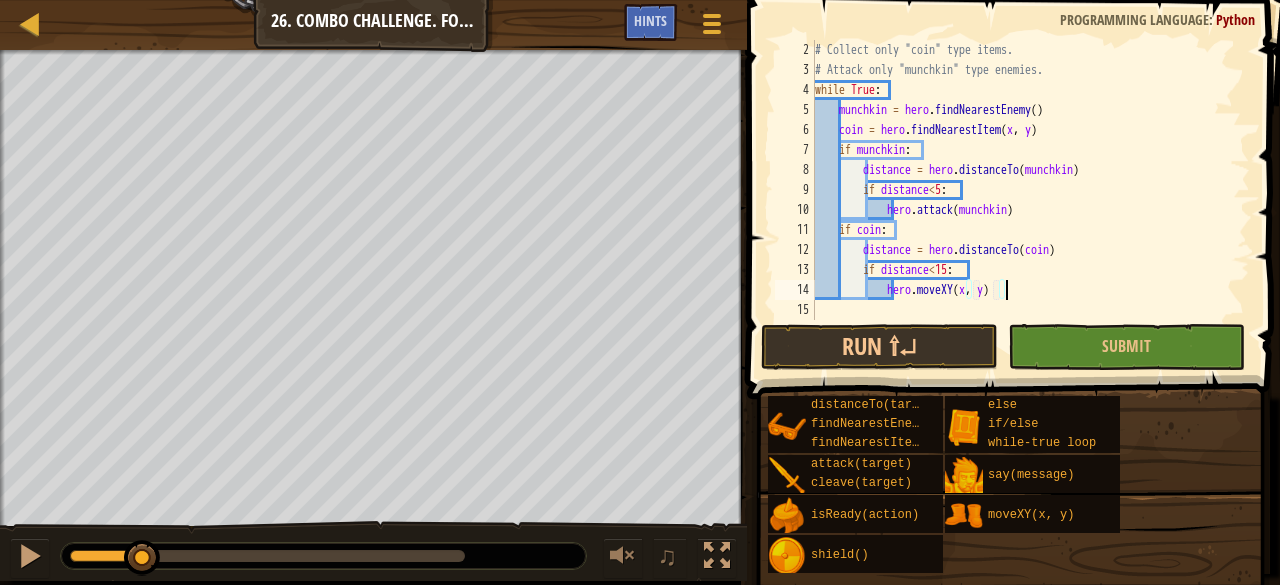 click on "# Collect only "coin" type items. # Attack only "munchkin" type enemies. while   True :      munchkin   =   hero . findNearestEnemy ( )      coin   =   hero . findNearestItem ( x ,   y )      if   munchkin :          distance   =   hero . distanceTo ( munchkin )          if   distance < 5 :              hero . attack ( munchkin )      if   coin :          distance   =   hero . distanceTo ( coin )          if   distance < 15 :              hero . moveXY ( x ,   y )" at bounding box center [1023, 200] 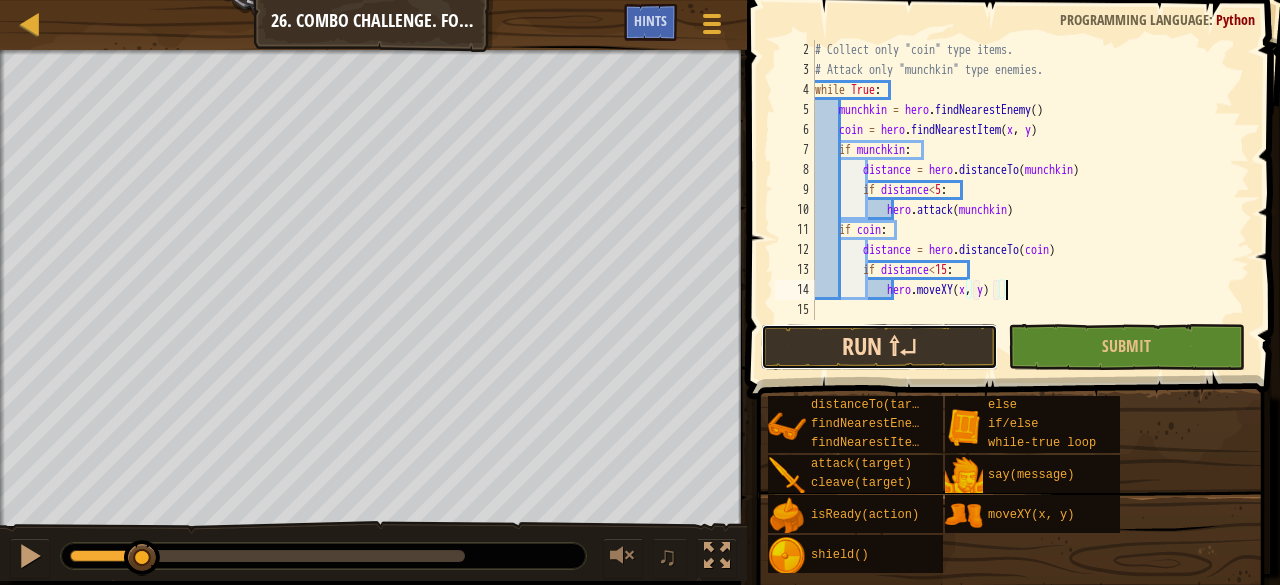 click on "Run ⇧↵" at bounding box center [879, 347] 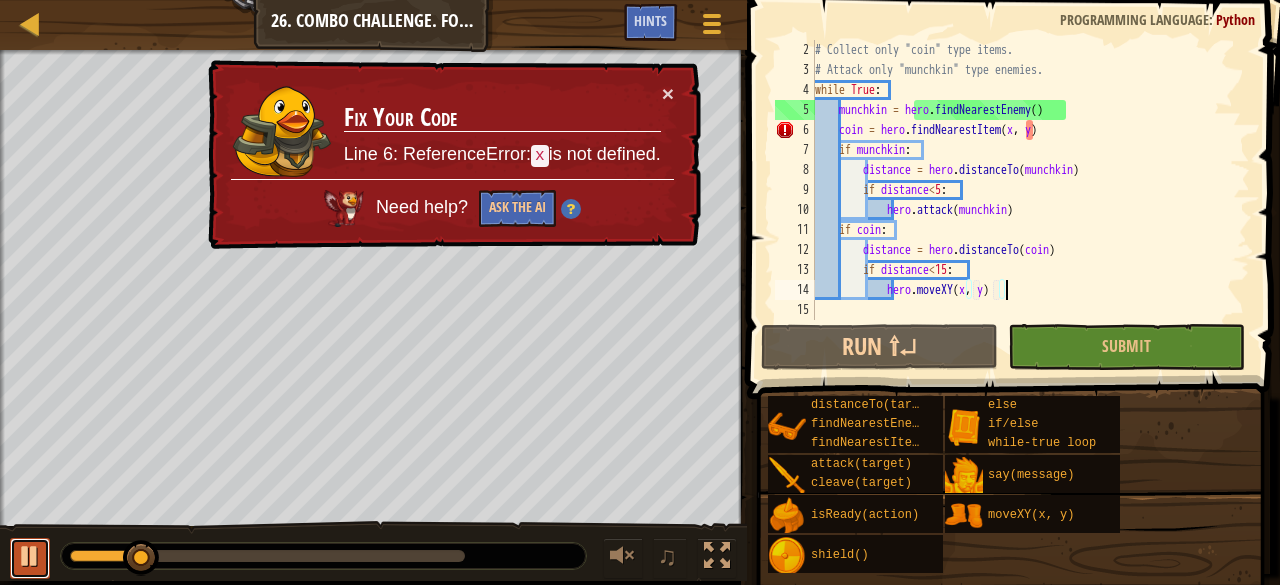 click at bounding box center [30, 556] 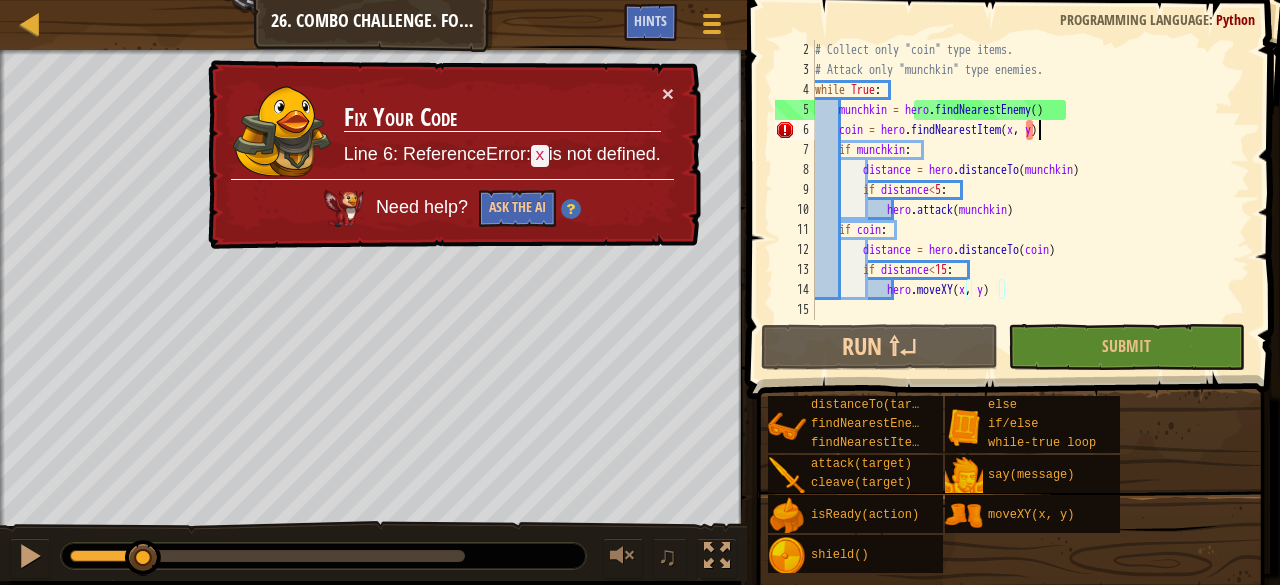 click on "# Collect only "coin" type items. # Attack only "munchkin" type enemies. while   True :      munchkin   =   hero . findNearestEnemy ( )      coin   =   hero . findNearestItem ( x ,   y )      if   munchkin :          distance   =   hero . distanceTo ( munchkin )          if   distance < 5 :              hero . attack ( munchkin )      if   coin :          distance   =   hero . distanceTo ( coin )          if   distance < 15 :              hero . moveXY ( x ,   y )" at bounding box center [1023, 200] 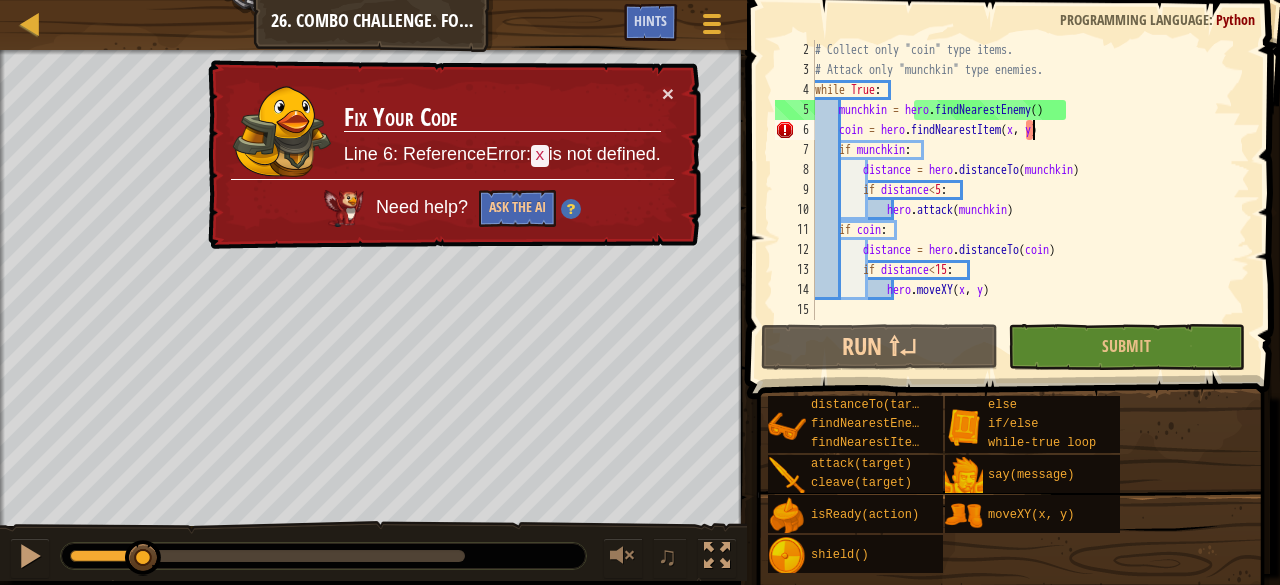 click on "# Collect only "coin" type items. # Attack only "munchkin" type enemies. while   True :      munchkin   =   hero . findNearestEnemy ( )      coin   =   hero . findNearestItem ( x ,   y )      if   munchkin :          distance   =   hero . distanceTo ( munchkin )          if   distance < 5 :              hero . attack ( munchkin )      if   coin :          distance   =   hero . distanceTo ( coin )          if   distance < 15 :              hero . moveXY ( x ,   y )" at bounding box center (1023, 200) 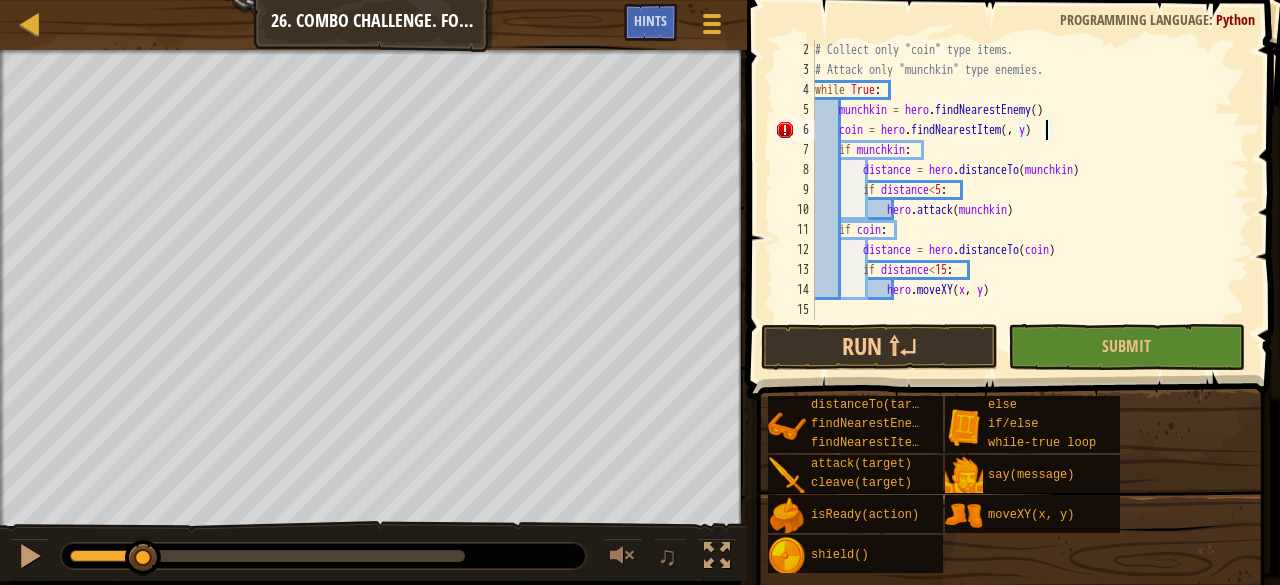 click on "# Collect only "coin" type items. # Attack only "munchkin" type enemies. while   True :      munchkin   =   hero . findNearestEnemy ( )      coin   =   hero . findNearestItem ( ,   y )      if   munchkin :          distance   =   hero . distanceTo ( munchkin )          if   distance < 5 :              hero . attack ( munchkin )      if   coin :          distance   =   hero . distanceTo ( coin )          if   distance < 15 :              hero . moveXY ( x ,   y )" at bounding box center [1023, 200] 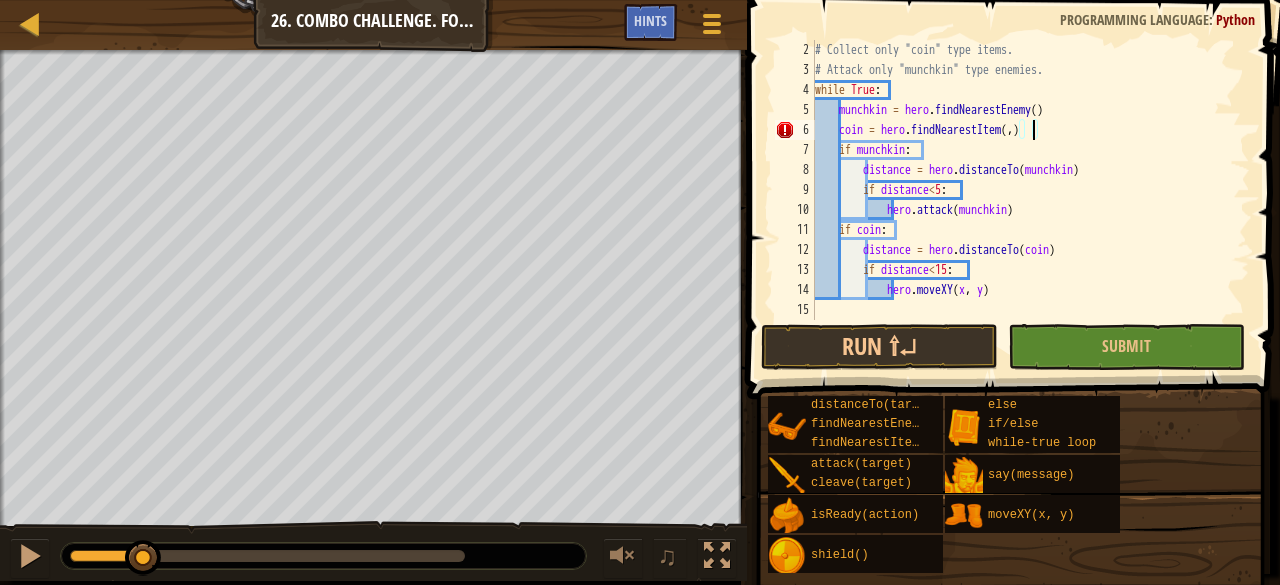type on "coin = hero.findNearestItem()" 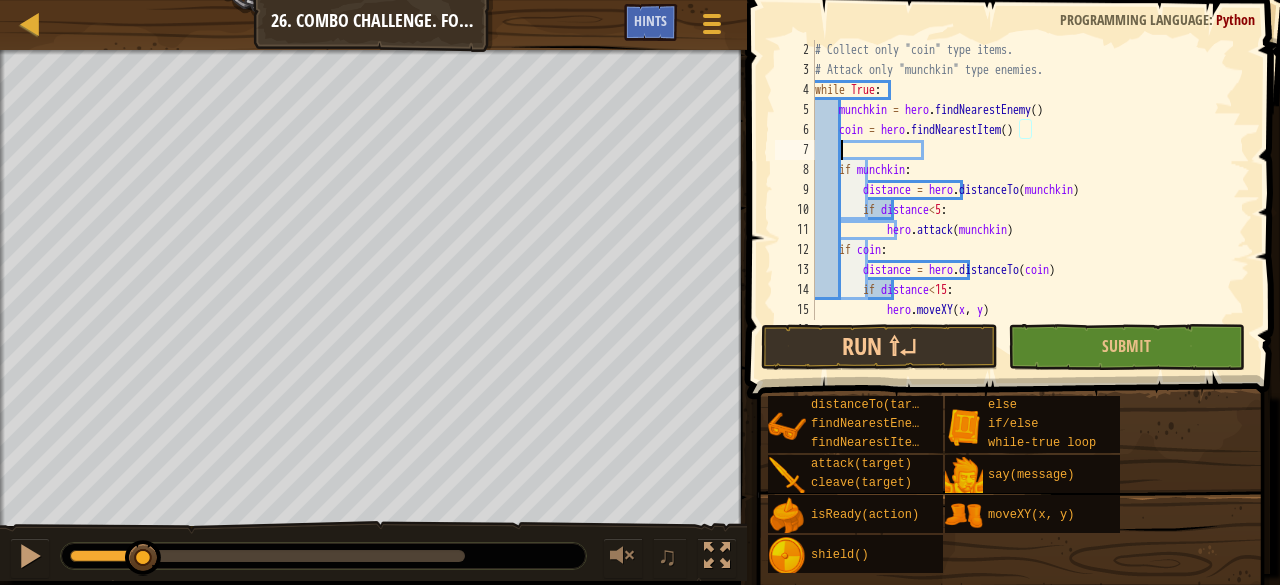 scroll, scrollTop: 9, scrollLeft: 1, axis: both 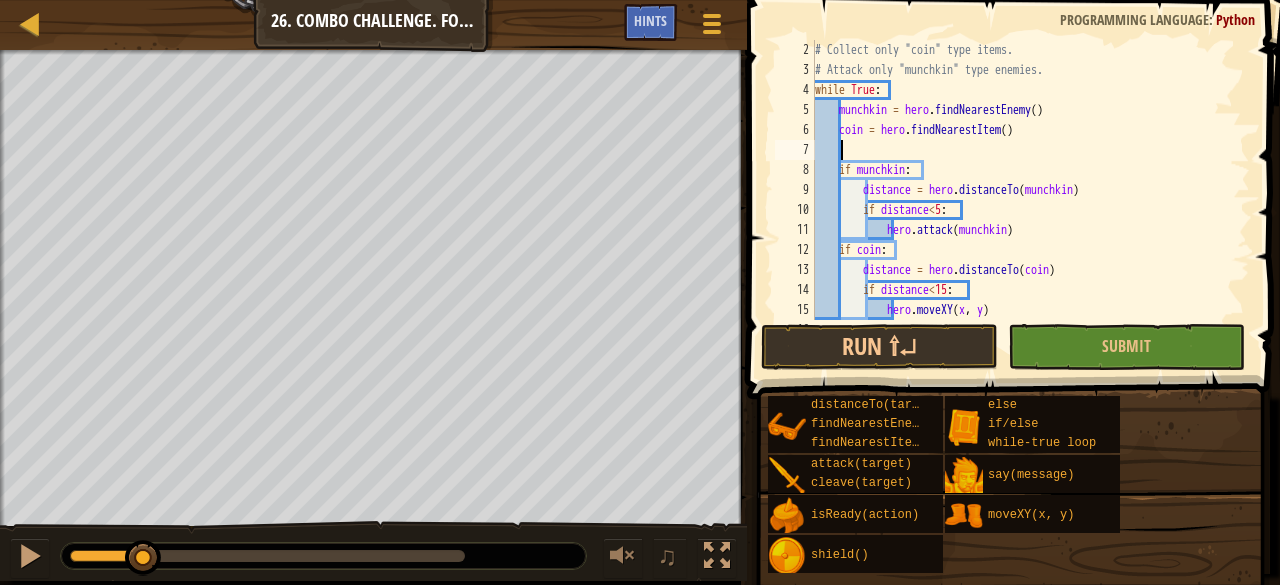 type on "i" 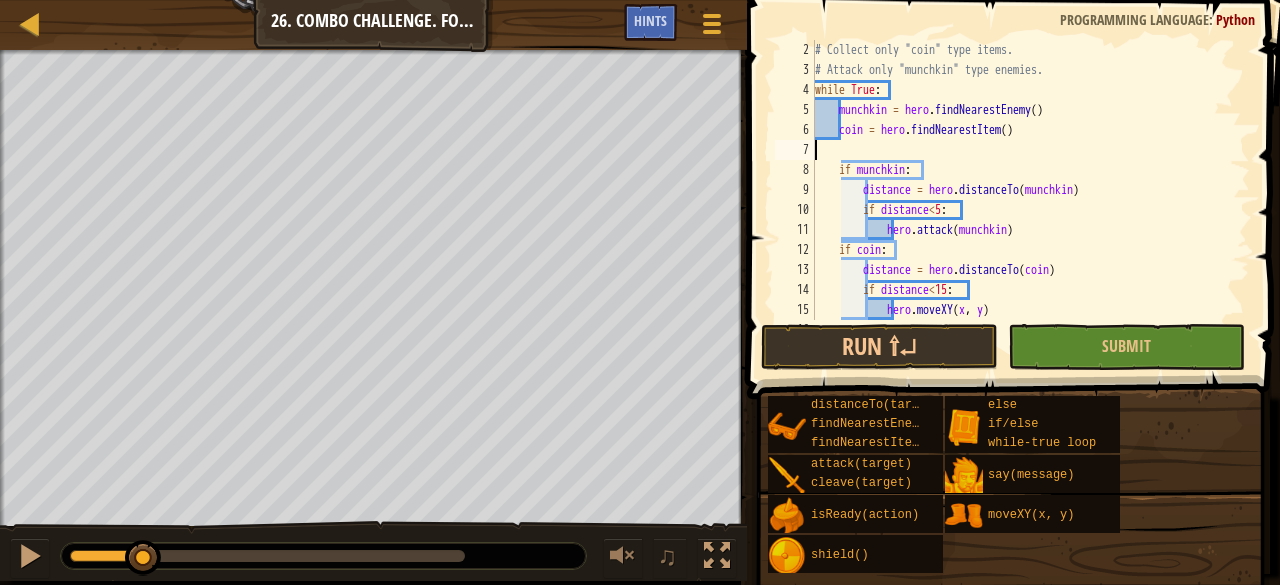 scroll, scrollTop: 9, scrollLeft: 0, axis: vertical 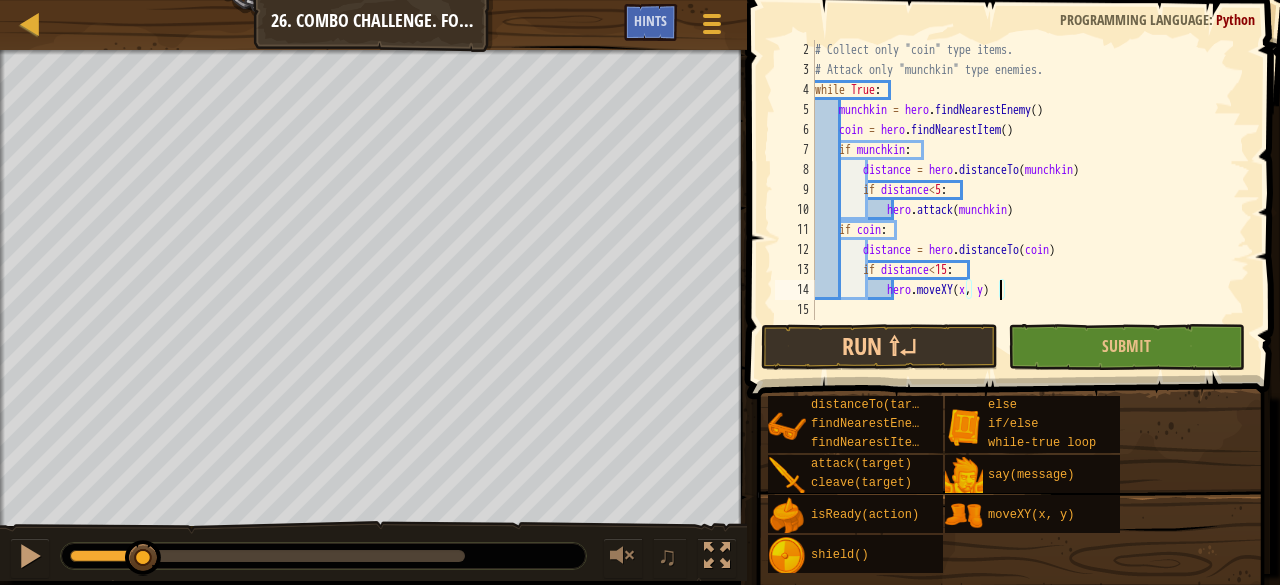 click on "# Collect only "coin" type items. # Attack only "munchkin" type enemies. while   True :      munchkin   =   hero . findNearestEnemy ( )      coin   =   hero . findNearestItem ( )      if   munchkin :          distance   =   hero . distanceTo ( munchkin )          if   distance < 5 :              hero . attack ( munchkin )      if   coin :          distance   =   hero . distanceTo ( coin )          if   distance < 15 :              hero . moveXY ( x ,   y )" at bounding box center (1023, 200) 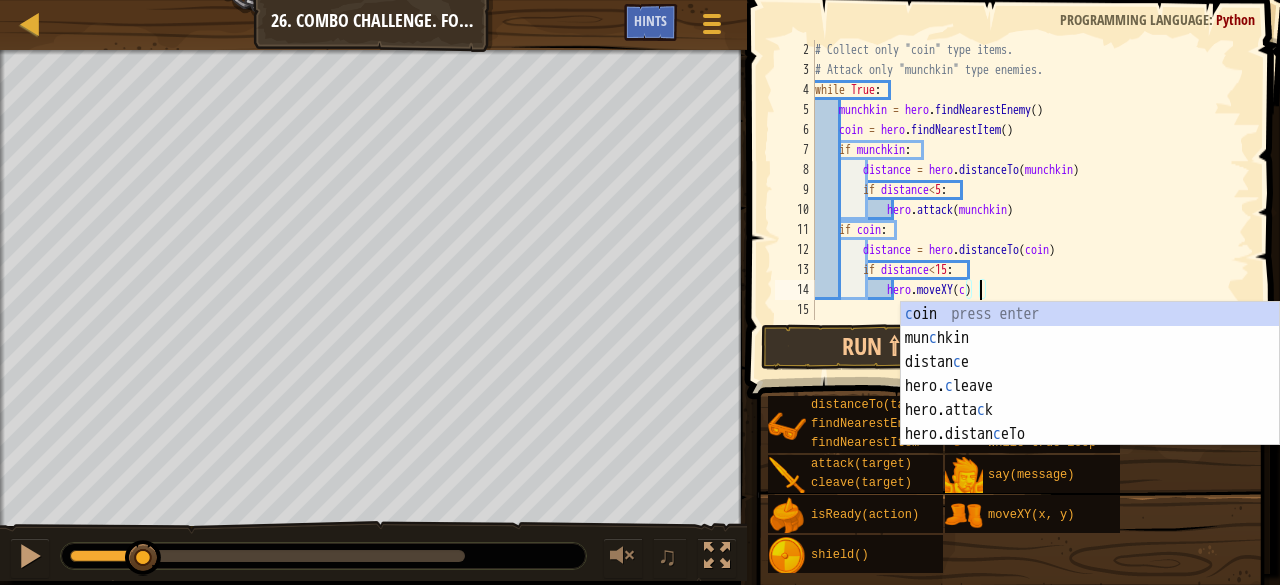 scroll, scrollTop: 9, scrollLeft: 14, axis: both 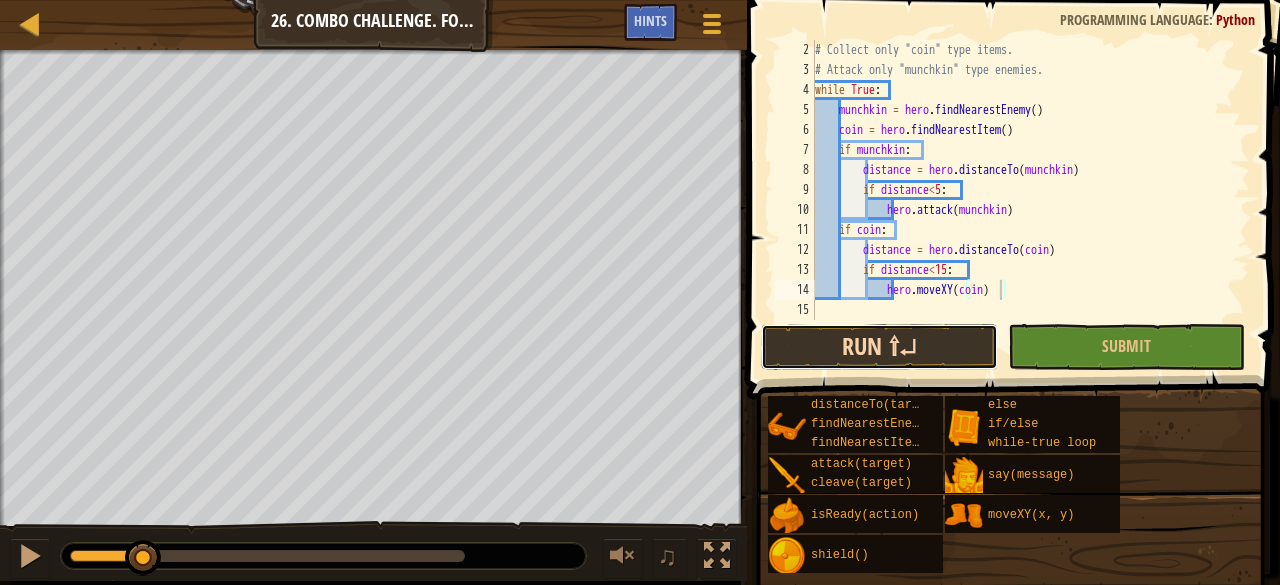 click on "Run ⇧↵" at bounding box center (879, 347) 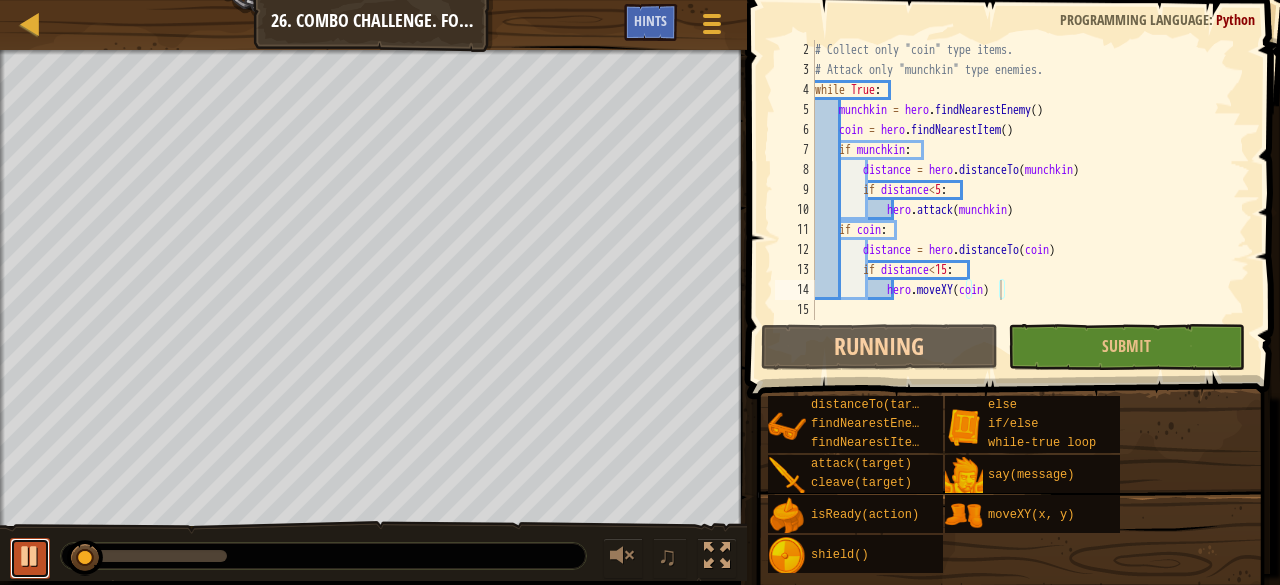 click at bounding box center [30, 556] 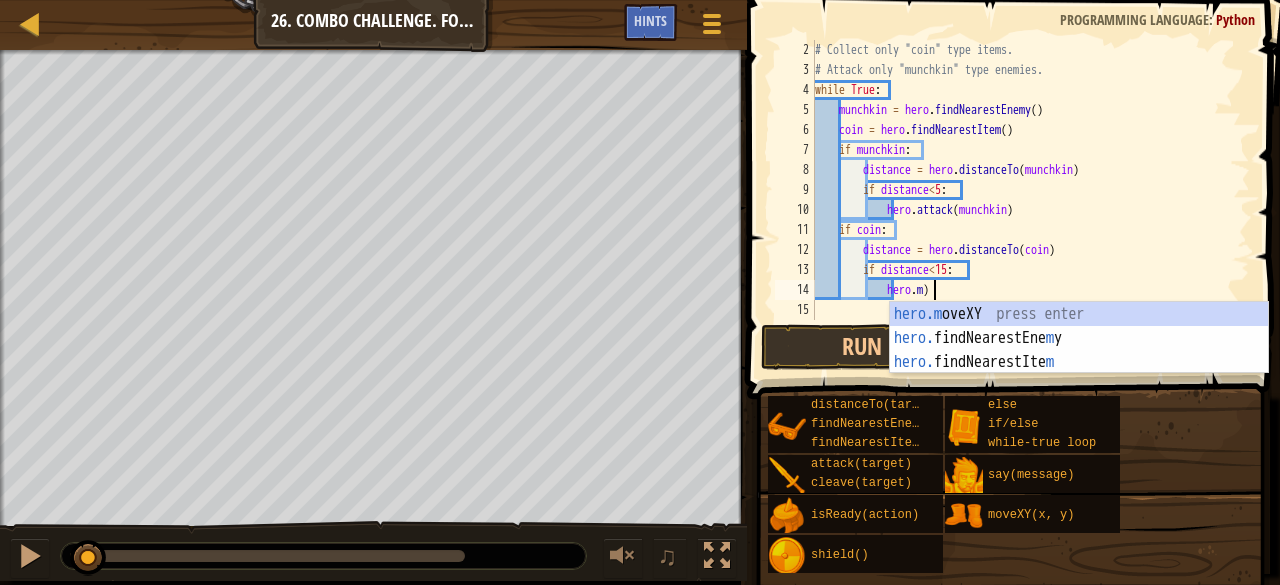 scroll, scrollTop: 9, scrollLeft: 9, axis: both 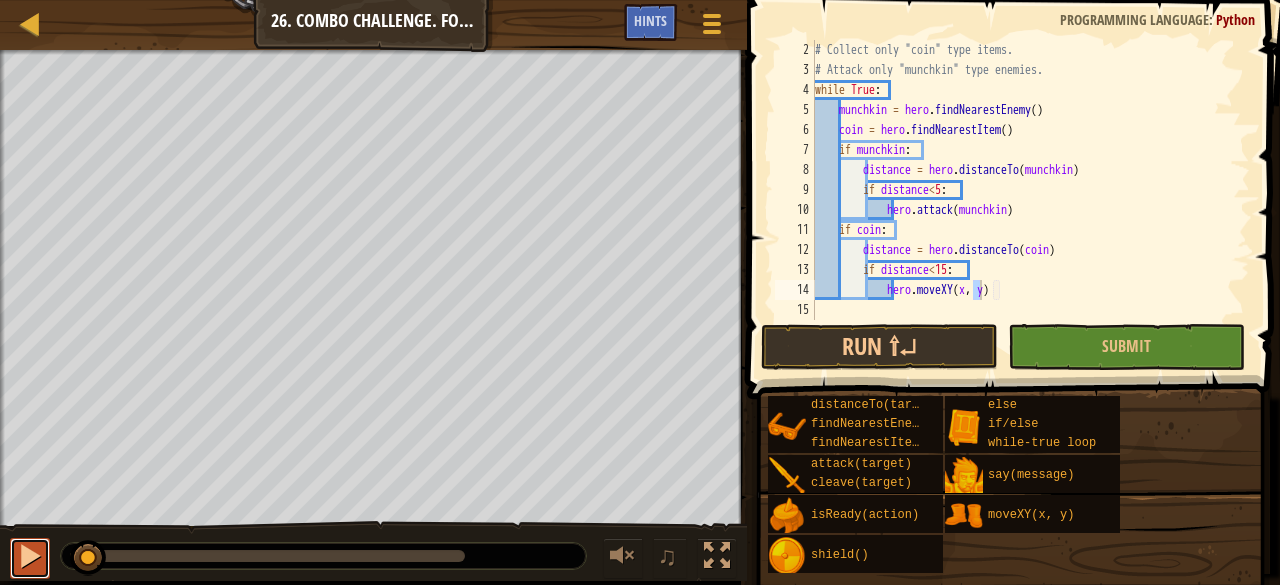 click at bounding box center [30, 556] 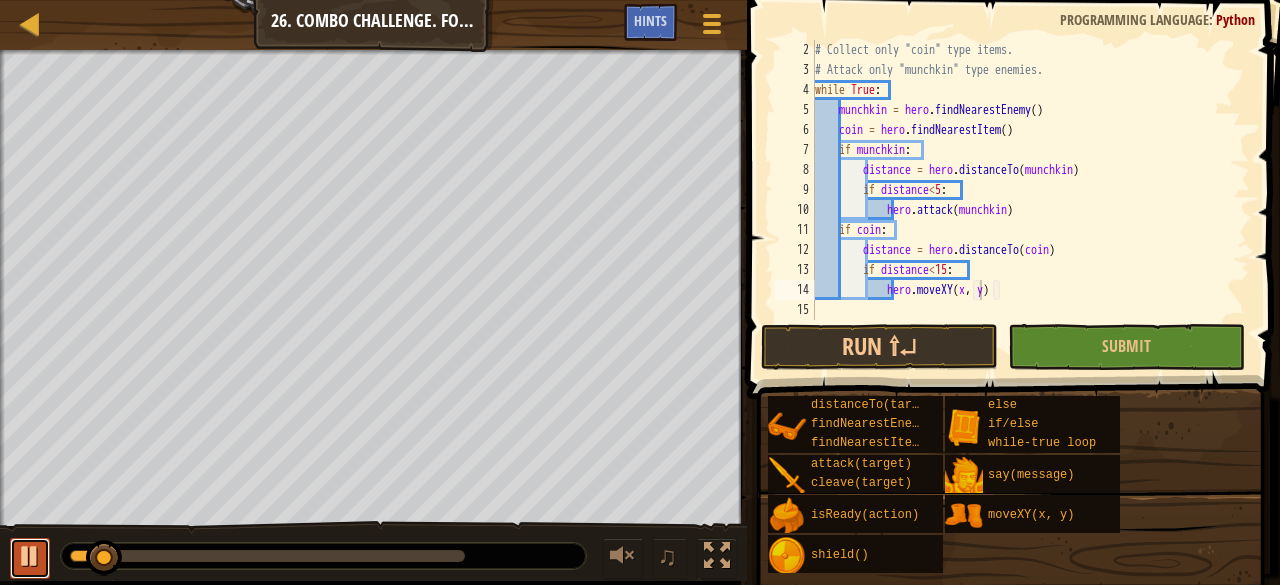 click at bounding box center [30, 556] 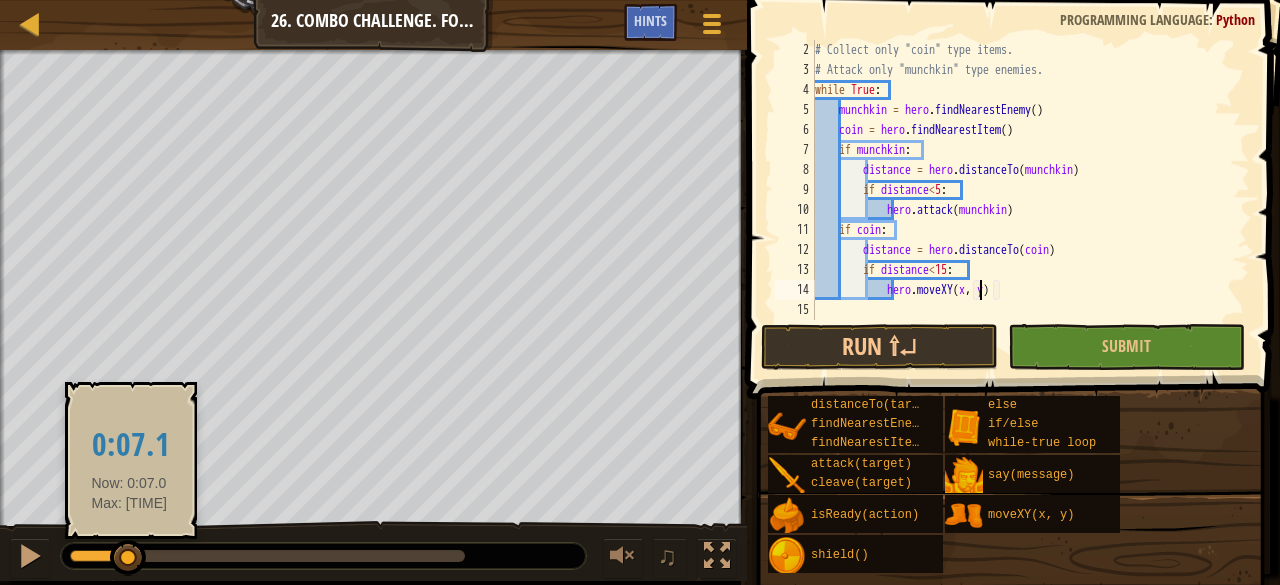drag, startPoint x: 106, startPoint y: 553, endPoint x: 129, endPoint y: 561, distance: 24.351591 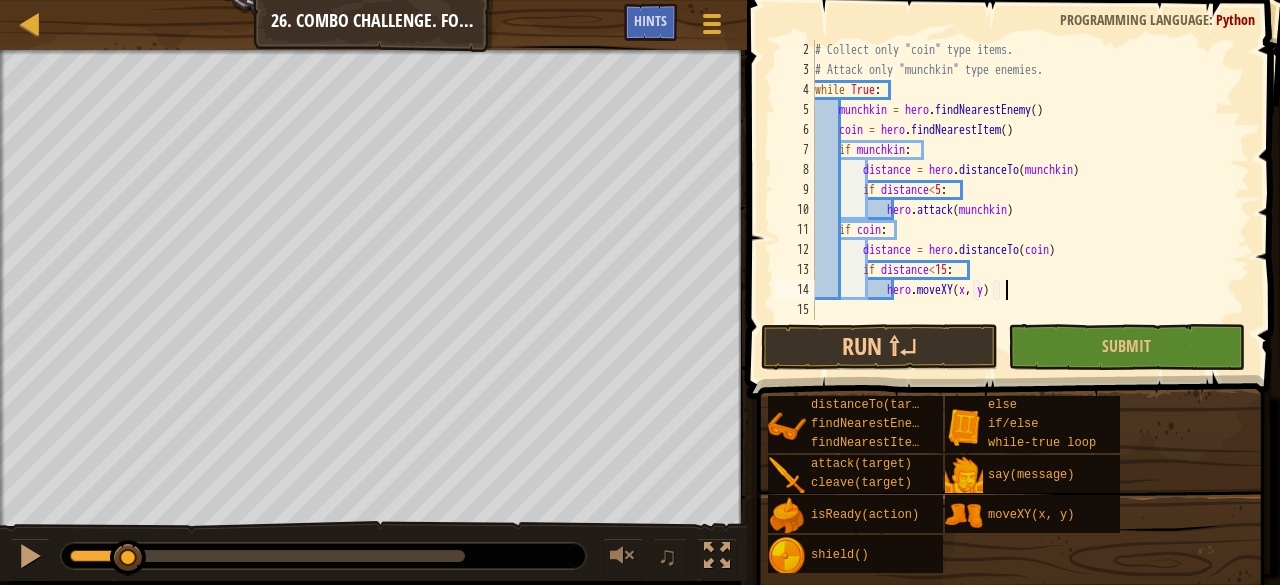 click on "# Collect only "coin" type items. # Attack only "munchkin" type enemies. while   True :      munchkin   =   hero . findNearestEnemy ( )      coin   =   hero . findNearestItem ( )      if   munchkin :          distance   =   hero . distanceTo ( munchkin )          if   distance < 5 :              hero . attack ( munchkin )      if   coin :          distance   =   hero . distanceTo ( coin )          if   distance < 15 :              hero . moveXY ( x ,   y )" at bounding box center (1023, 200) 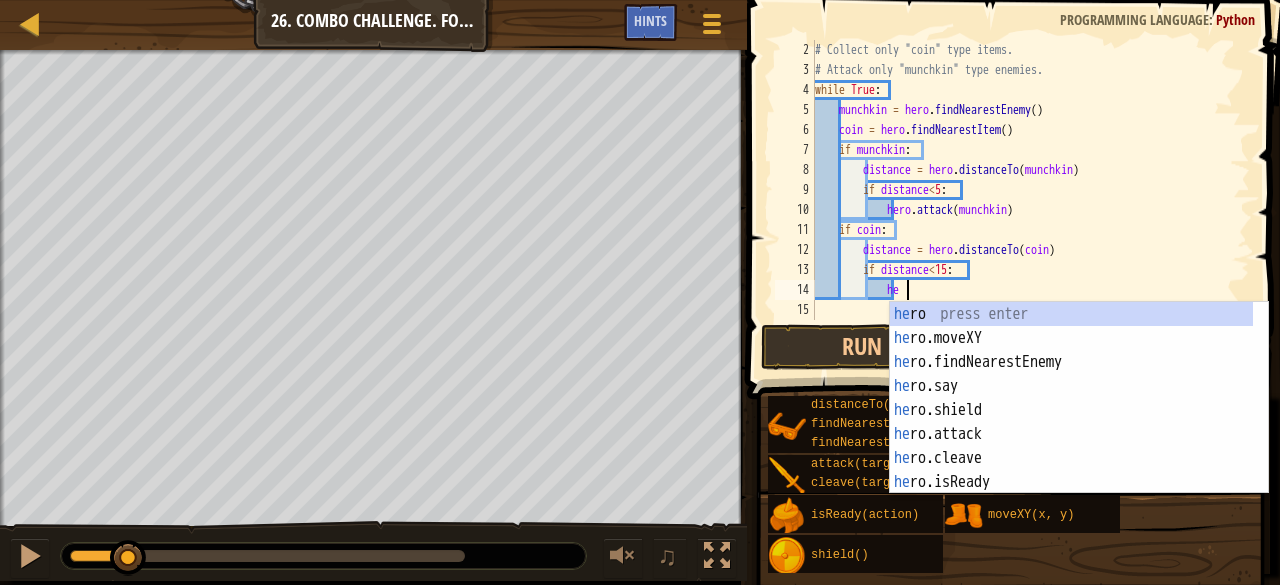 type on "h" 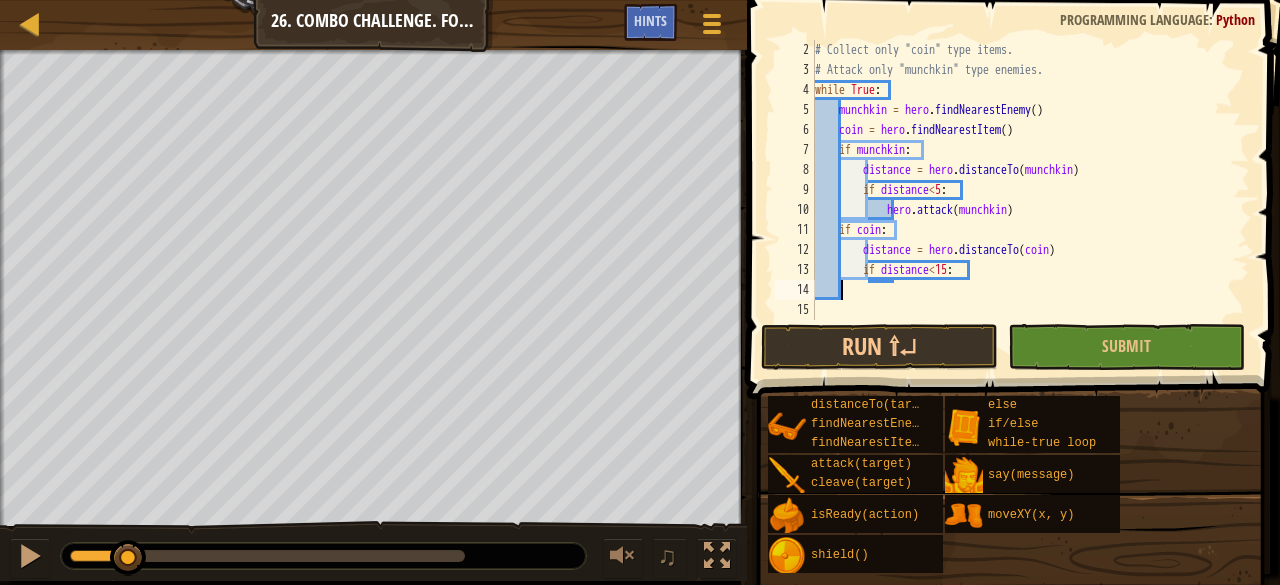 scroll, scrollTop: 9, scrollLeft: 0, axis: vertical 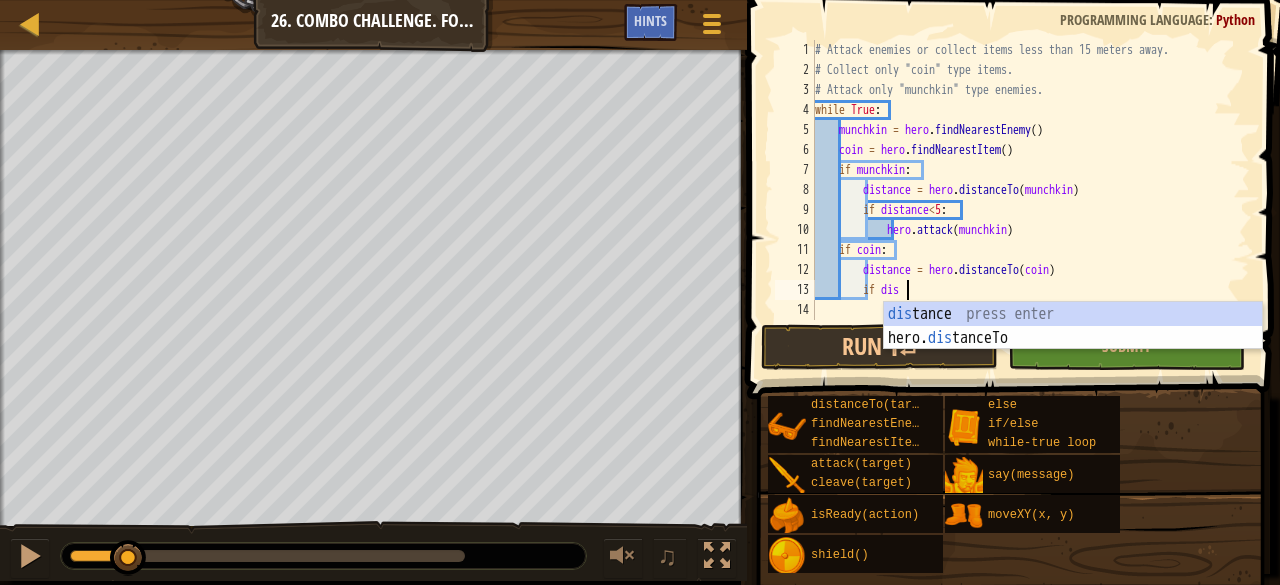 type on "i" 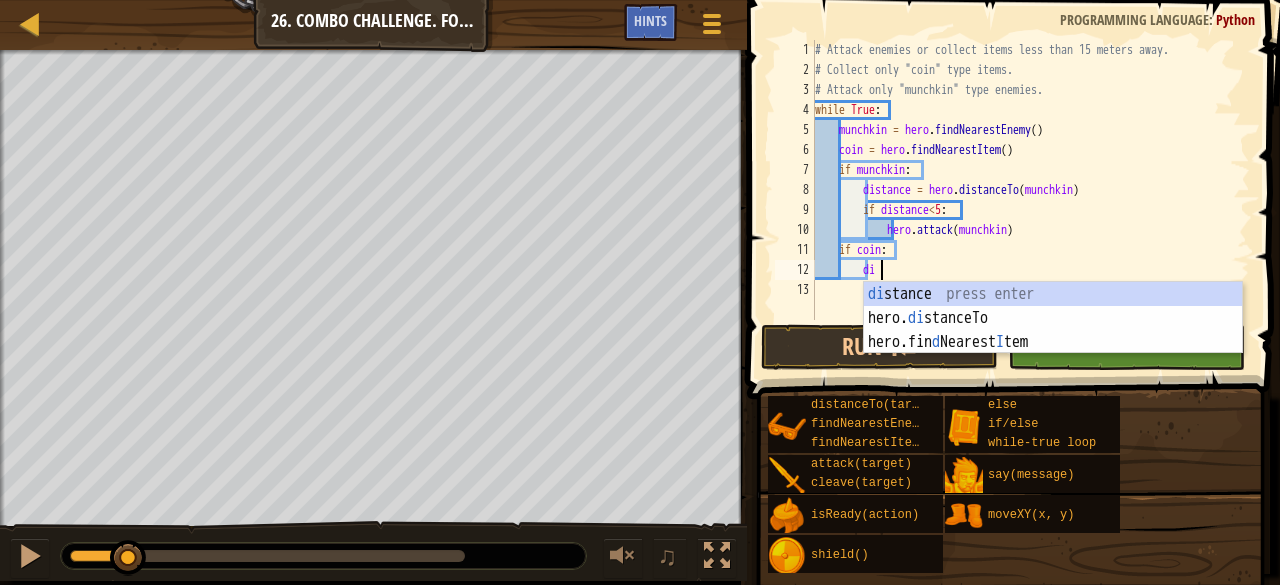type on "d" 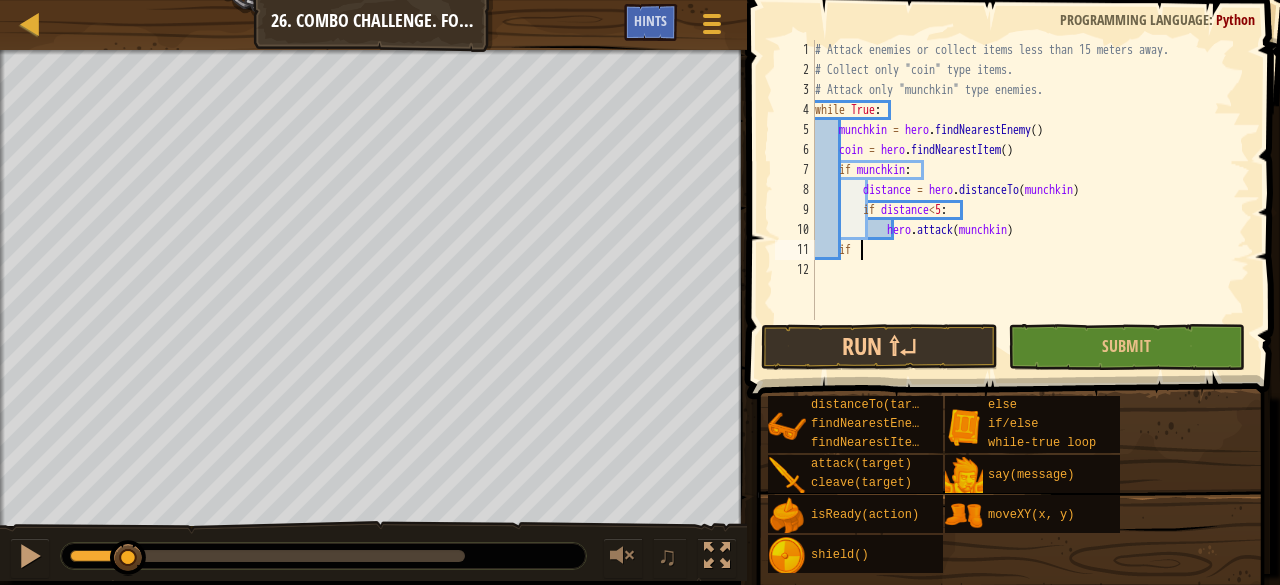 type on "i" 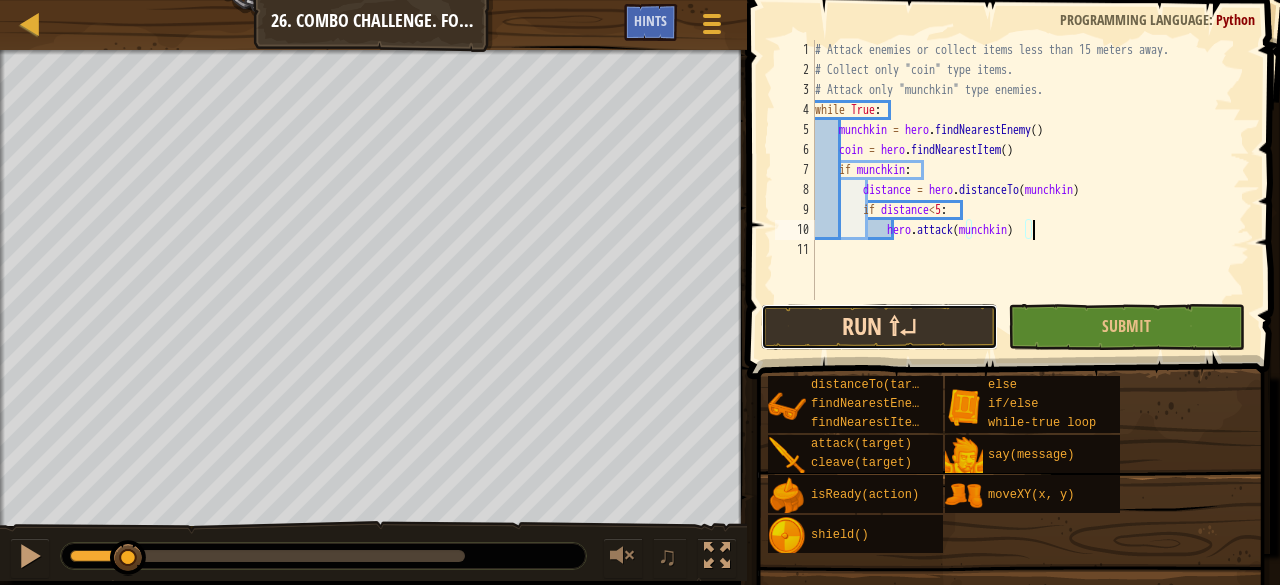 click on "Run ⇧↵" at bounding box center [879, 327] 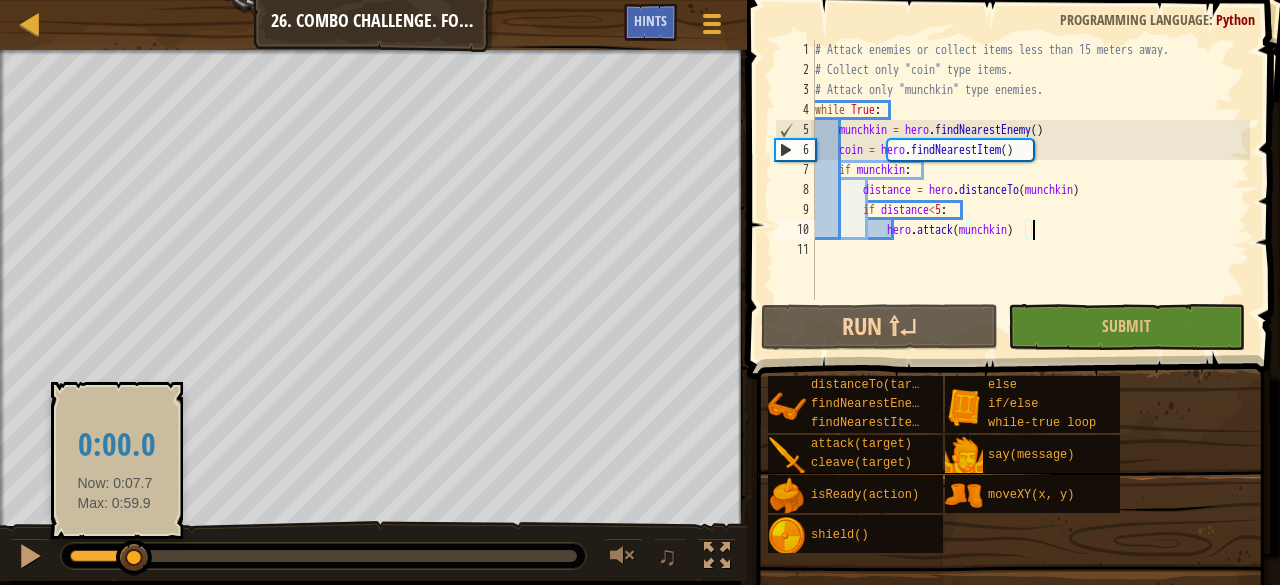 drag, startPoint x: 105, startPoint y: 552, endPoint x: 115, endPoint y: 555, distance: 10.440307 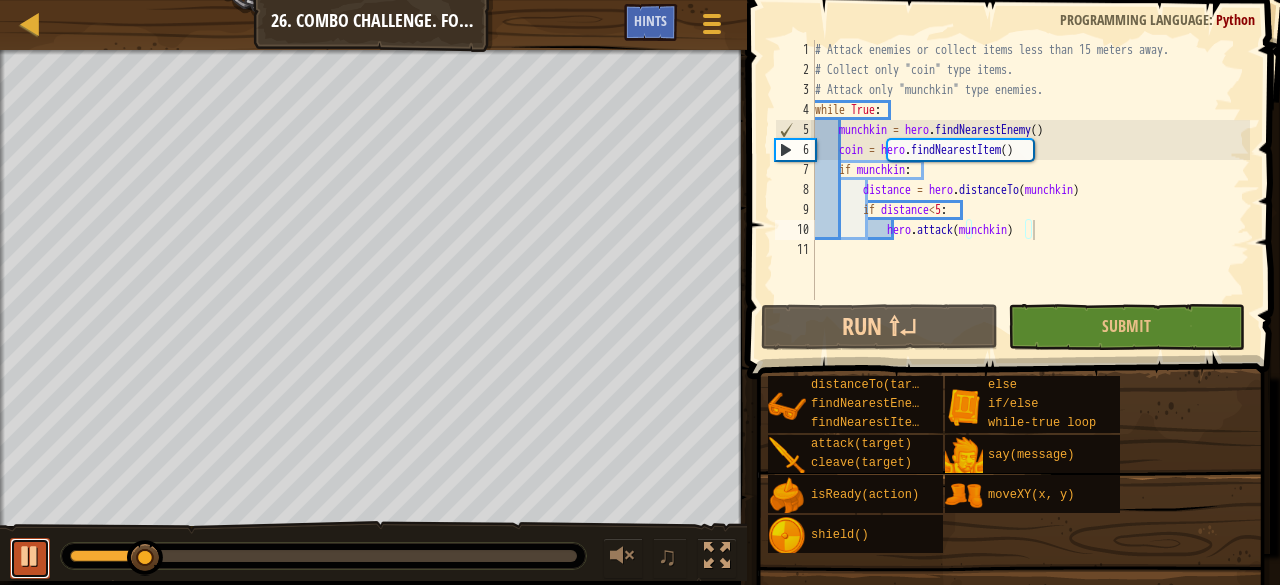click at bounding box center [30, 556] 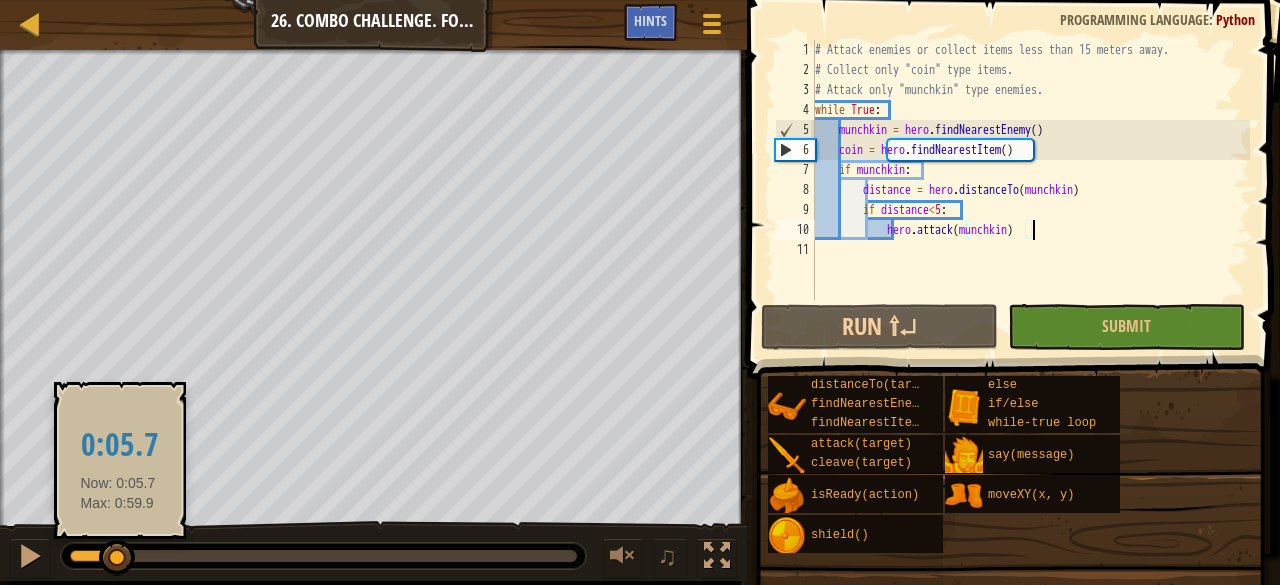 drag, startPoint x: 138, startPoint y: 551, endPoint x: 119, endPoint y: 546, distance: 19.646883 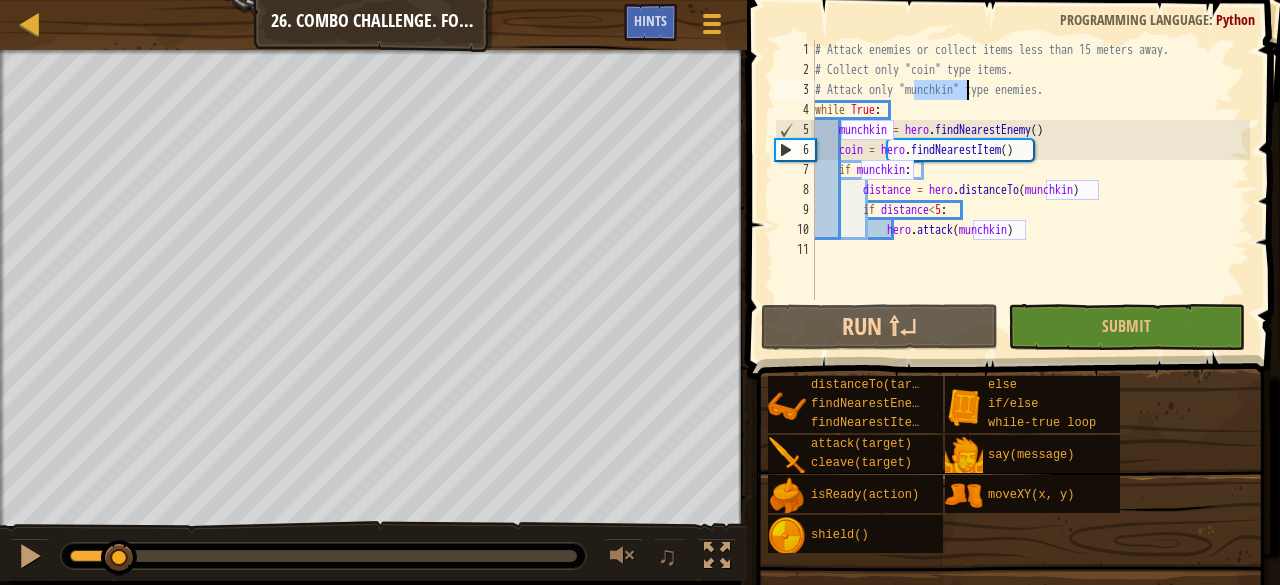 drag, startPoint x: 912, startPoint y: 92, endPoint x: 966, endPoint y: 95, distance: 54.08327 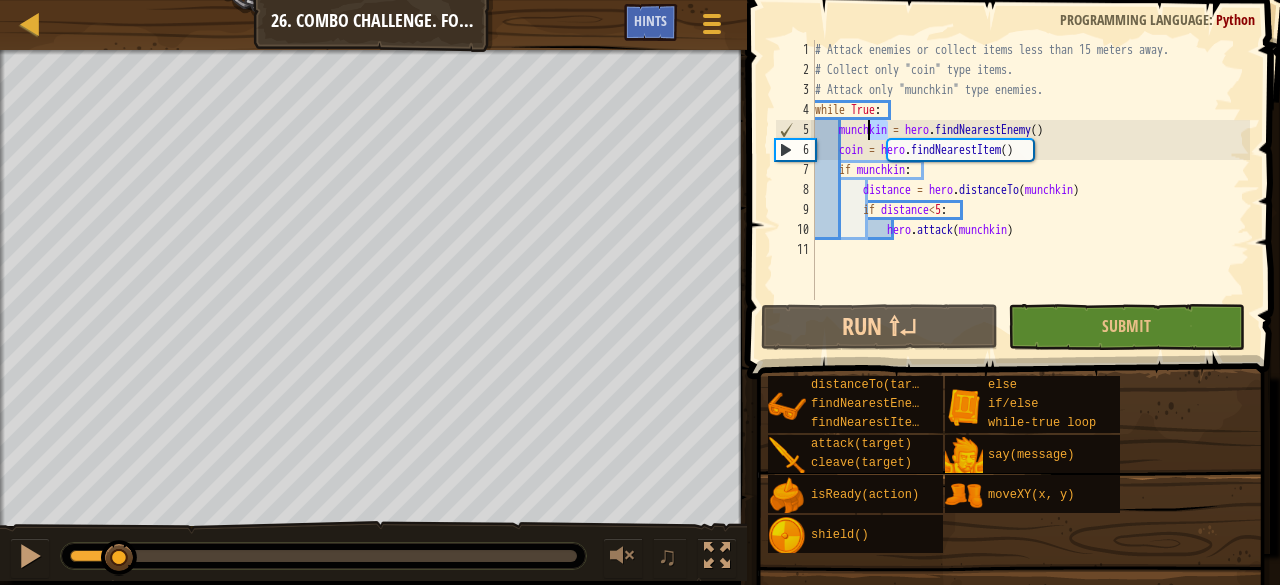 drag, startPoint x: 890, startPoint y: 131, endPoint x: 856, endPoint y: 137, distance: 34.525352 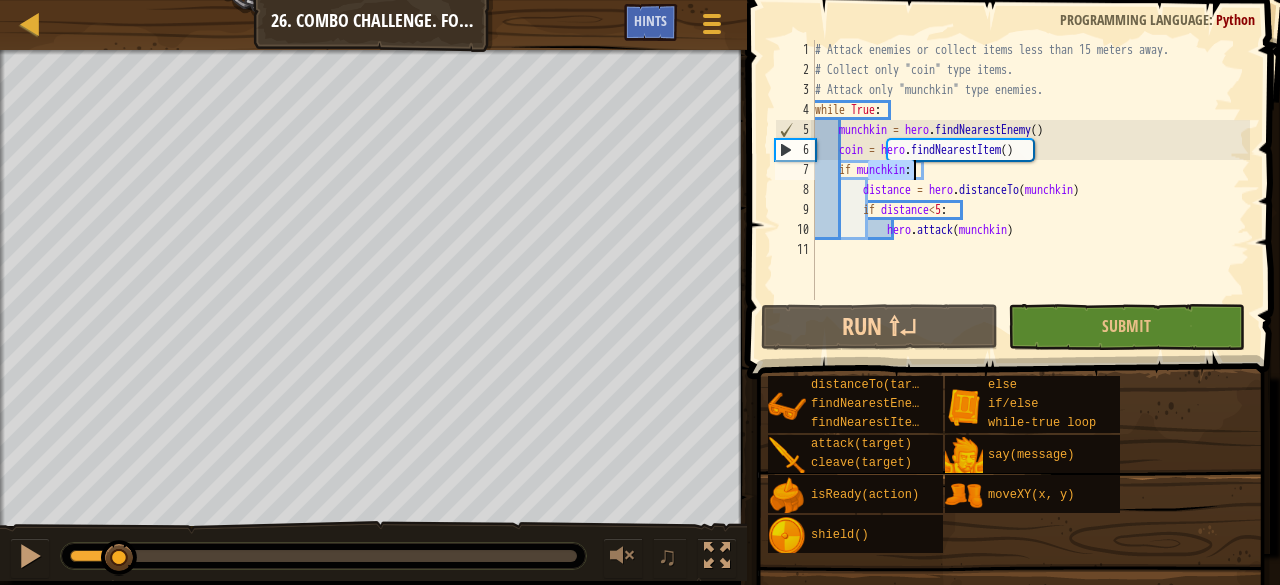 drag, startPoint x: 865, startPoint y: 173, endPoint x: 917, endPoint y: 167, distance: 52.34501 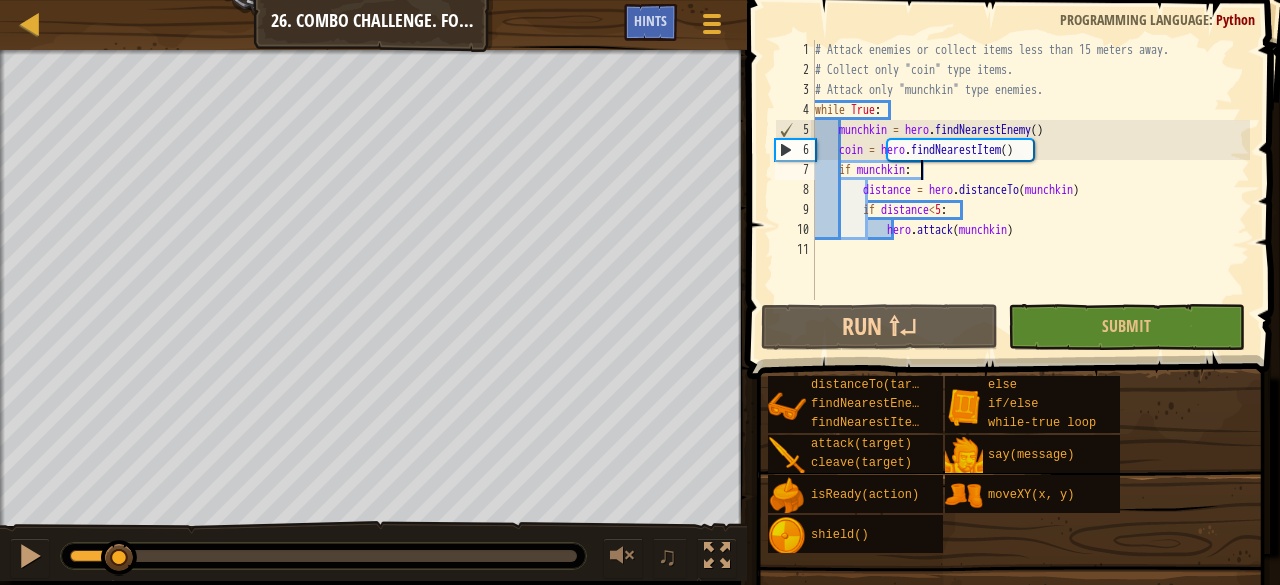 click on "# Attack enemies or collect items less than 15 meters away. # Collect only "coin" type items. # Attack only "munchkin" type enemies. while   True :      munchkin   =   hero . findNearestEnemy ( )      coin   =   hero . findNearestItem ( )      if   munchkin :          distance   =   hero . distanceTo ( munchkin )          if   distance < 5 :              hero . attack ( munchkin )" at bounding box center [1030, 190] 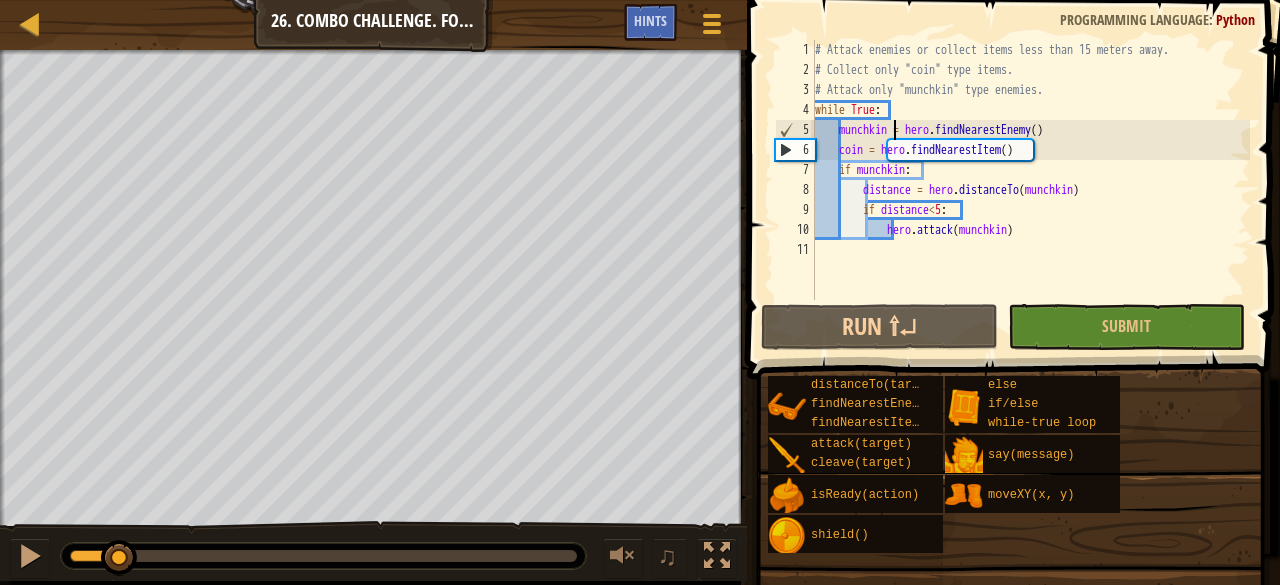click on "# Attack enemies or collect items less than 15 meters away. # Collect only "coin" type items. # Attack only "munchkin" type enemies. while   True :      munchkin   =   hero . findNearestEnemy ( )      coin   =   hero . findNearestItem ( )      if   munchkin :          distance   =   hero . distanceTo ( munchkin )          if   distance < 5 :              hero . attack ( munchkin )" at bounding box center (1030, 190) 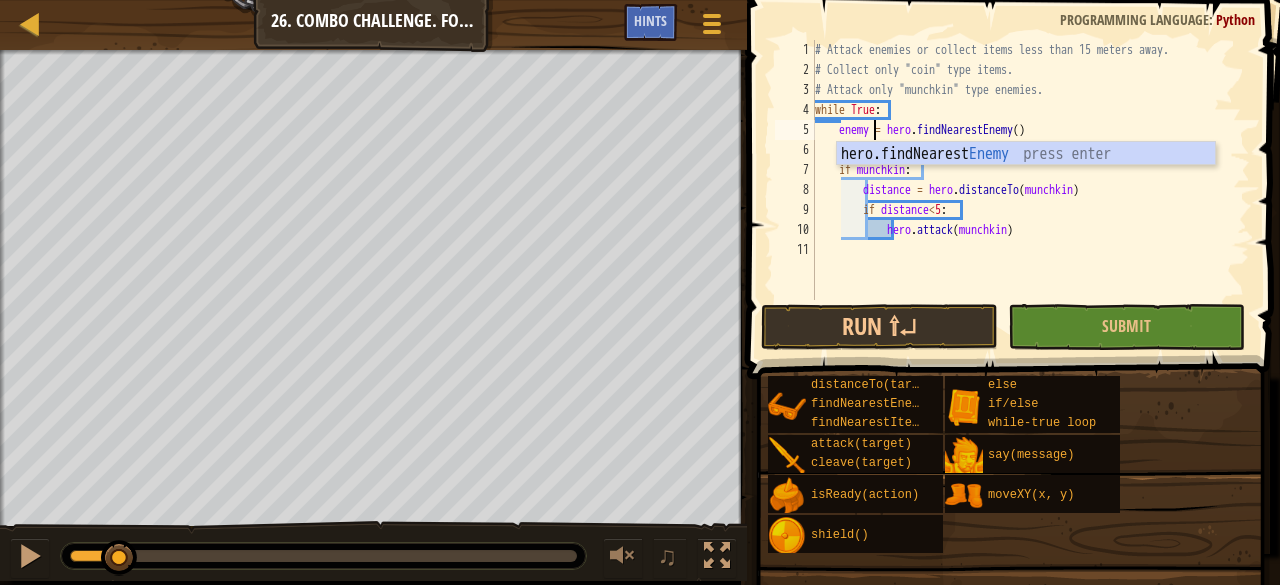 scroll, scrollTop: 9, scrollLeft: 5, axis: both 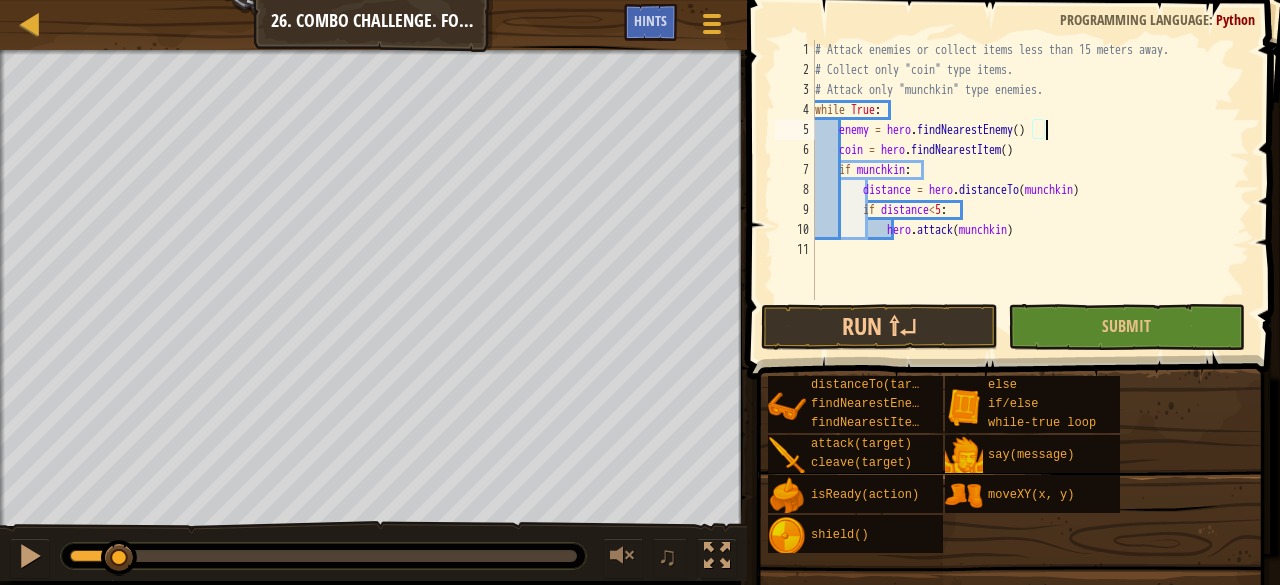 drag, startPoint x: 1066, startPoint y: 128, endPoint x: 1067, endPoint y: 117, distance: 11.045361 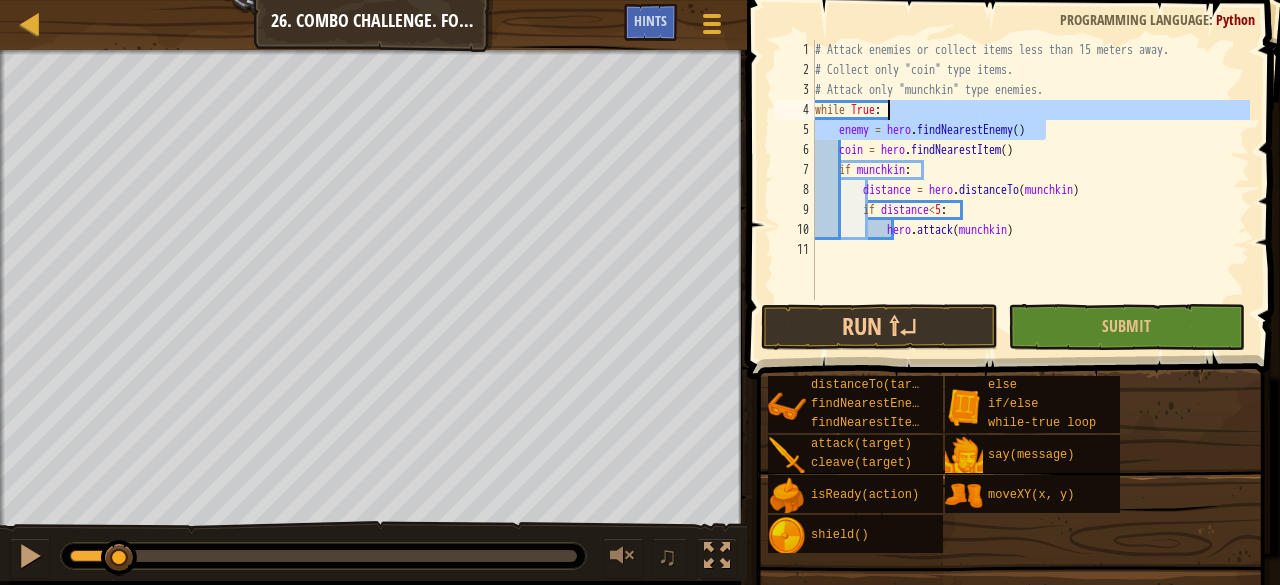 click on "# Attack enemies or collect items less than 15 meters away. # Collect only "coin" type items. # Attack only "munchkin" type enemies. while   True :      enemy   =   hero . findNearestEnemy ( )      coin   =   hero . findNearestItem ( )      if   munchkin :          distance   =   hero . distanceTo ( munchkin )          if   distance < 5 :              hero . attack ( munchkin )" at bounding box center [1030, 170] 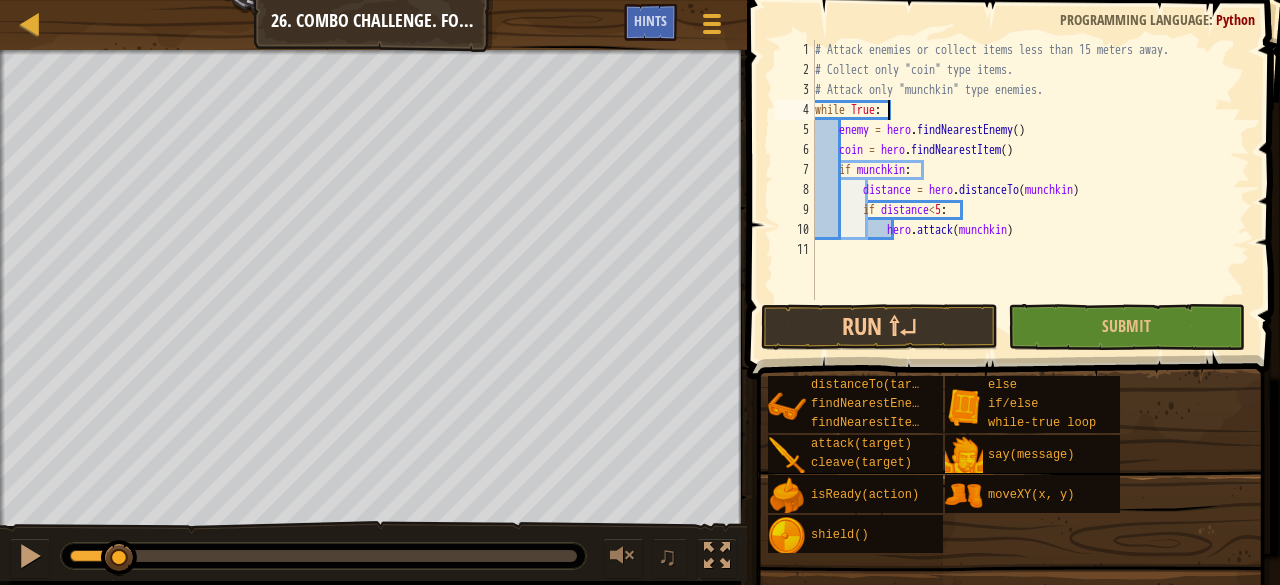 click on "# Attack enemies or collect items less than 15 meters away. # Collect only "coin" type items. # Attack only "munchkin" type enemies. while   True :      enemy   =   hero . findNearestEnemy ( )      coin   =   hero . findNearestItem ( )      if   munchkin :          distance   =   hero . distanceTo ( munchkin )          if   distance < 5 :              hero . attack ( munchkin )" at bounding box center [1030, 190] 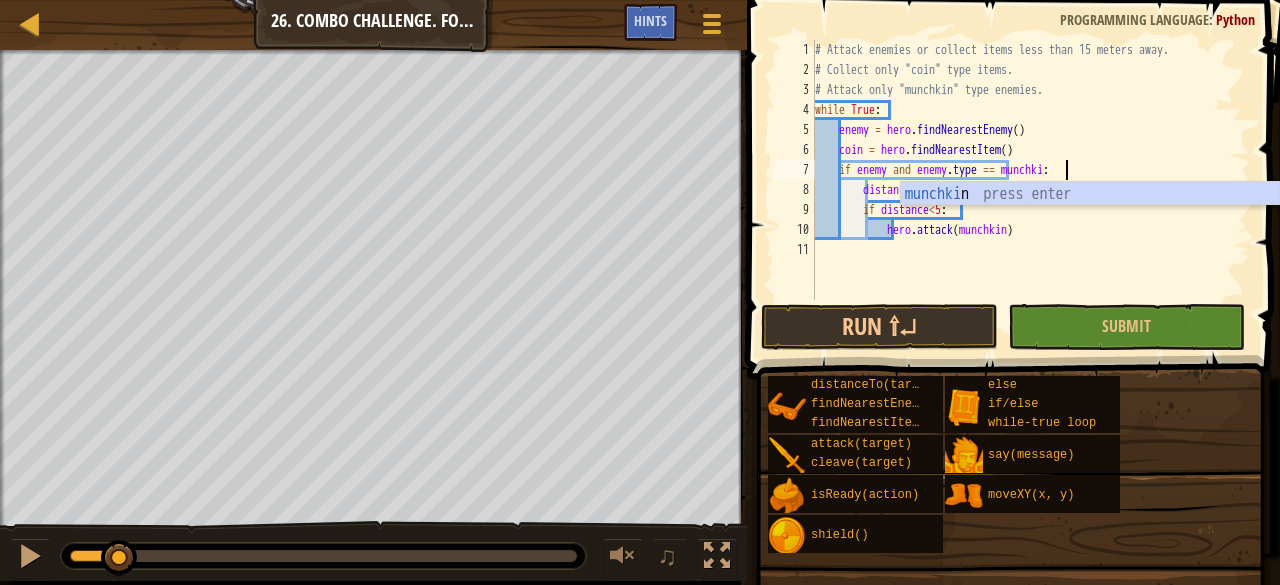 scroll, scrollTop: 9, scrollLeft: 21, axis: both 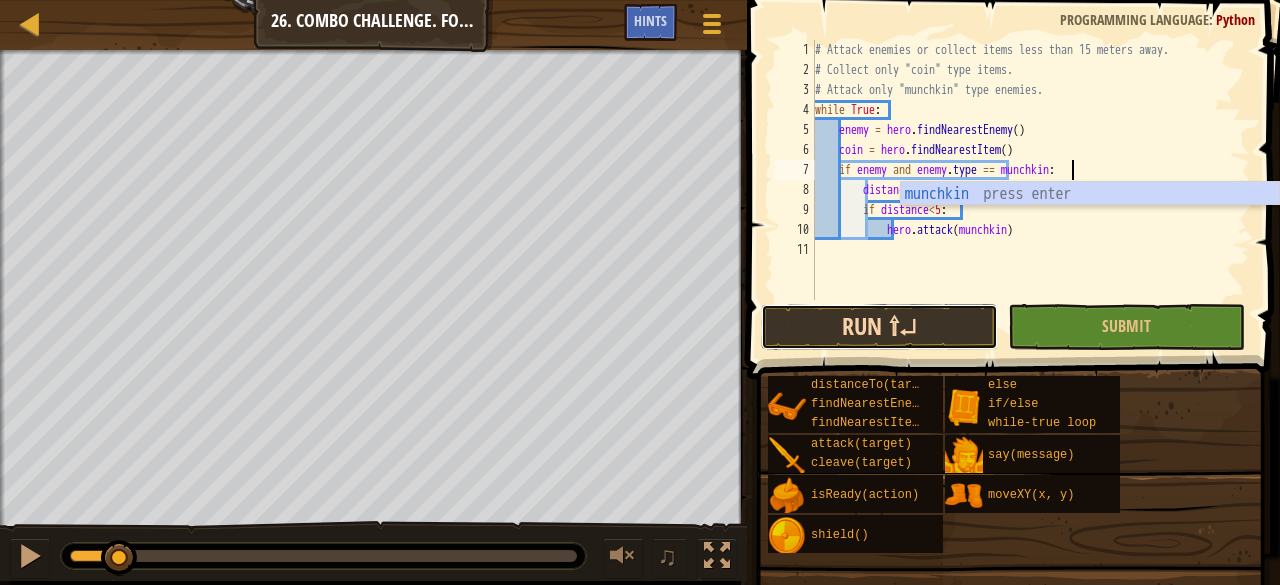 click on "Run ⇧↵" at bounding box center [879, 327] 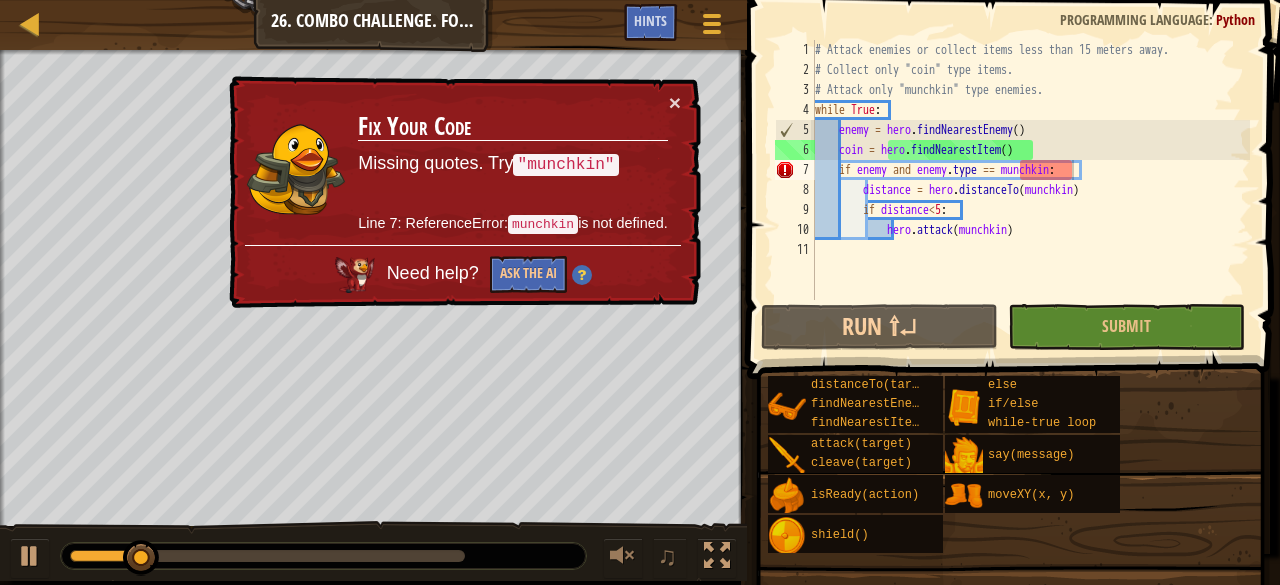 click on "× Fix Your Code Missing quotes. Try  "munchkin"
Line 7: ReferenceError:  munchkin  is not defined.
Need help? Ask the AI" at bounding box center (463, 192) 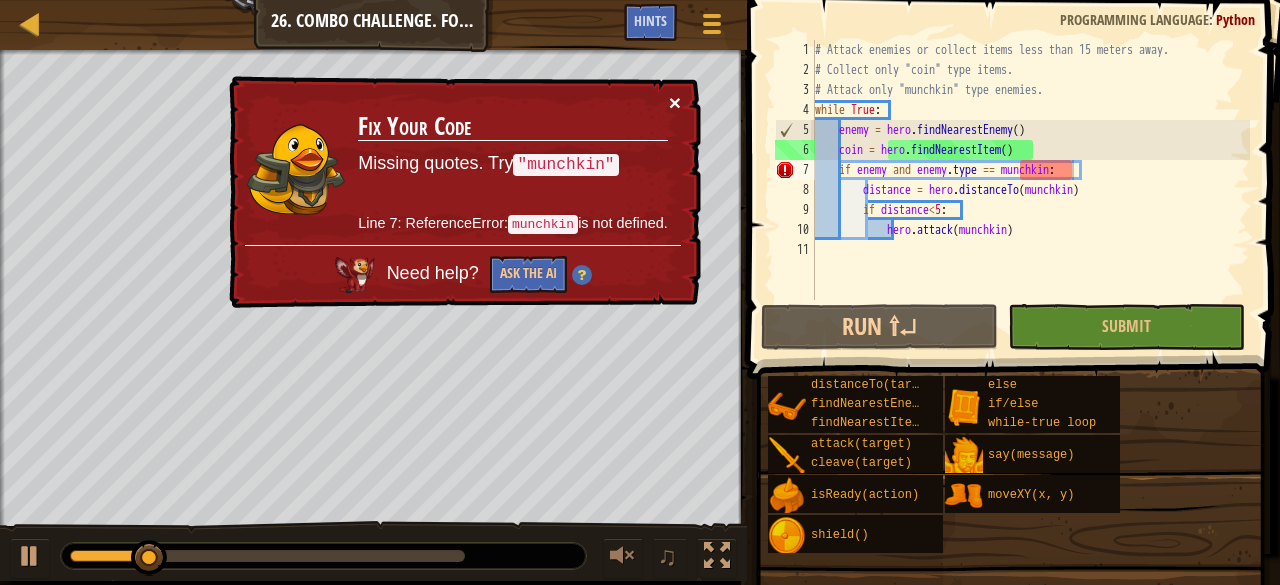 click on "×" at bounding box center [675, 102] 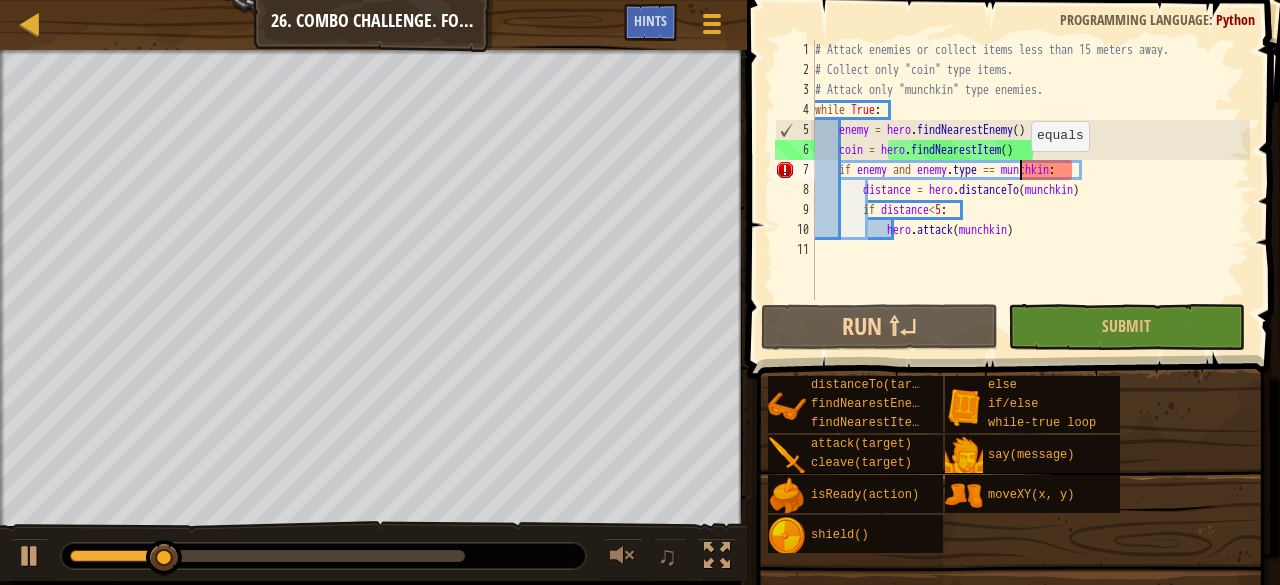 click on "# Attack enemies or collect items less than 15 meters away. # Collect only "coin" type items. # Attack only "munchkin" type enemies. while   True :      enemy   =   hero . findNearestEnemy ( )      coin   =   hero . findNearestItem ( )      if   enemy   and   enemy . type   ==   munchkin :          distance   =   hero . distanceTo ( munchkin )          if   distance < 5 :              hero . attack ( munchkin )" at bounding box center [1030, 190] 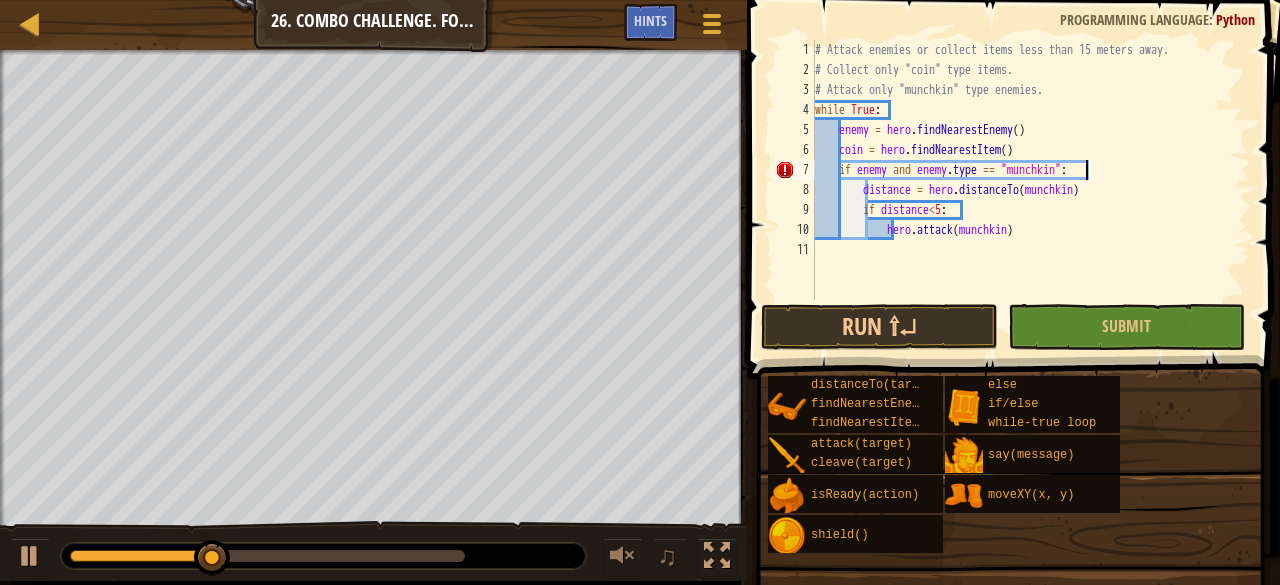 scroll, scrollTop: 9, scrollLeft: 22, axis: both 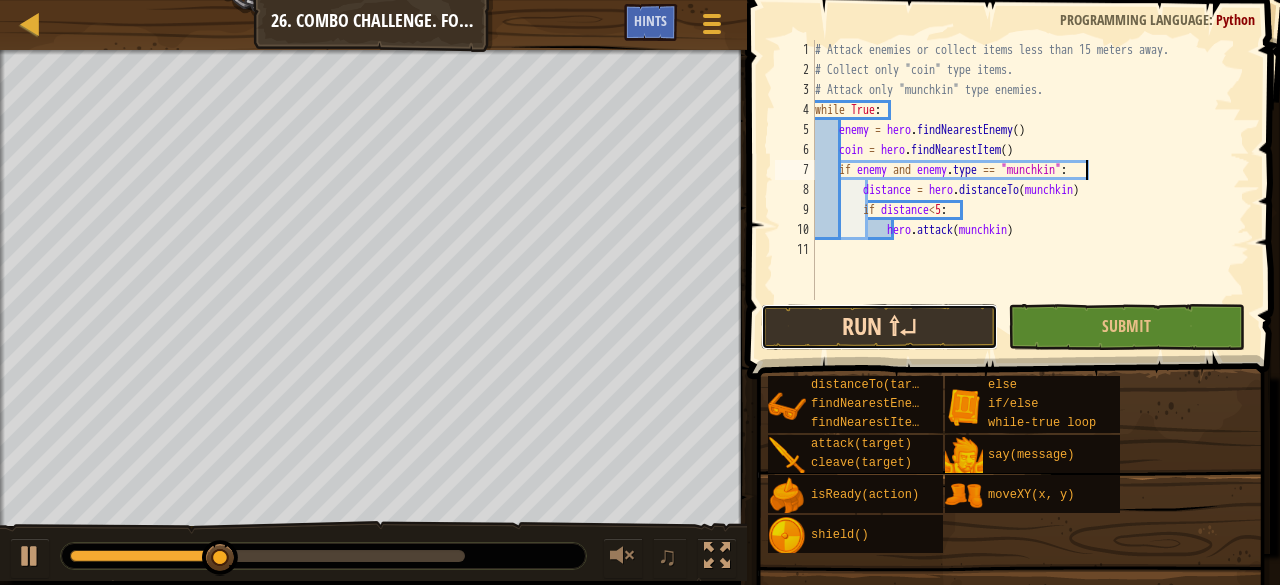 click on "Run ⇧↵" at bounding box center (879, 327) 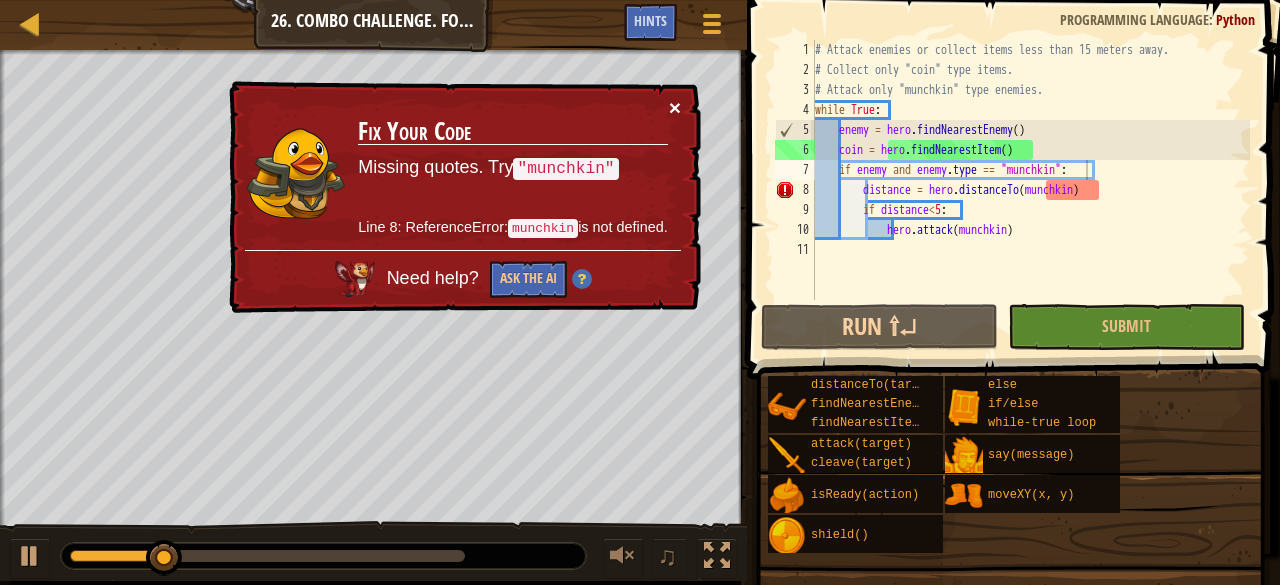 click on "×" at bounding box center (675, 107) 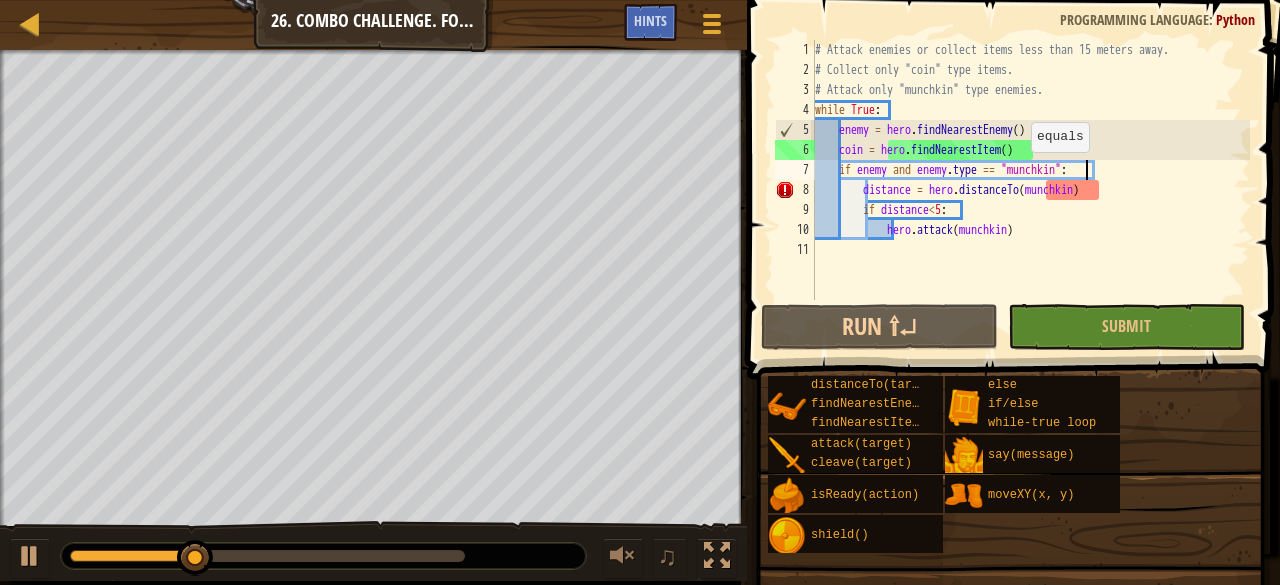 click on "# Attack enemies or collect items less than 15 meters away. # Collect only "coin" type items. # Attack only "munchkin" type enemies. while   True :      enemy   =   hero . findNearestEnemy ( )      coin   =   hero . findNearestItem ( )      if   enemy   and   enemy . type   ==   "munchkin" :          distance   =   hero . distanceTo ( munchkin )          if   distance < 5 :              hero . attack ( munchkin )" at bounding box center [1030, 190] 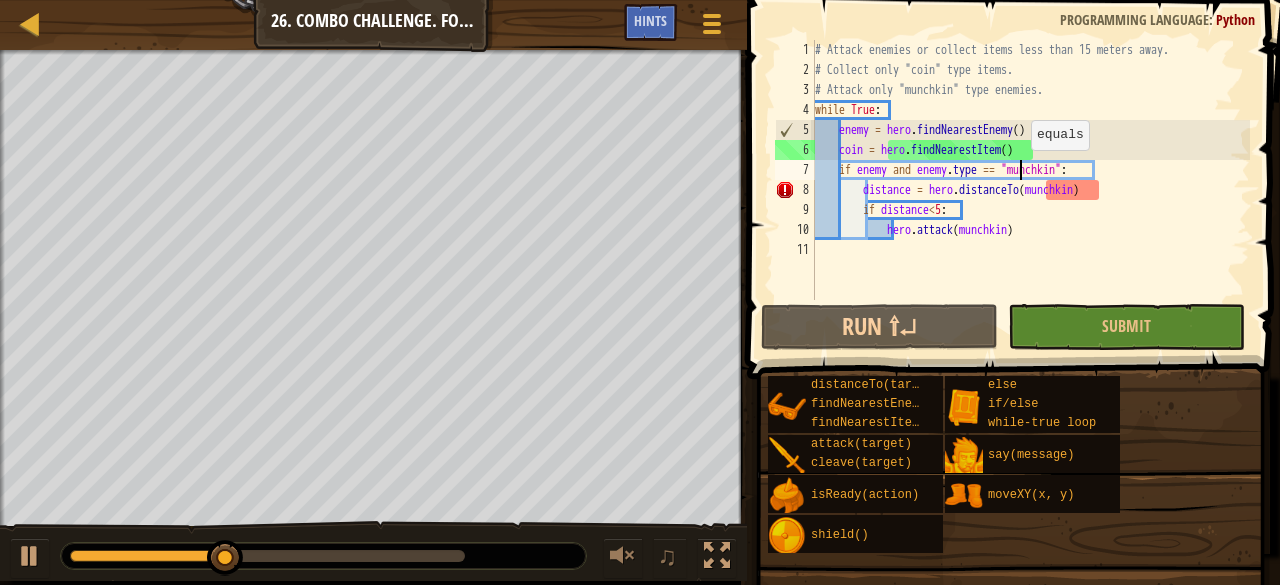 scroll, scrollTop: 9, scrollLeft: 18, axis: both 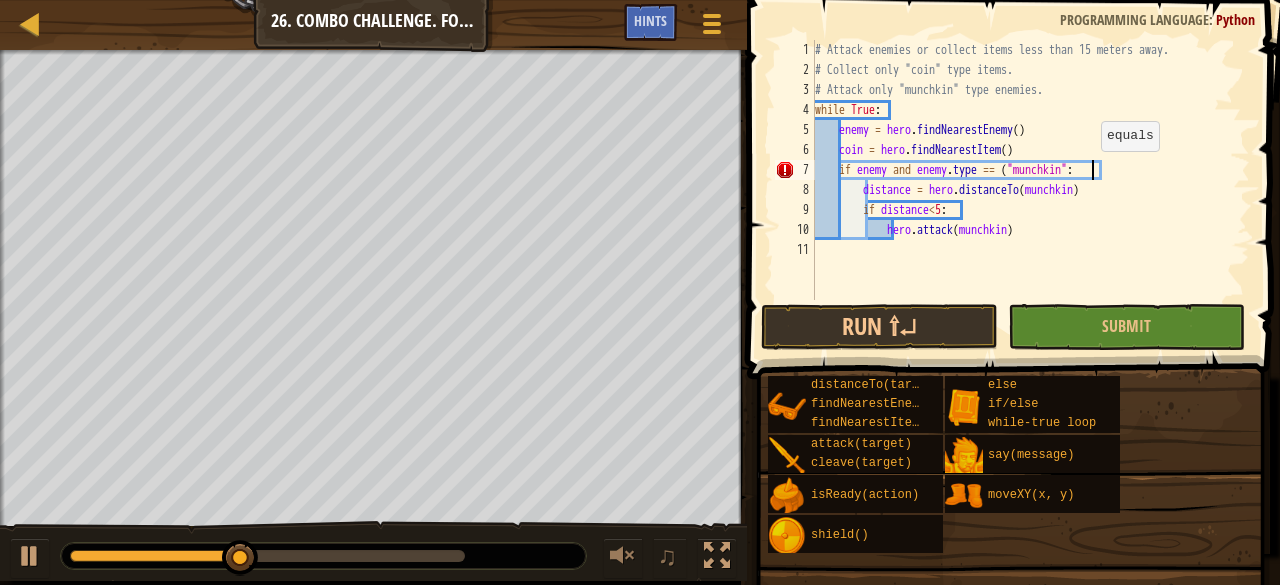 click on "# Attack enemies or collect items less than 15 meters away. # Collect only "coin" type items. # Attack only "munchkin" type enemies. while   True :      enemy   =   hero . findNearestEnemy ( )      coin   =   hero . findNearestItem ( )      if   enemy   and   enemy . type   ==   ( "munchkin" :          distance   =   hero . distanceTo ( munchkin )          if   distance < 5 :              hero . attack ( munchkin )" at bounding box center [1030, 190] 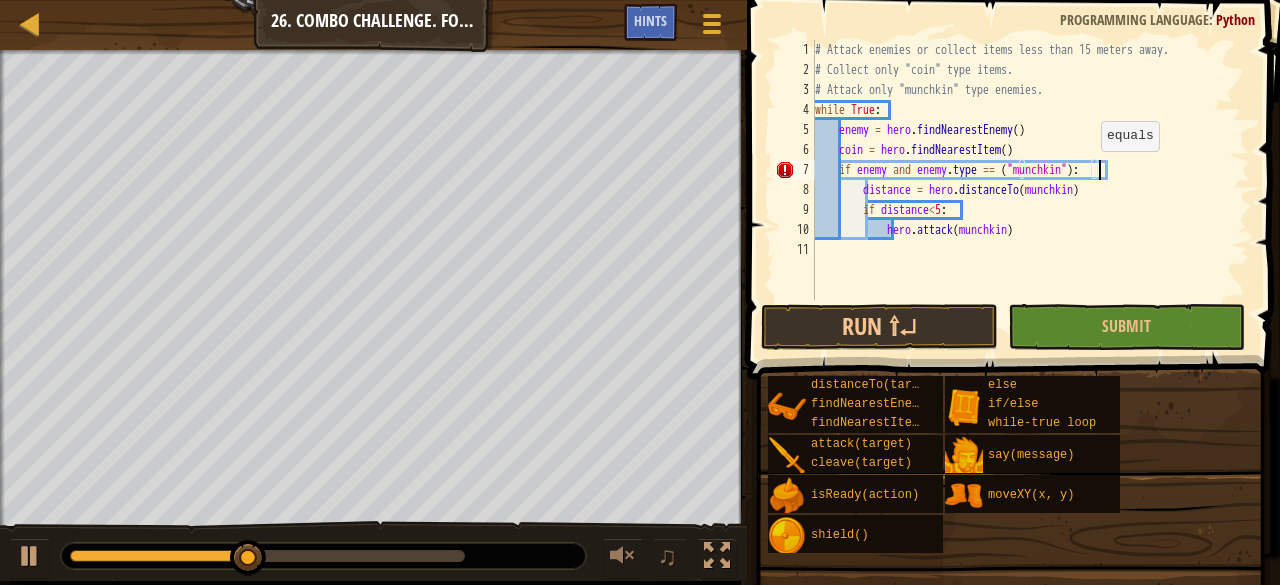 scroll, scrollTop: 9, scrollLeft: 23, axis: both 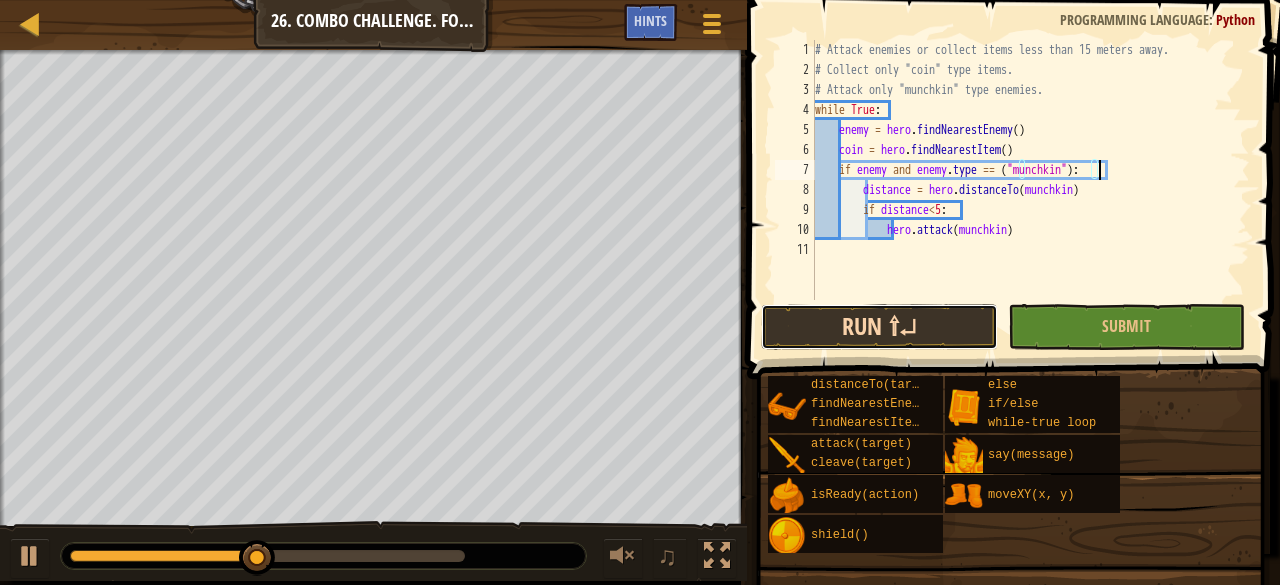 click on "Run ⇧↵" at bounding box center [879, 327] 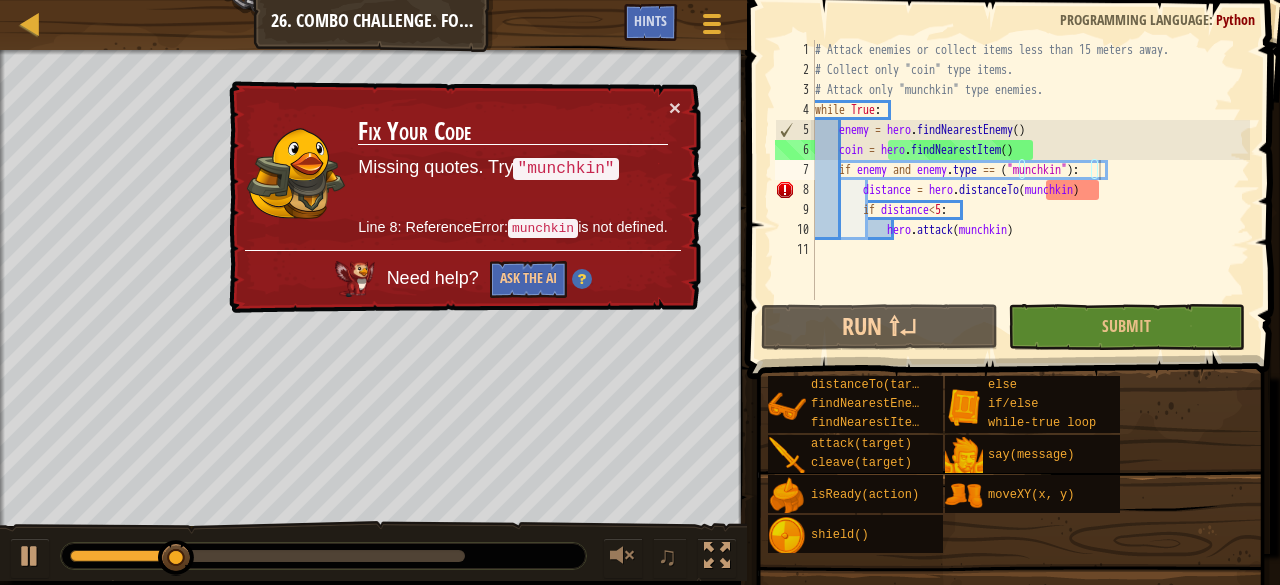 click on "× Fix Your Code Missing quotes. Try  "munchkin"
Line 8: ReferenceError:  munchkin  is not defined.
Need help? Ask the AI" at bounding box center (463, 197) 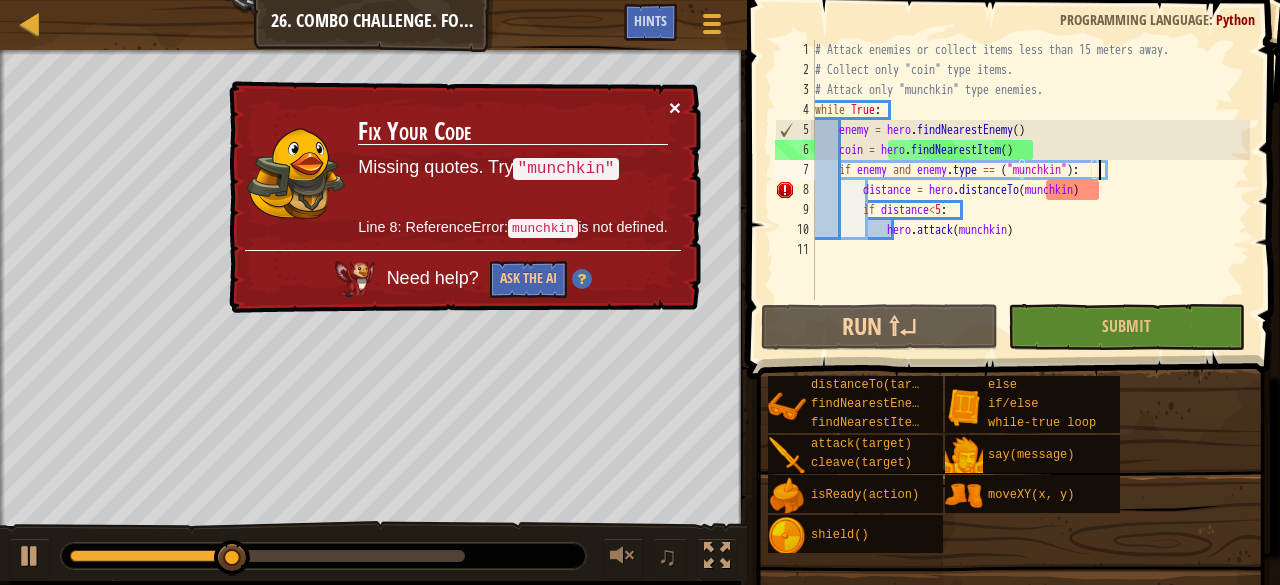 click on "×" at bounding box center [675, 107] 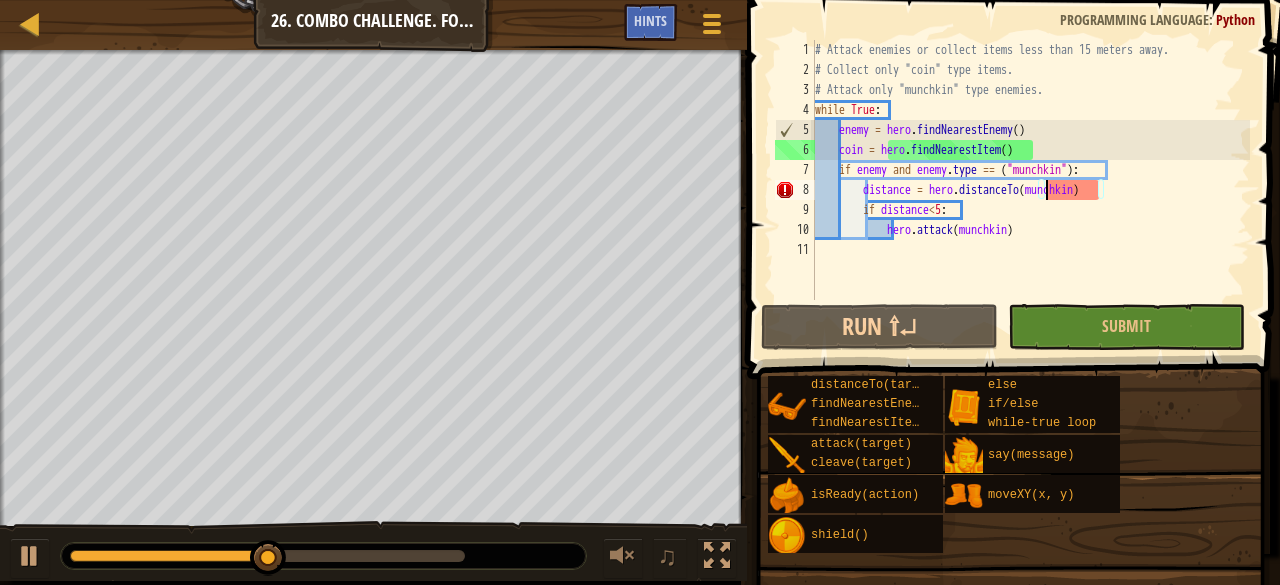click on "# Attack enemies or collect items less than 15 meters away. # Collect only "coin" type items. # Attack only "munchkin" type enemies. while   True :      enemy   =   hero . findNearestEnemy ( )      coin   =   hero . findNearestItem ( )      if   enemy   and   enemy . type   ==   ( "munchkin" ) :          distance   =   hero . distanceTo ( munchkin )          if   distance < 5 :              hero . attack ( munchkin )" at bounding box center [1030, 190] 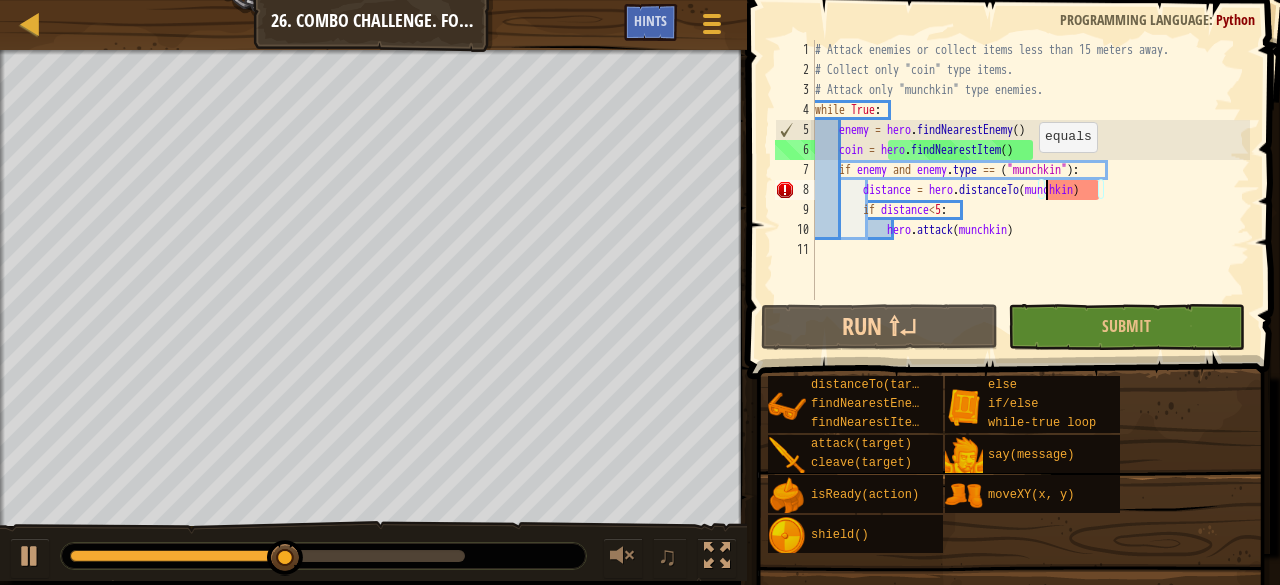 click on "# Attack enemies or collect items less than 15 meters away. # Collect only "coin" type items. # Attack only "munchkin" type enemies. while   True :      enemy   =   hero . findNearestEnemy ( )      coin   =   hero . findNearestItem ( )      if   enemy   and   enemy . type   ==   ( "munchkin" ) :          distance   =   hero . distanceTo ( munchkin )          if   distance < 5 :              hero . attack ( munchkin )" at bounding box center (1030, 190) 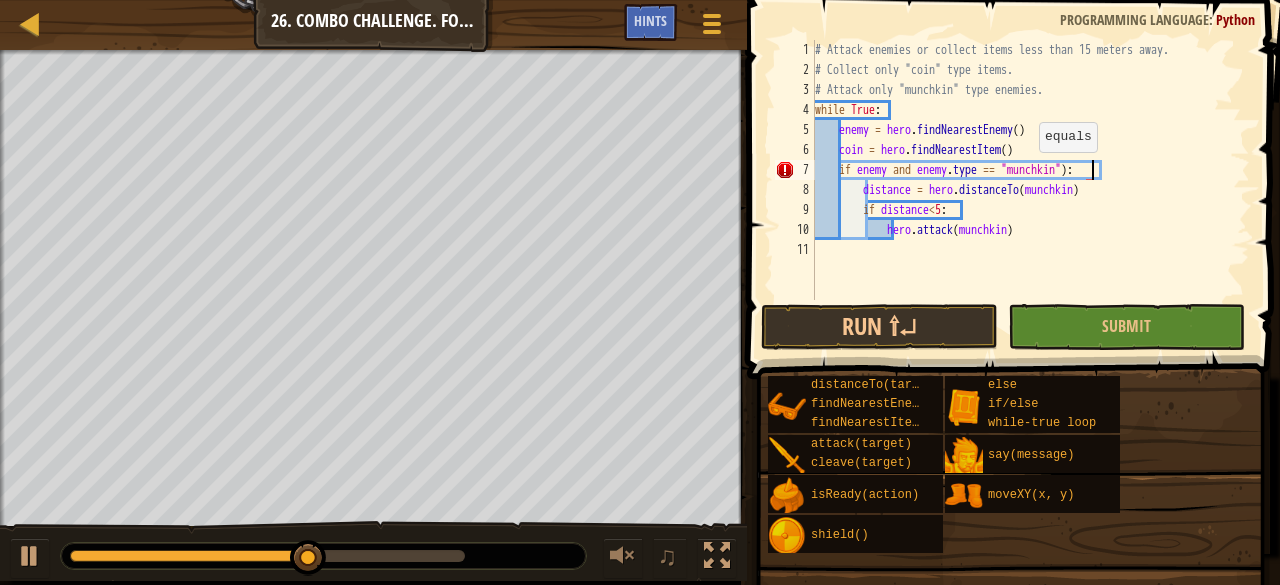 scroll, scrollTop: 9, scrollLeft: 22, axis: both 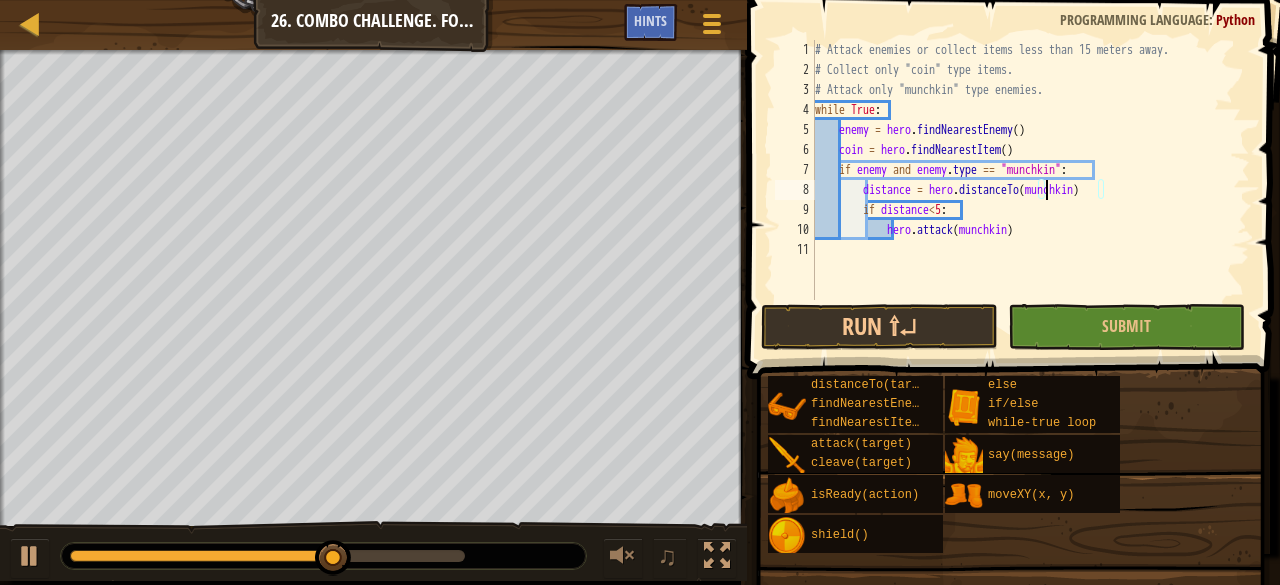 click on "# Attack enemies or collect items less than 15 meters away. # Collect only "coin" type items. # Attack only "munchkin" type enemies. while   True :      enemy   =   hero . findNearestEnemy ( )      coin   =   hero . findNearestItem ( )      if   enemy   and   enemy . type   ==   "munchkin" :          distance   =   hero . distanceTo ( munchkin )          if   distance < 5 :              hero . attack ( munchkin )" at bounding box center [1030, 190] 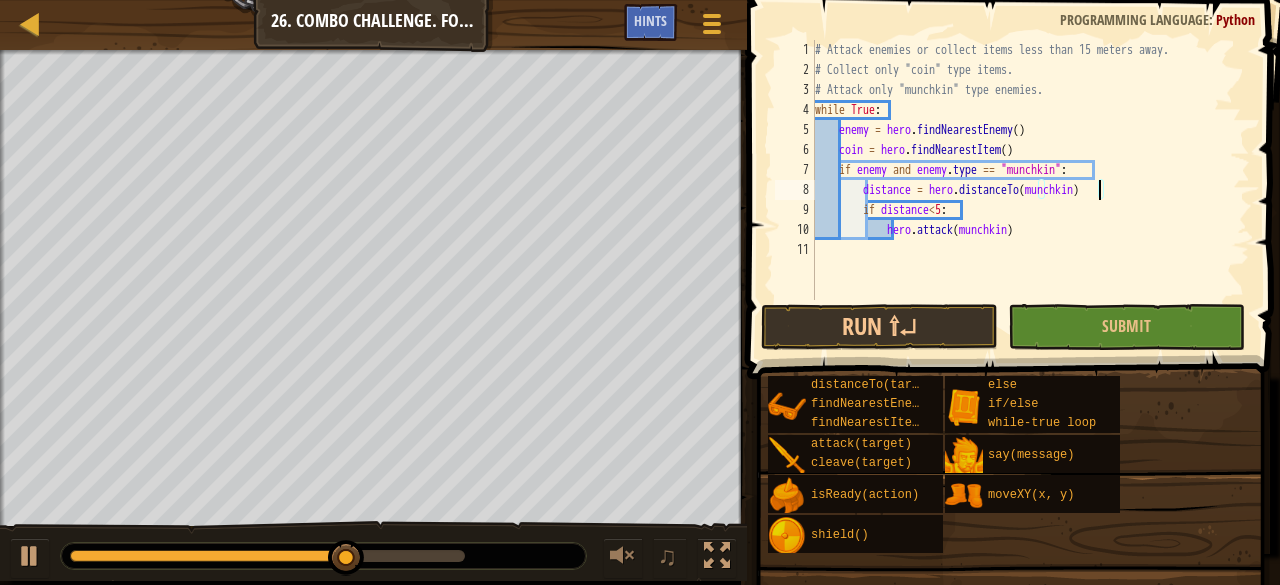 click on "# Attack enemies or collect items less than 15 meters away. # Collect only "coin" type items. # Attack only "munchkin" type enemies. while   True :      enemy   =   hero . findNearestEnemy ( )      coin   =   hero . findNearestItem ( )      if   enemy   and   enemy . type   ==   "munchkin" :          distance   =   hero . distanceTo ( munchkin )          if   distance < 5 :              hero . attack ( munchkin )" at bounding box center [1030, 190] 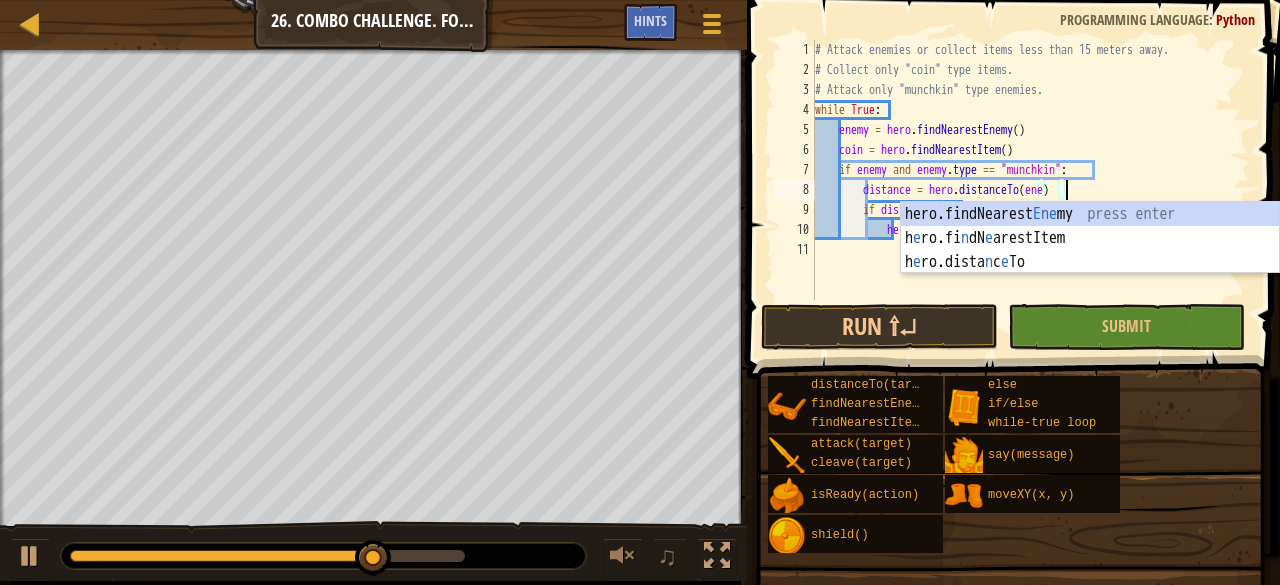 scroll, scrollTop: 9, scrollLeft: 21, axis: both 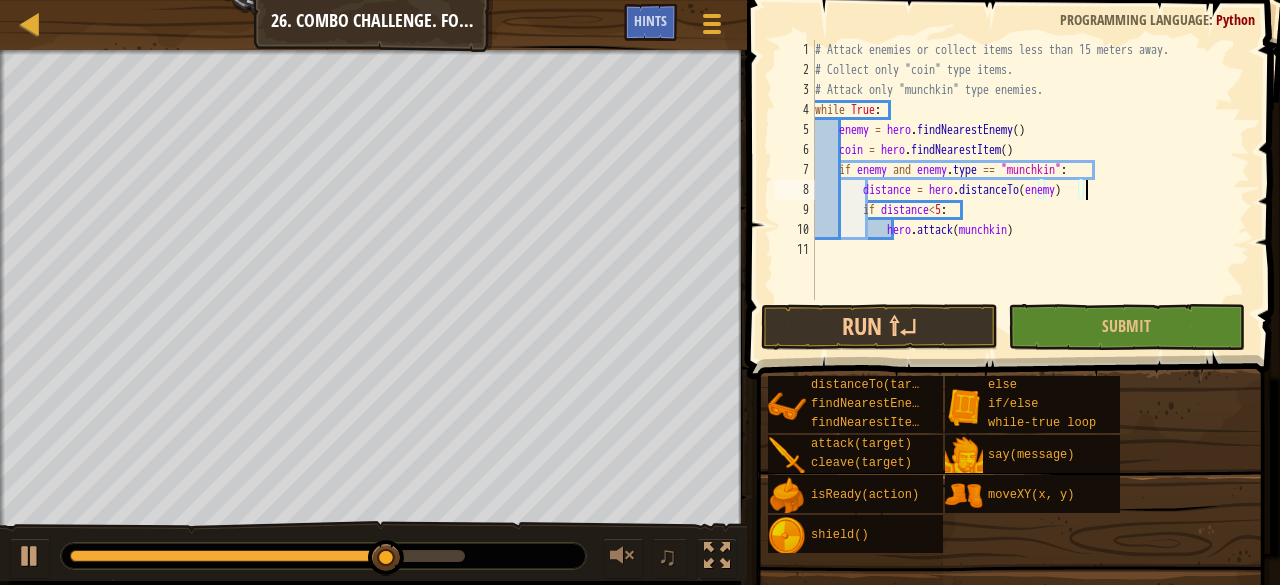 click on "# Attack enemies or collect items less than 15 meters away. # Collect only "coin" type items. # Attack only "munchkin" type enemies. while   True :      enemy   =   hero . findNearestEnemy ( )      coin   =   hero . findNearestItem ( )      if   enemy   and   enemy . type   ==   "munchkin" :          distance   =   hero . distanceTo ( enemy )          if   distance < 5 :              hero . attack ( munchkin )" at bounding box center [1030, 190] 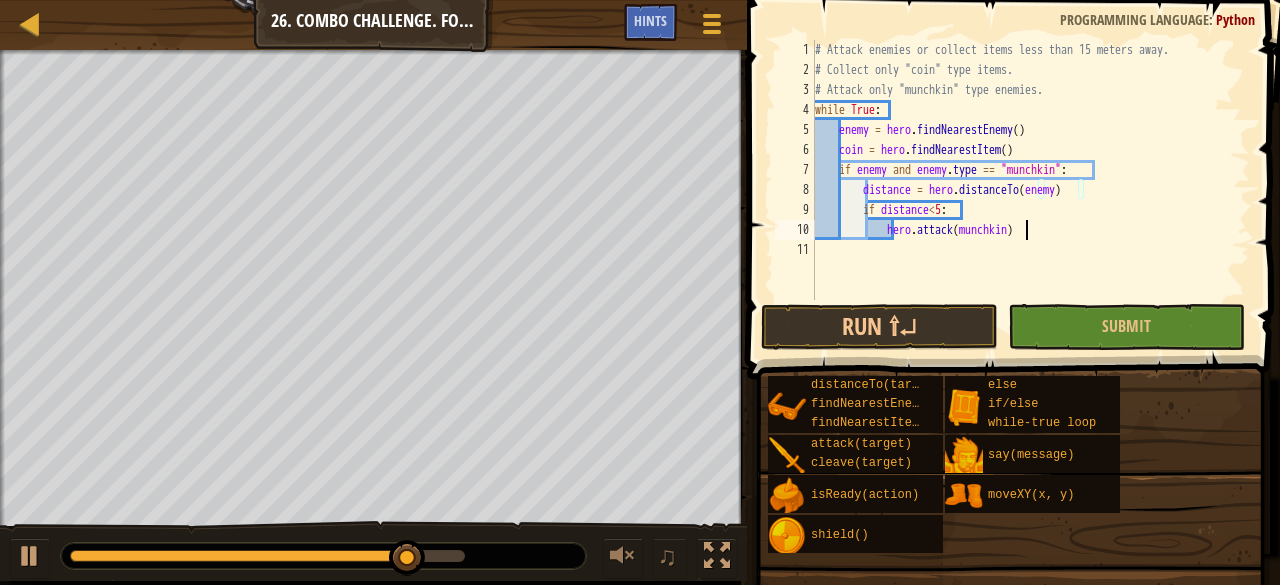 click on "# Attack enemies or collect items less than 15 meters away. # Collect only "coin" type items. # Attack only "munchkin" type enemies. while   True :      enemy   =   hero . findNearestEnemy ( )      coin   =   hero . findNearestItem ( )      if   enemy   and   enemy . type   ==   "munchkin" :          distance   =   hero . distanceTo ( enemy )          if   distance < 5 :              hero . attack ( munchkin )" at bounding box center [1030, 190] 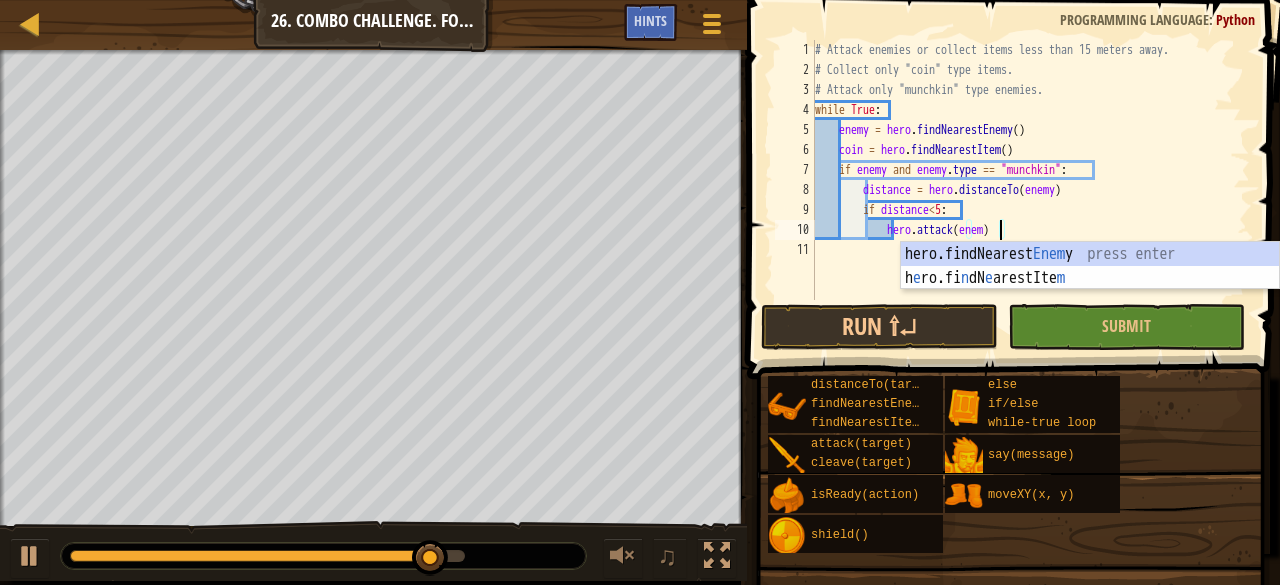 scroll, scrollTop: 9, scrollLeft: 15, axis: both 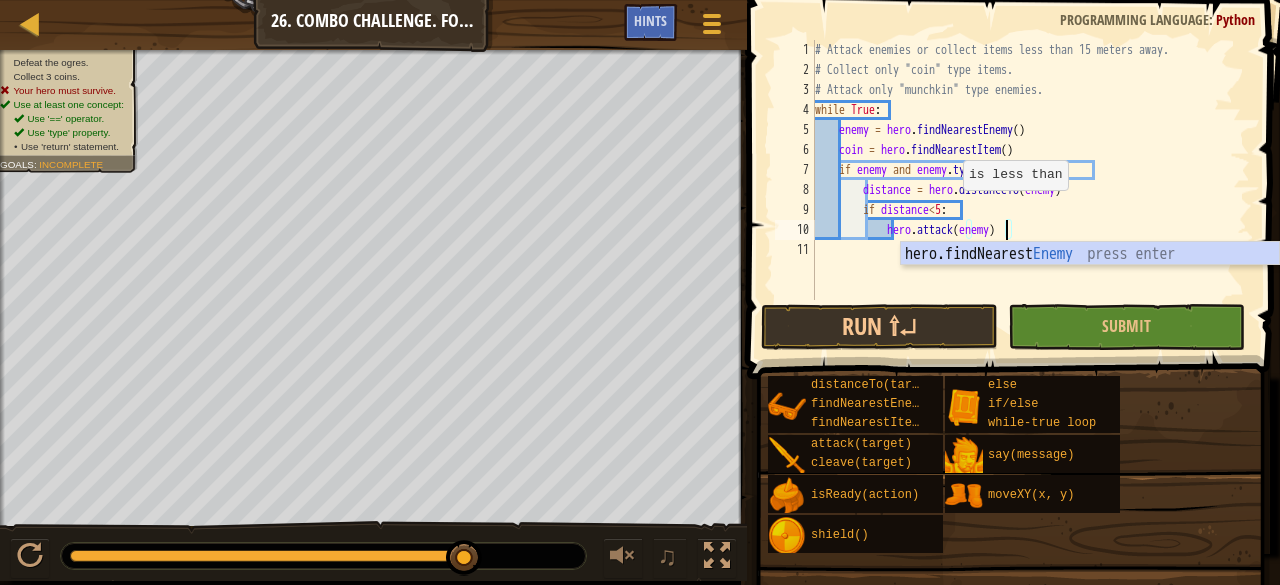 click on "# Attack enemies or collect items less than 15 meters away. # Collect only "coin" type items. # Attack only "munchkin" type enemies. while   True :      enemy   =   hero . findNearestEnemy ( )      coin   =   hero . findNearestItem ( )      if   enemy   and   enemy . type   ==   "munchkin" :          distance   =   hero . distanceTo ( enemy )          if   distance < 5 :              hero . attack ( enemy )" at bounding box center (1030, 190) 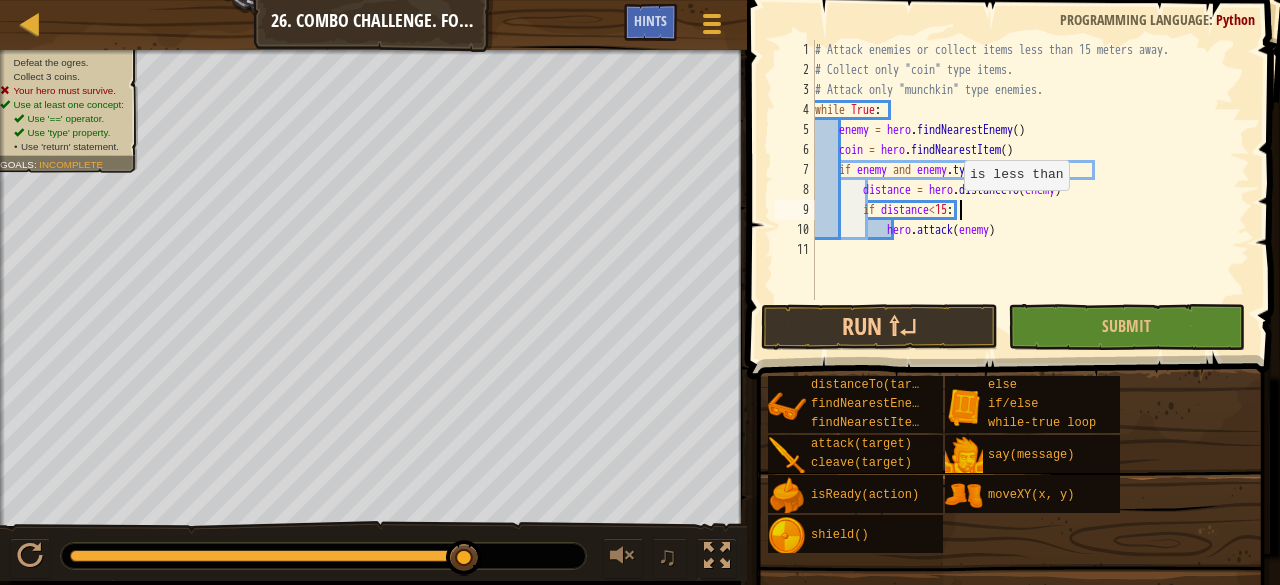 scroll, scrollTop: 9, scrollLeft: 11, axis: both 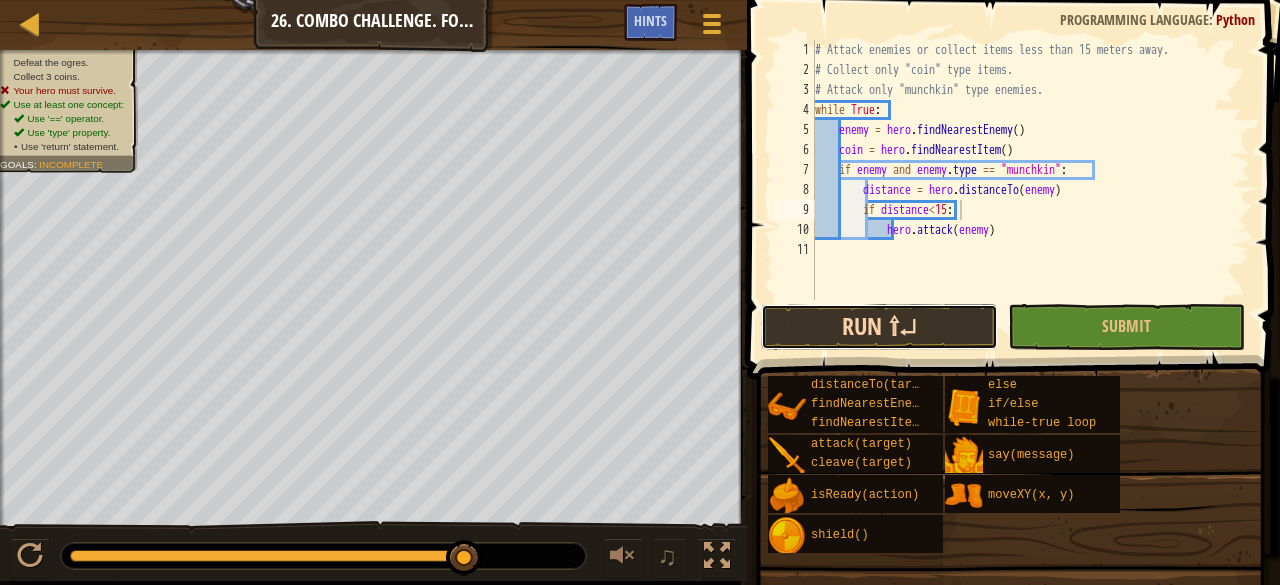 click on "Run ⇧↵" at bounding box center (879, 327) 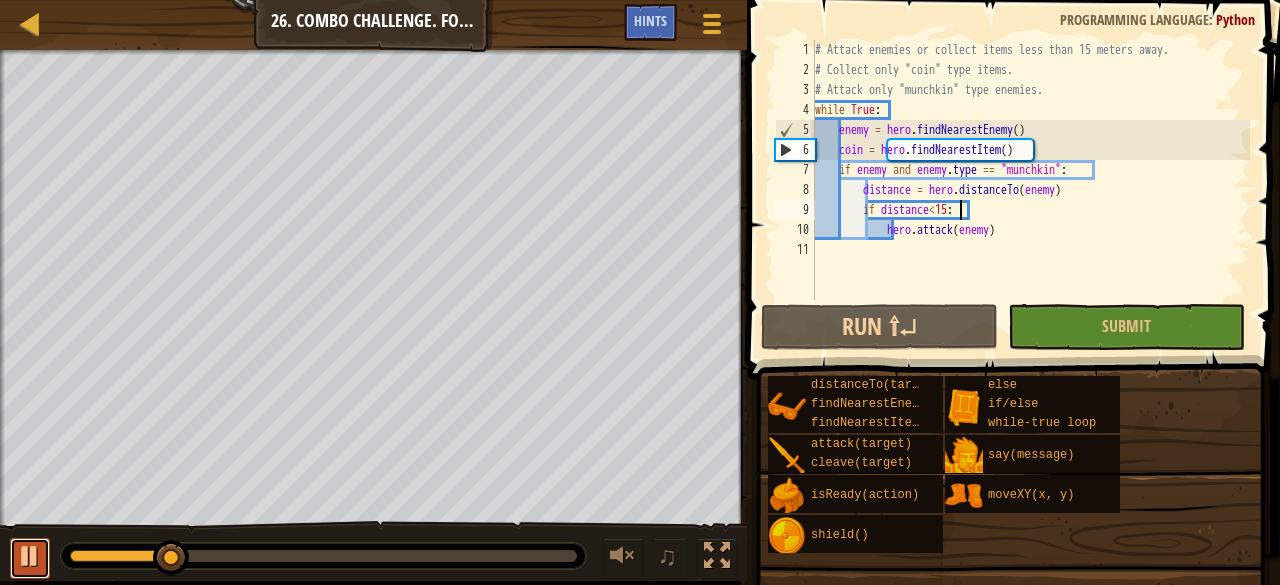 click at bounding box center [30, 556] 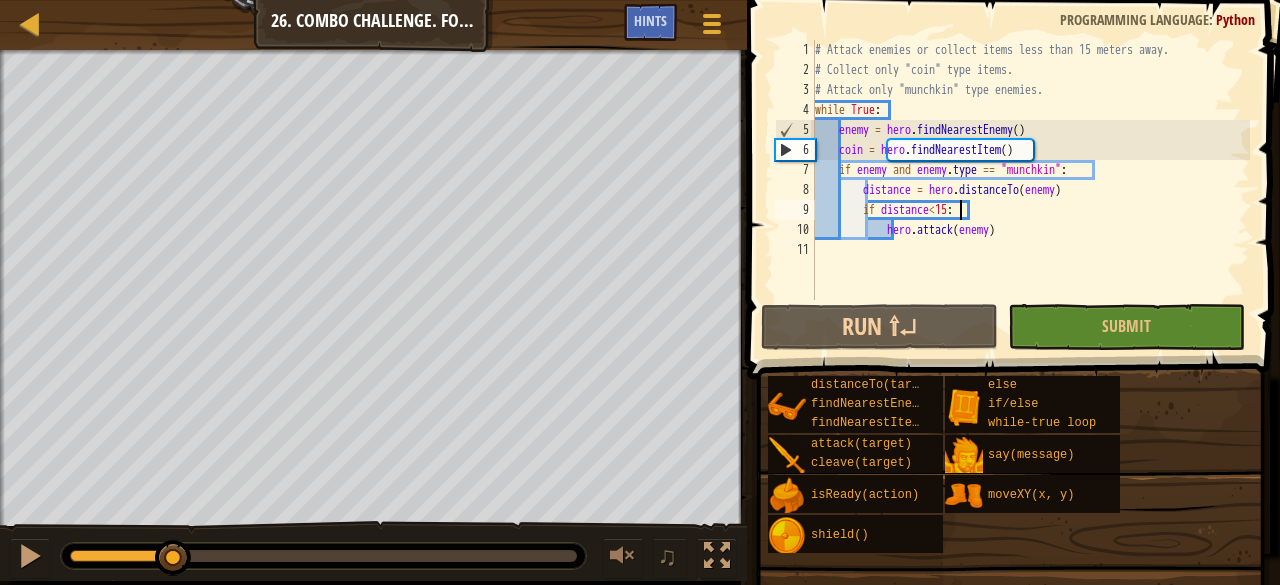 click on "# Attack enemies or collect items less than 15 meters away. # Collect only "coin" type items. # Attack only "munchkin" type enemies. while   True :      enemy   =   hero . findNearestEnemy ( )      coin   =   hero . findNearestItem ( )      if   enemy   and   enemy . type   ==   "munchkin" :          distance   =   hero . distanceTo ( enemy )          if   distance < 15 :              hero . attack ( enemy )" at bounding box center (1030, 190) 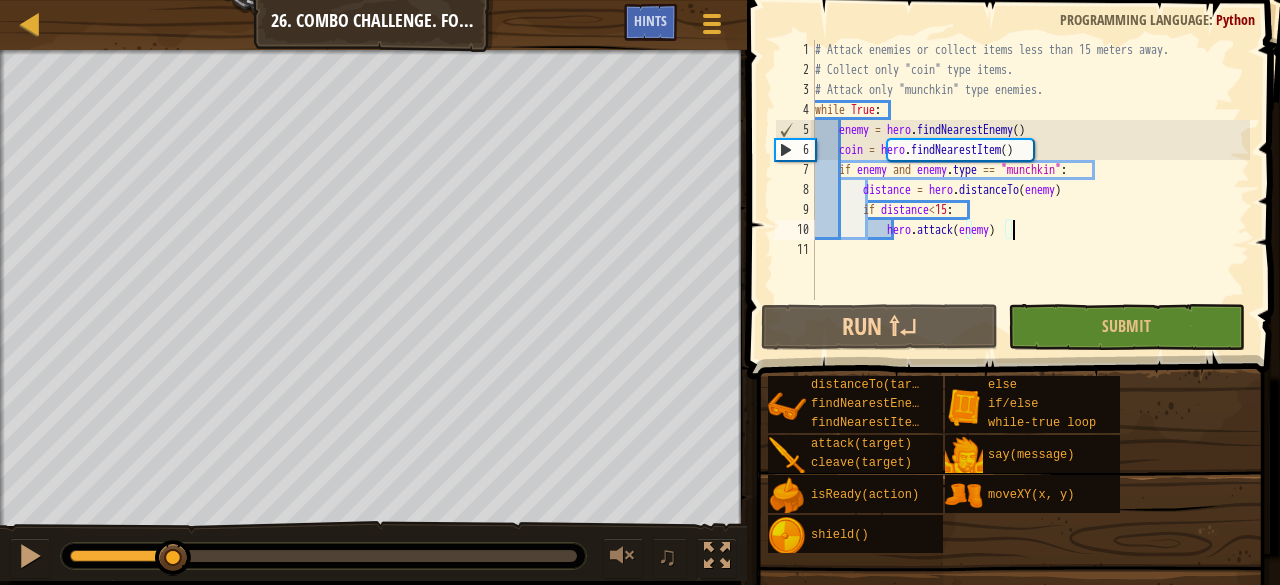 type on "hero.attack(enemy)" 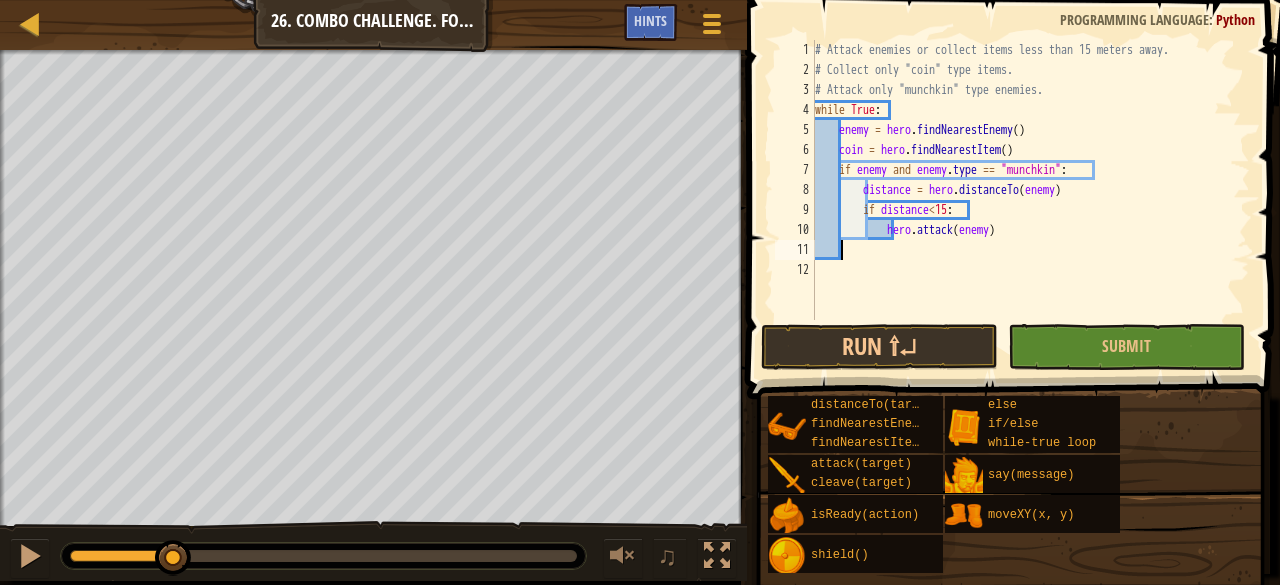 scroll, scrollTop: 9, scrollLeft: 0, axis: vertical 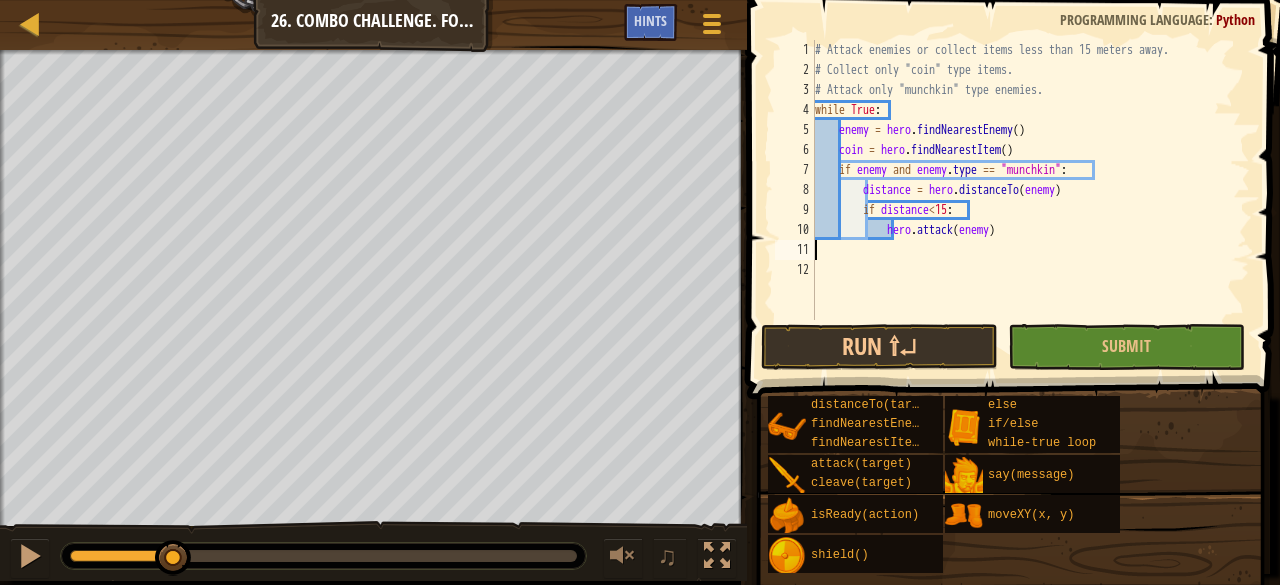 type on "hero.attack(enemy)" 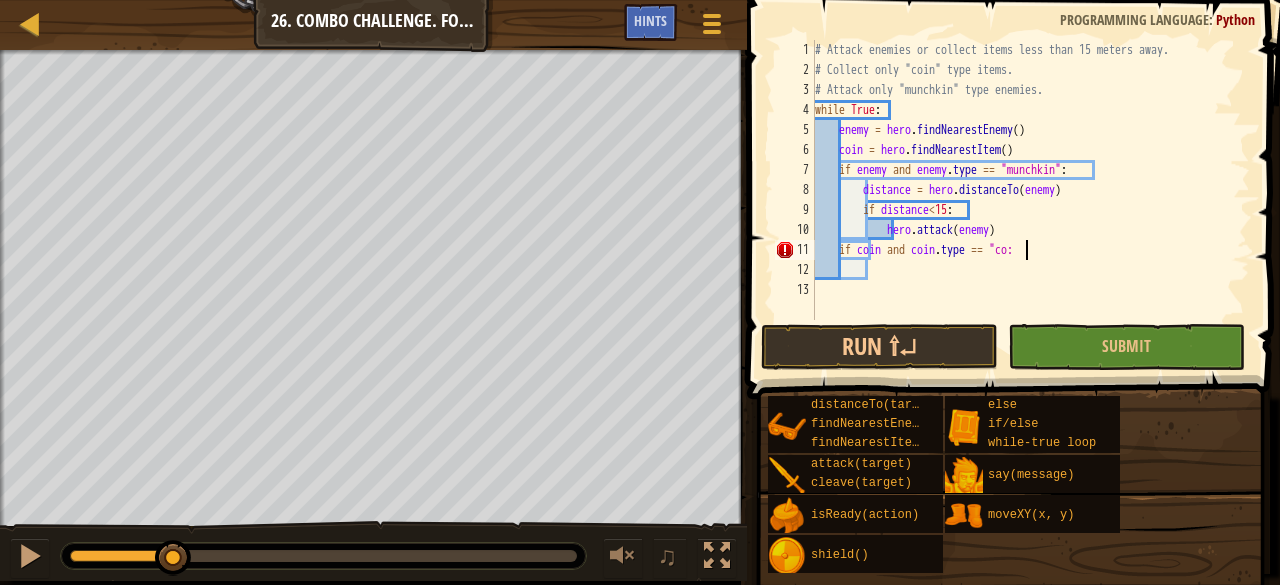 scroll, scrollTop: 9, scrollLeft: 18, axis: both 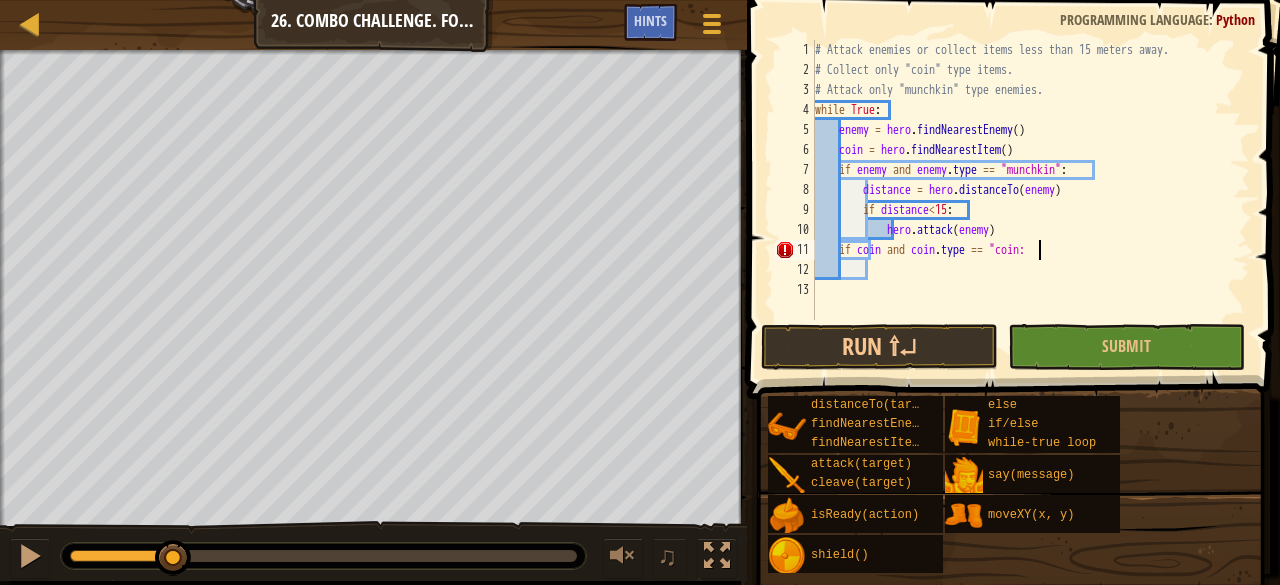type on "if coin and coin.type == "coin":" 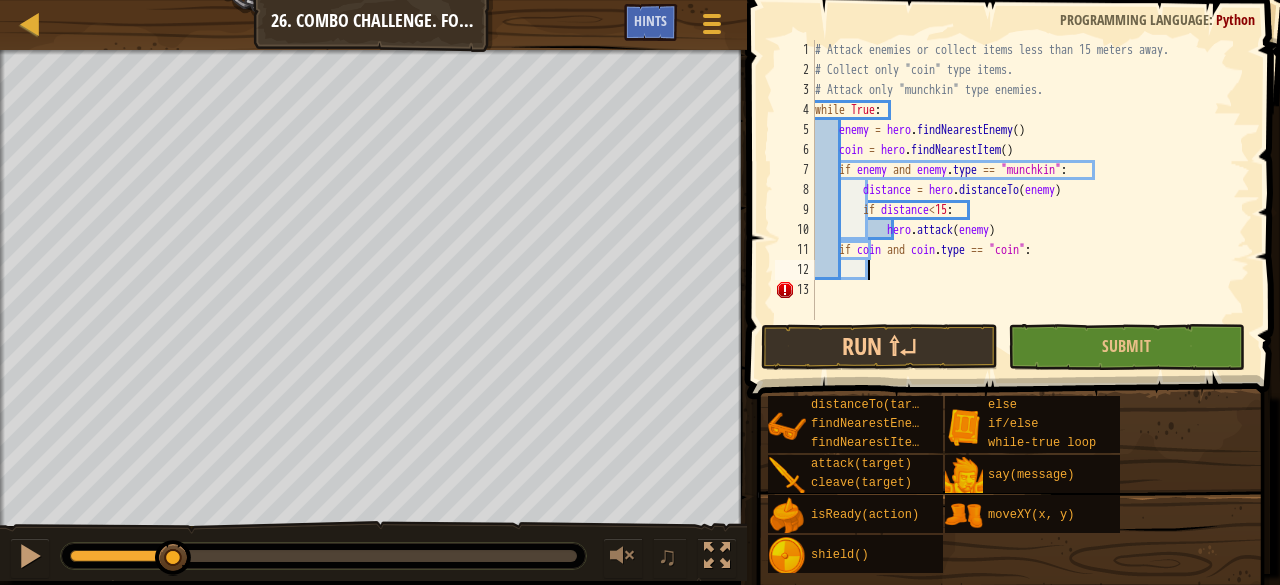 click on "# Attack enemies or collect items less than 15 meters away. # Collect only "coin" type items. # Attack only "munchkin" type enemies. while   True :      enemy   =   hero . findNearestEnemy ( )      coin   =   hero . findNearestItem ( )      if   enemy   and   enemy . type   ==   "munchkin" :          distance   =   hero . distanceTo ( enemy )          if   distance < 15 :              hero . attack ( enemy )      if   coin   and   coin . type   ==   "coin" :" at bounding box center [1030, 200] 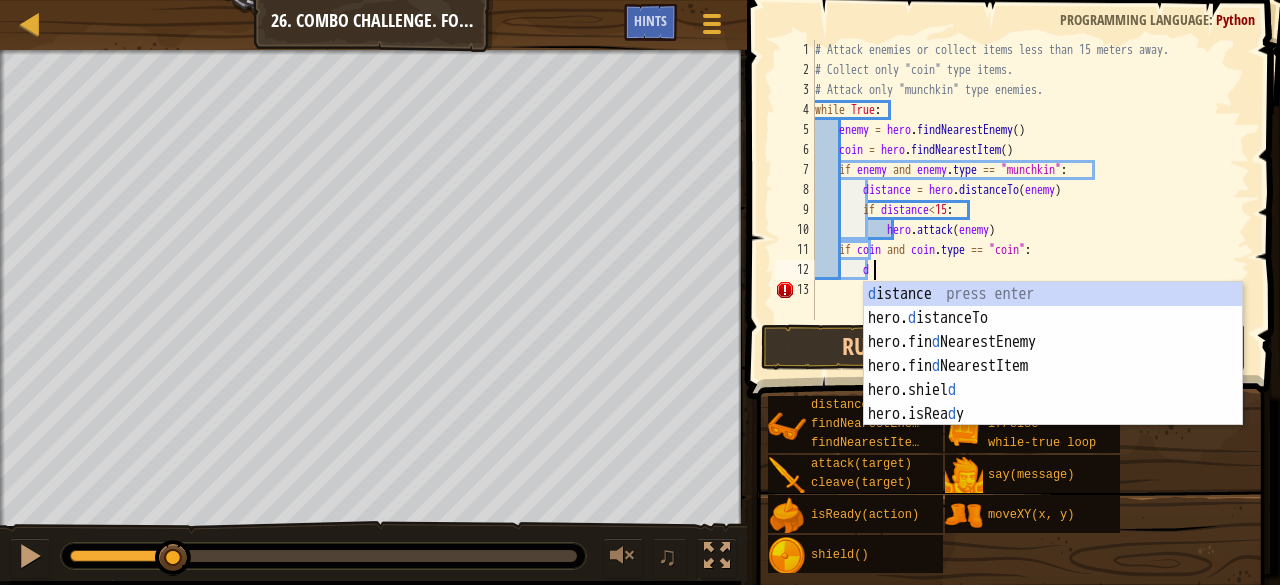 scroll, scrollTop: 9, scrollLeft: 4, axis: both 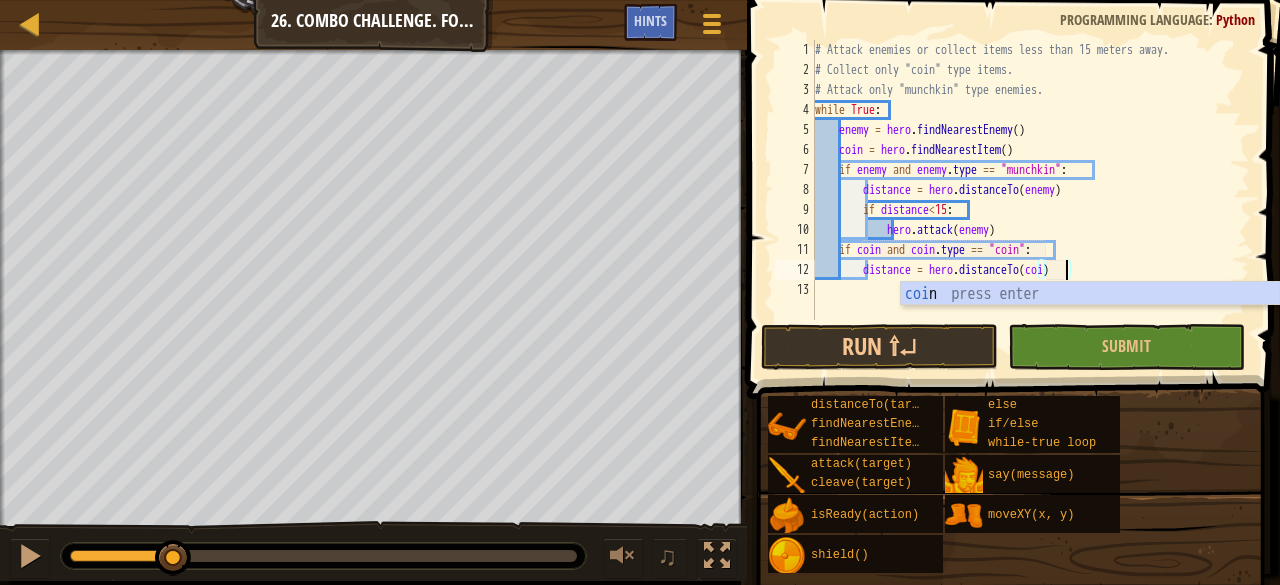 type on "distance = hero.distanceTo(coin)" 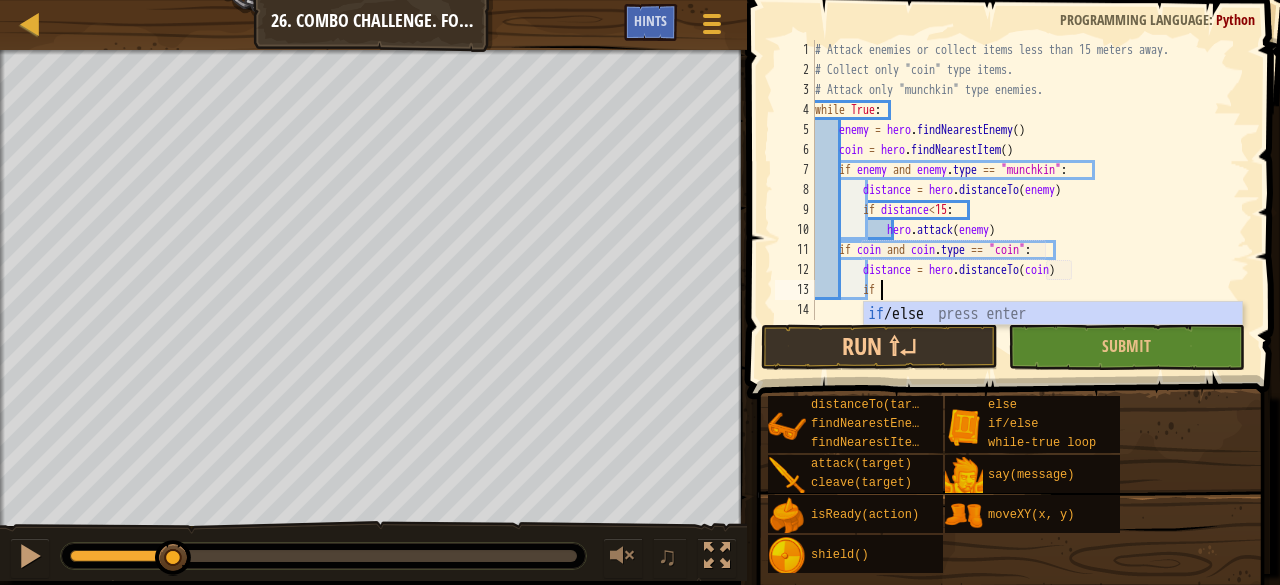 scroll, scrollTop: 9, scrollLeft: 4, axis: both 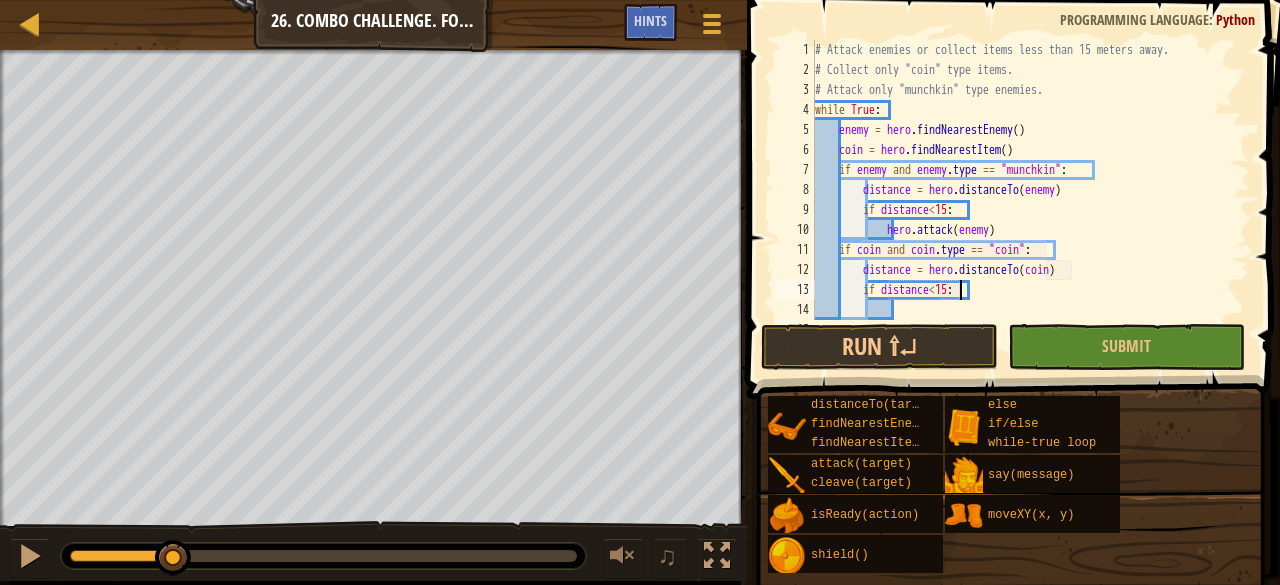 type on "if distance<15:" 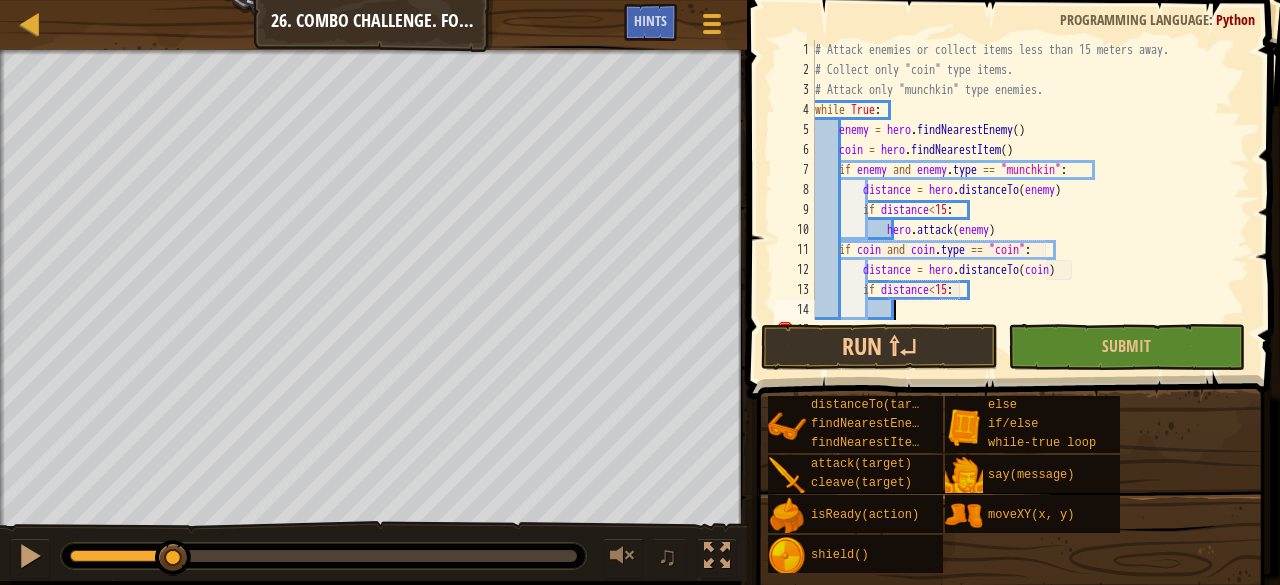 scroll, scrollTop: 9, scrollLeft: 6, axis: both 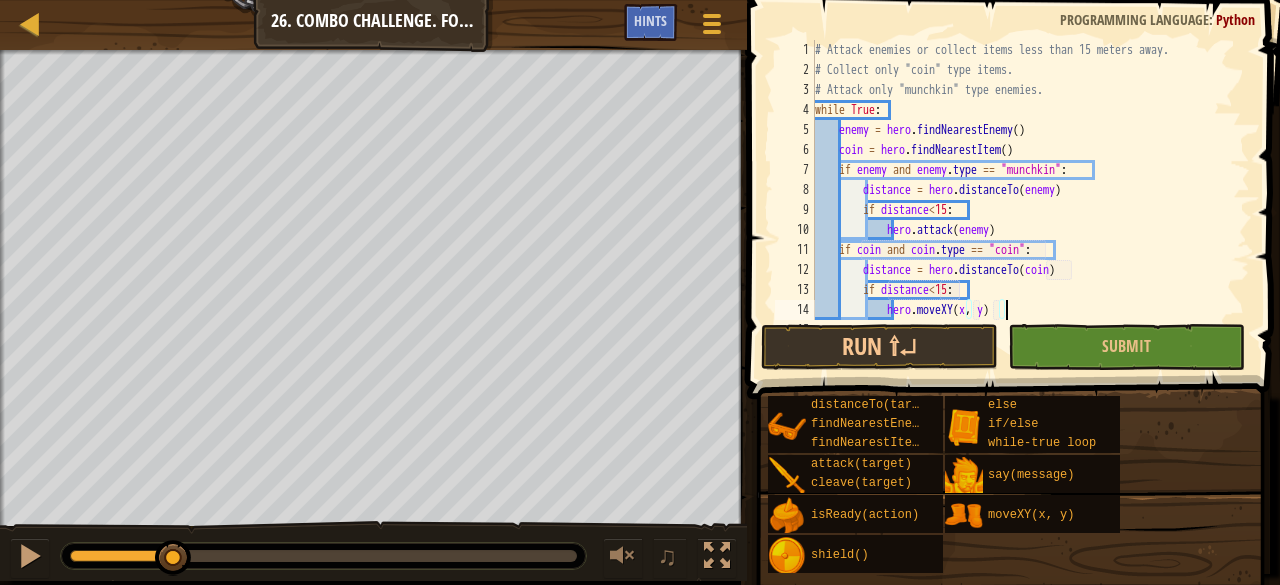 click on "# Attack enemies or collect items less than 15 meters away. # Collect only "coin" type items. # Attack only "munchkin" type enemies. while   True :      enemy   =   hero . findNearestEnemy ( )      coin   =   hero . findNearestItem ( )      if   enemy   and   enemy . type   ==   "munchkin" :          distance   =   hero . distanceTo ( enemy )          if   distance < 15 :              hero . attack ( enemy )      if   coin   and   coin . type   ==   "coin" :          distance   =   hero . distanceTo ( coin )          if   distance < 15 :              hero . moveXY ( x ,   y )" at bounding box center (1023, 200) 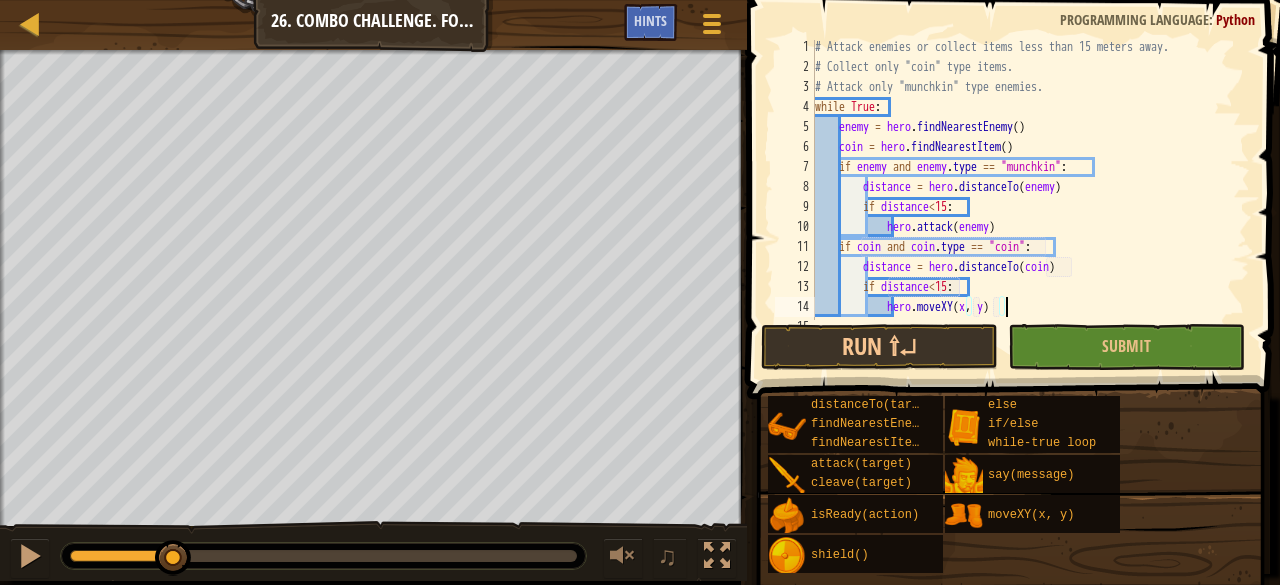 scroll, scrollTop: 20, scrollLeft: 0, axis: vertical 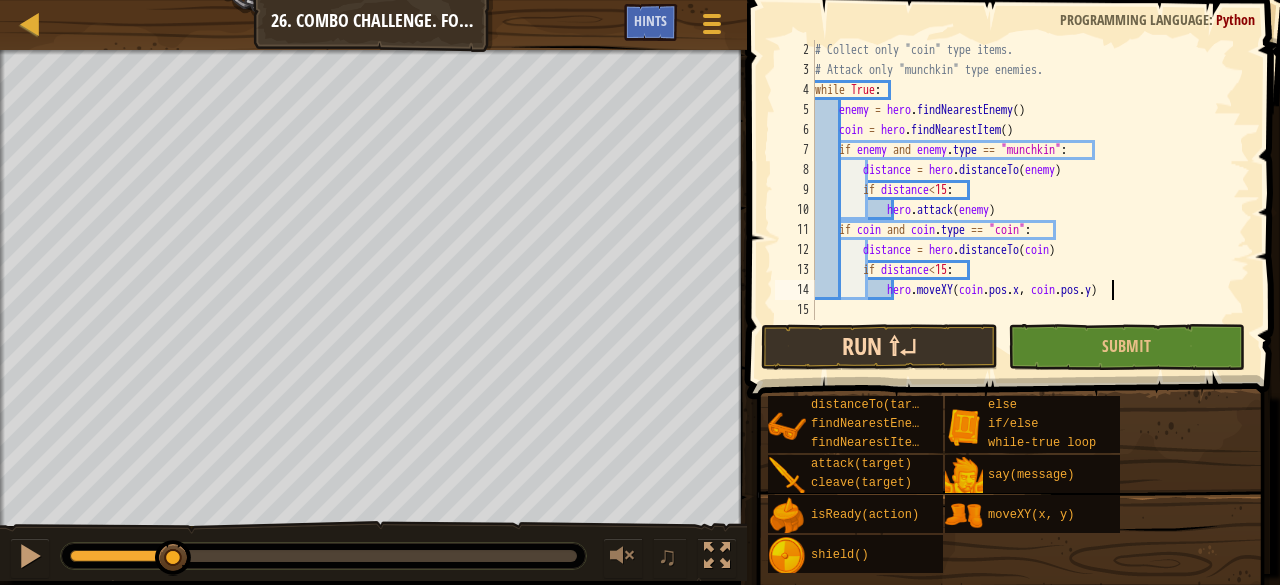 type on "hero.moveXY(coin.pos.x, coin.pos.y)" 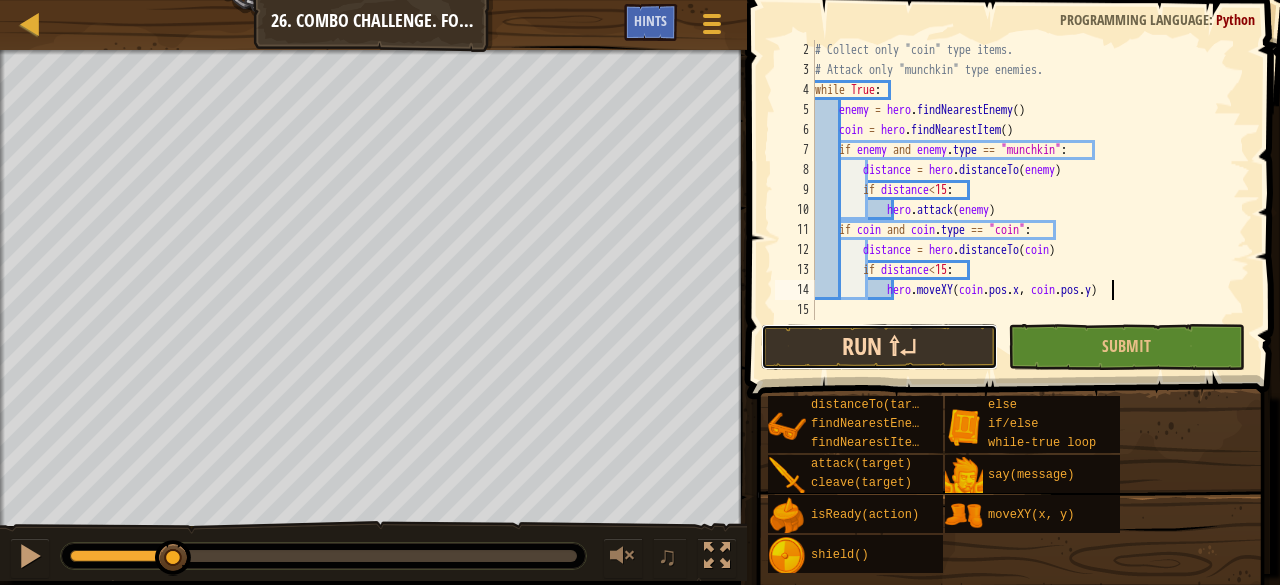 click on "Run ⇧↵" at bounding box center (879, 347) 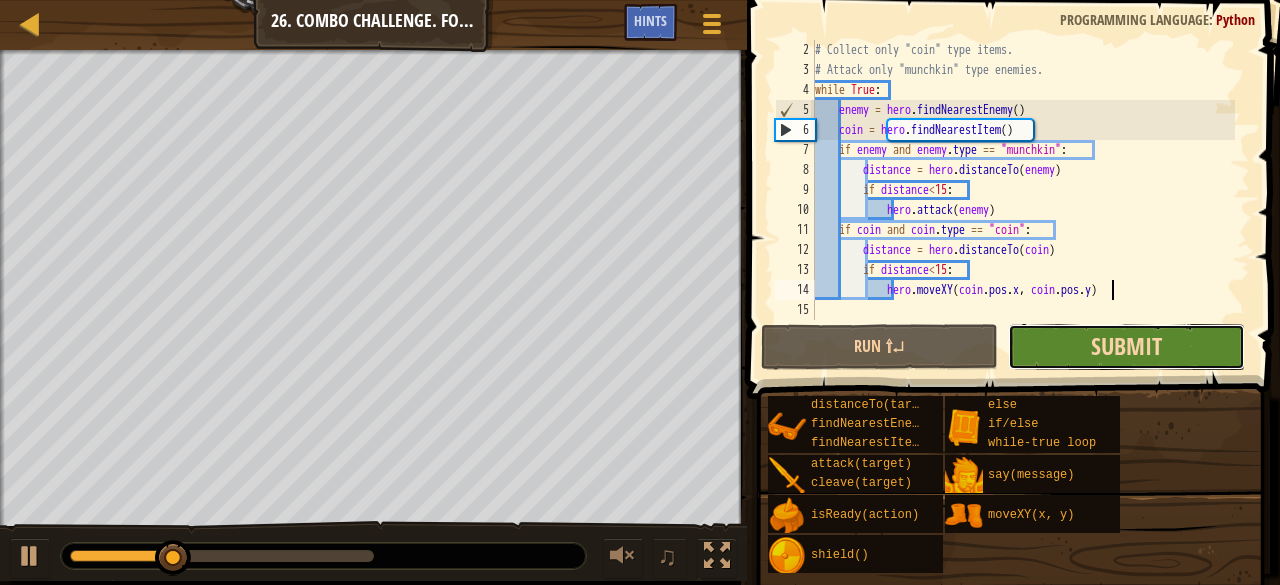 click on "Submit" at bounding box center (1126, 346) 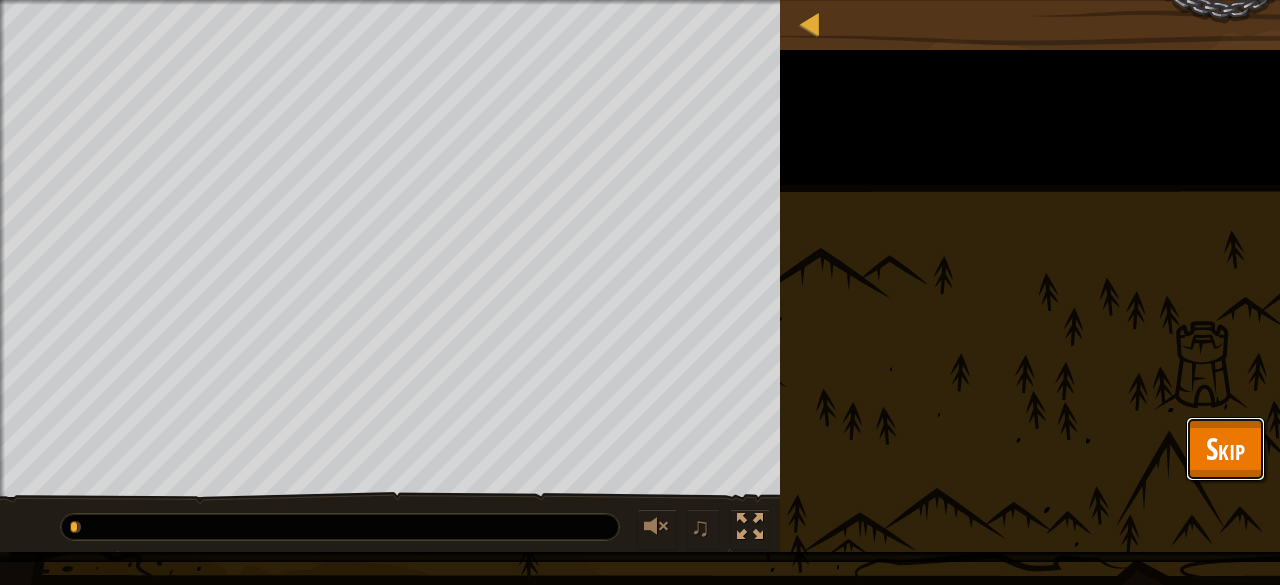 click on "Skip" at bounding box center (1225, 448) 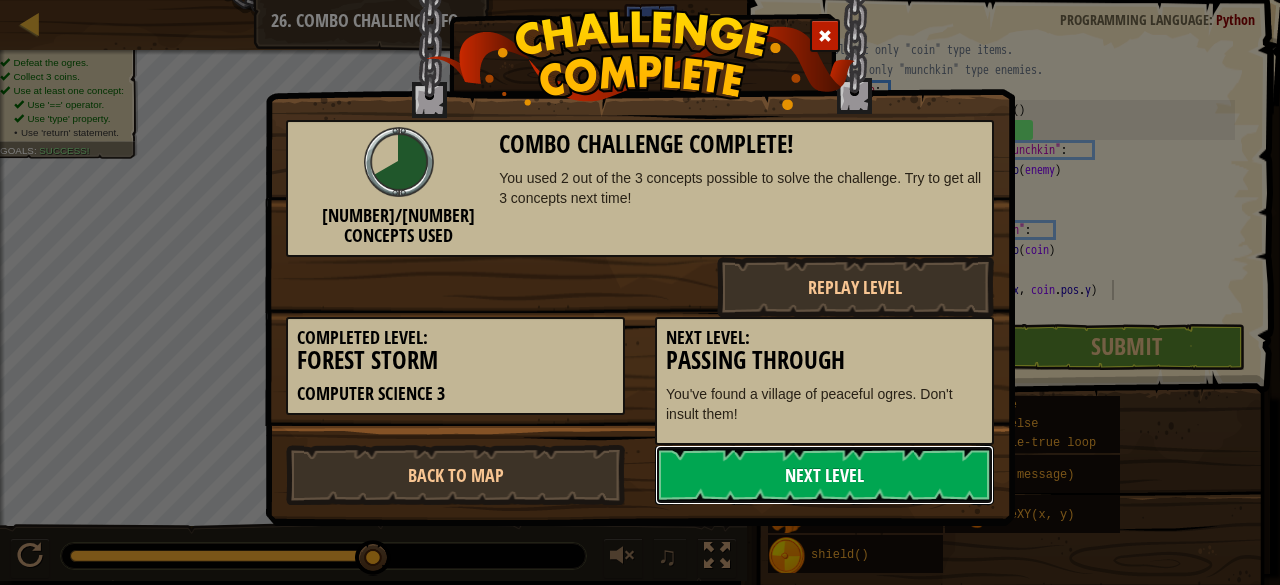 click on "Next Level" at bounding box center [824, 475] 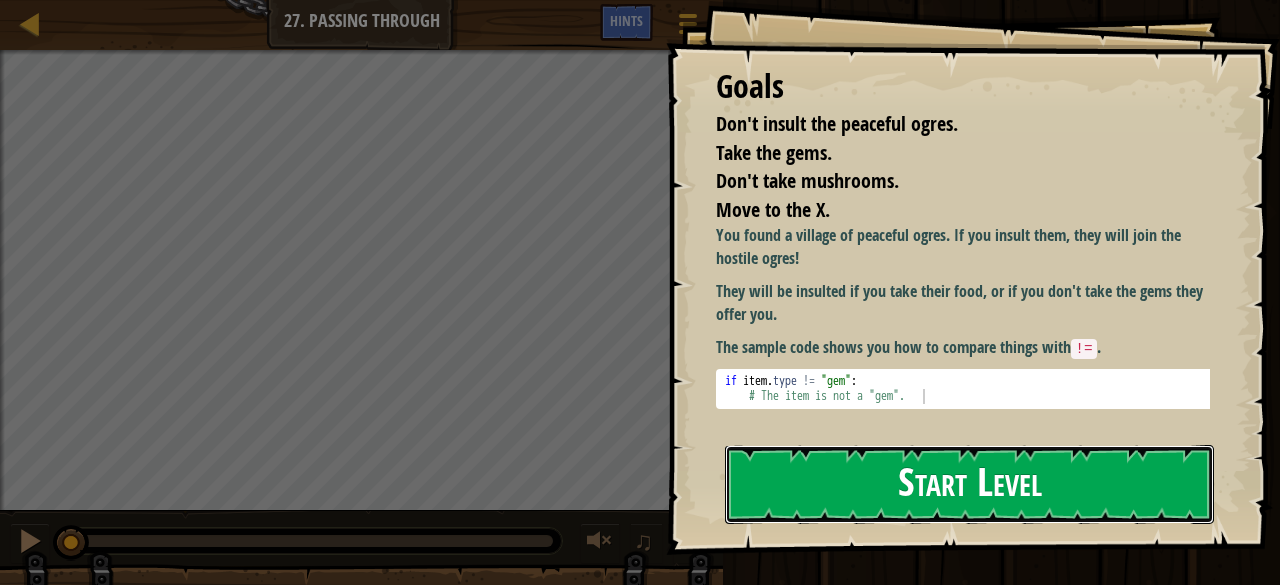 click on "Start Level" at bounding box center [969, 484] 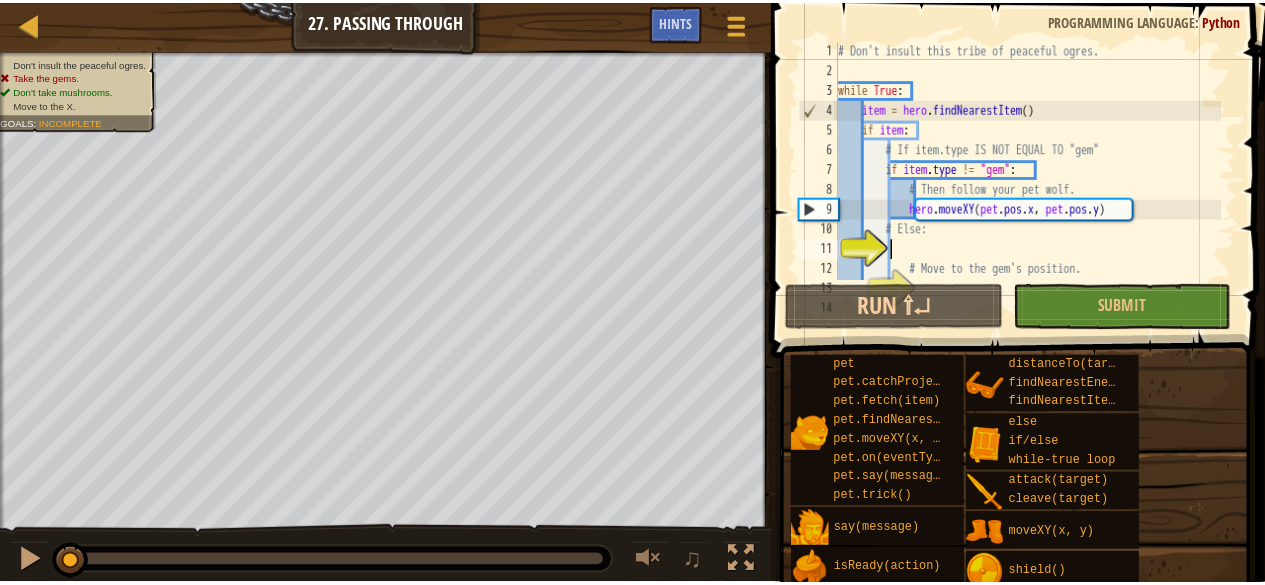scroll, scrollTop: 20, scrollLeft: 0, axis: vertical 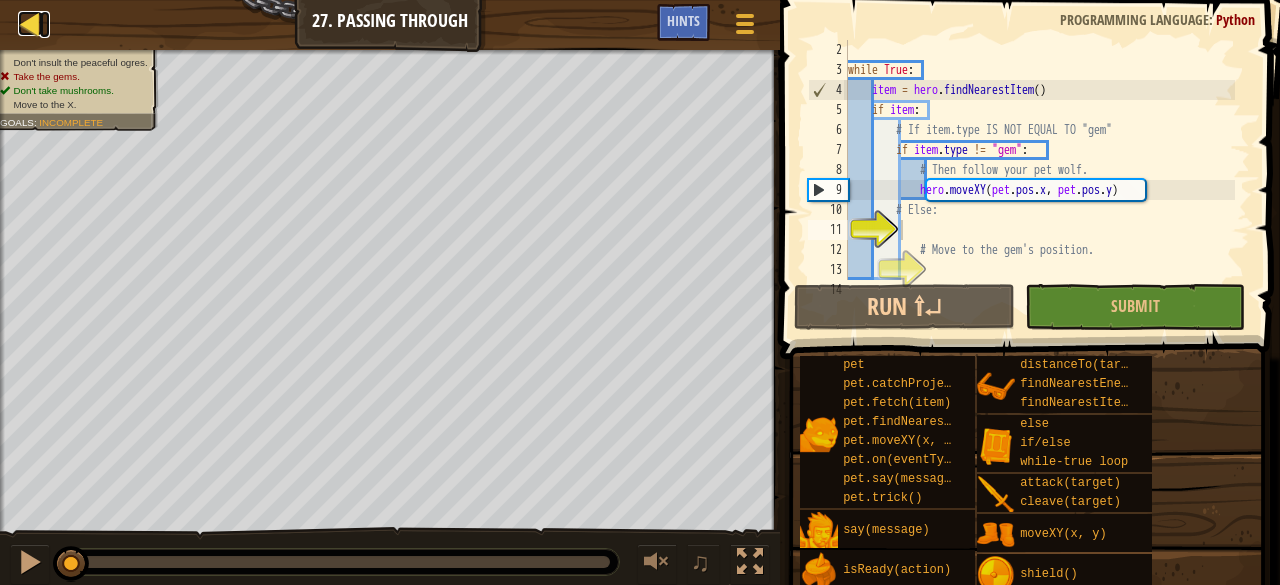 click at bounding box center [30, 23] 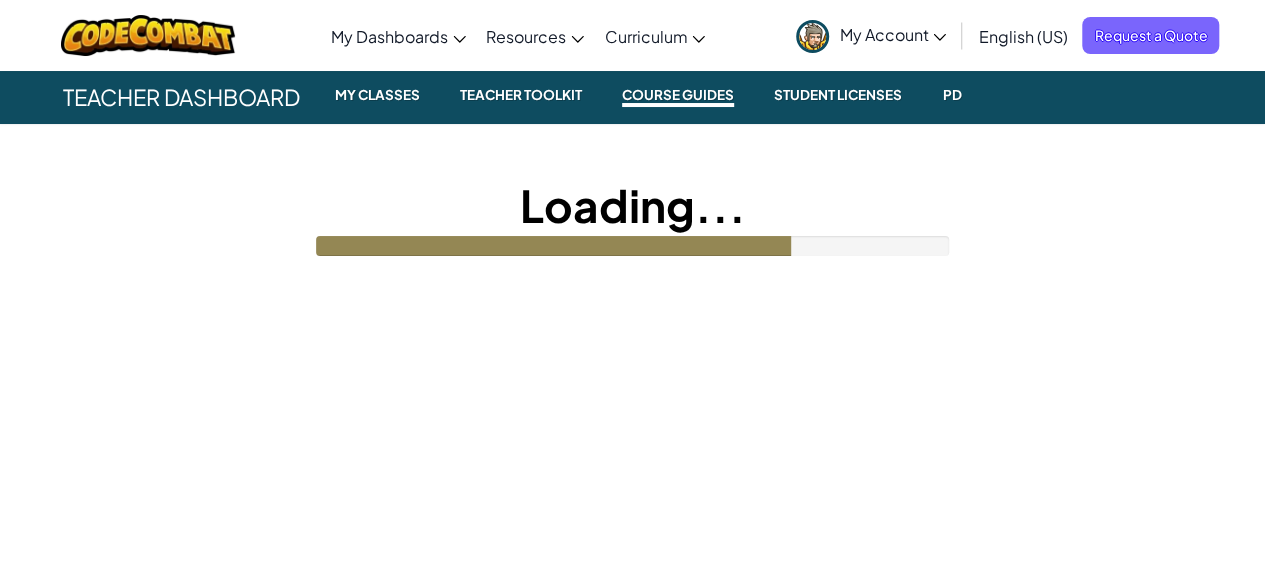 click on "My Account" at bounding box center (871, 35) 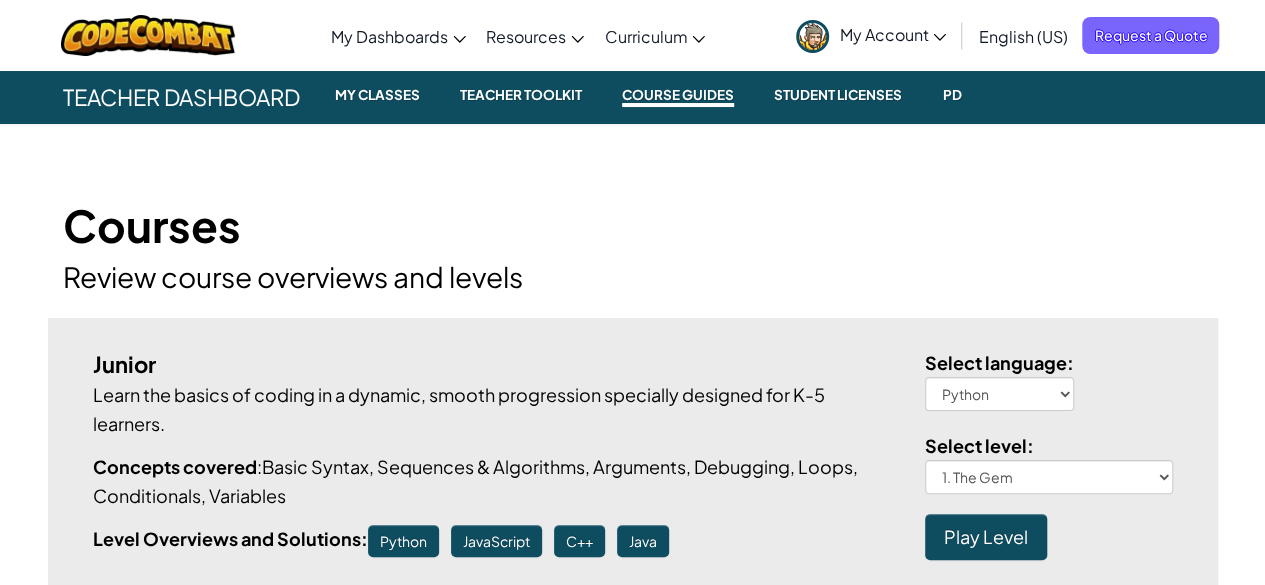 click 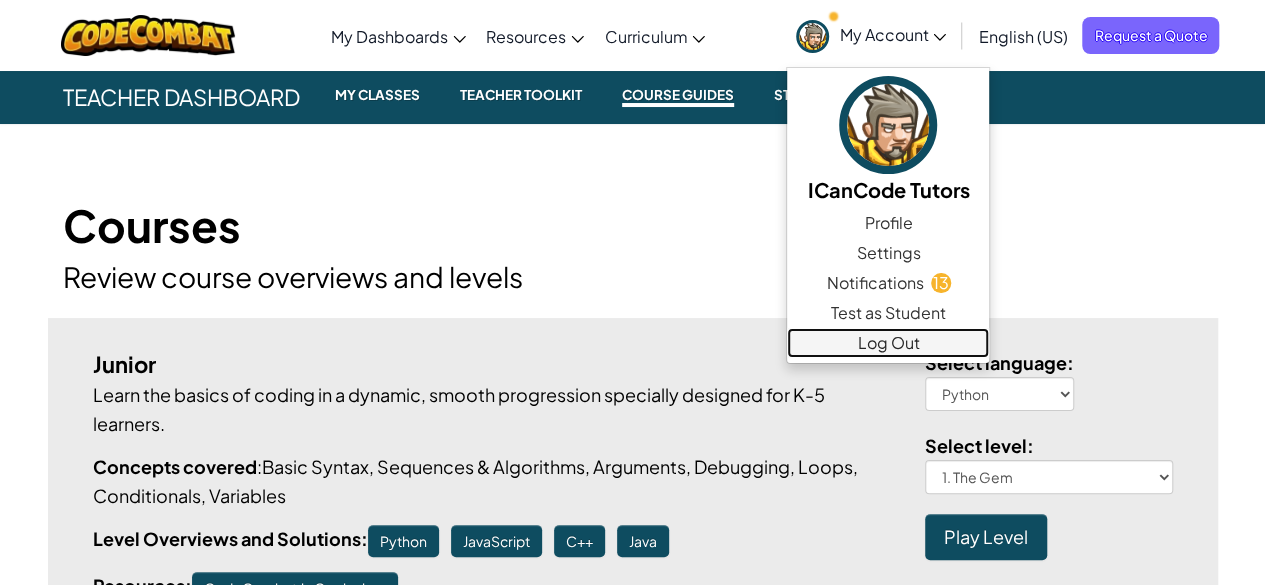 click on "Log Out" at bounding box center (888, 343) 